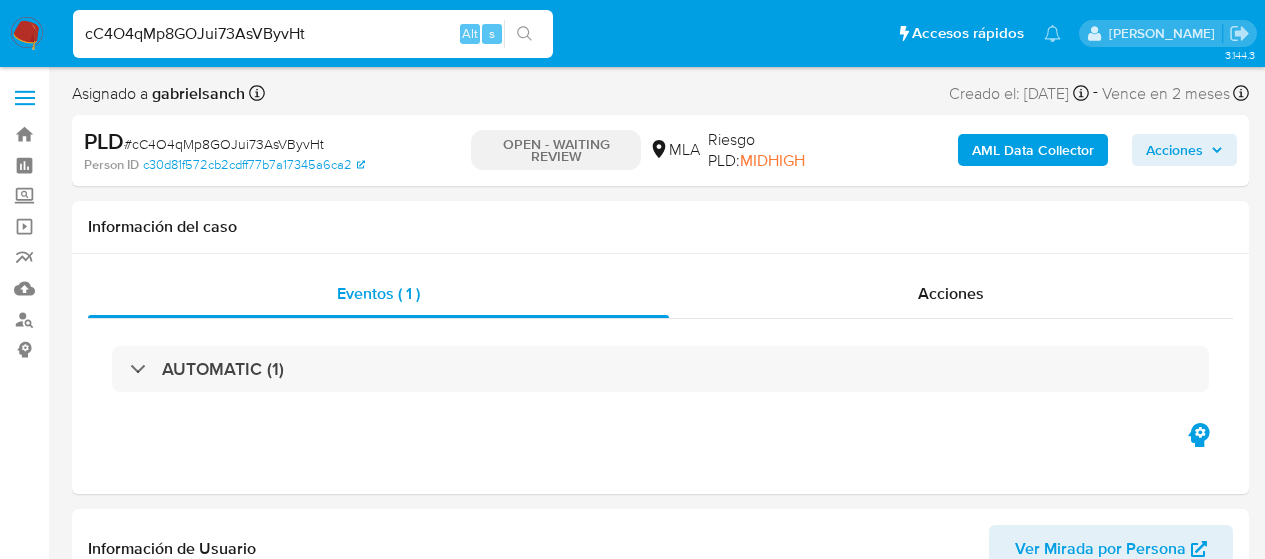 select on "10" 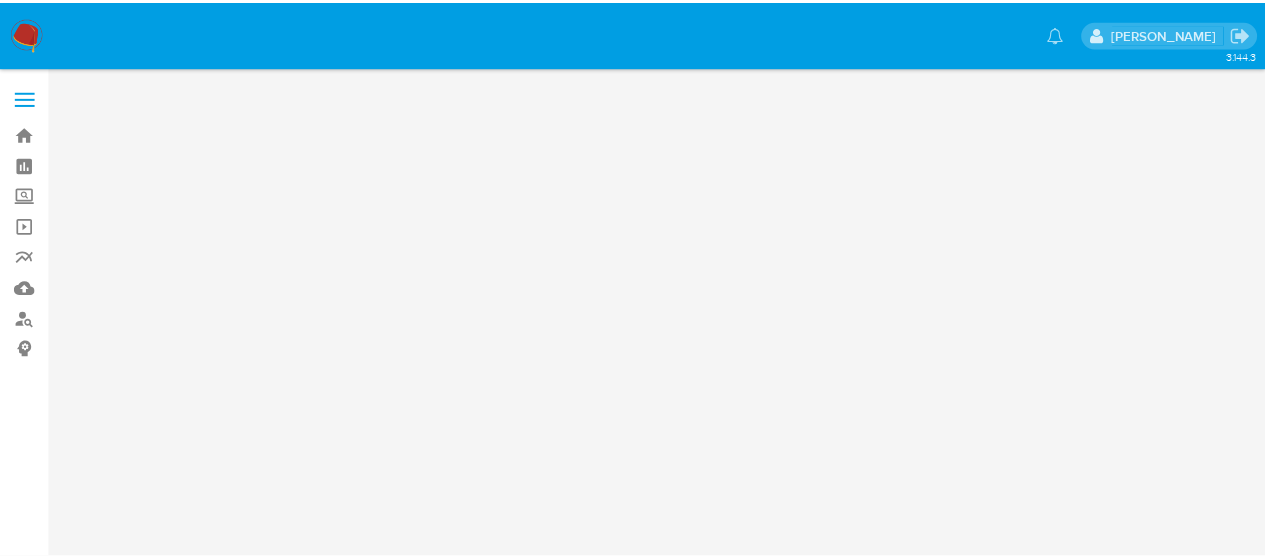 scroll, scrollTop: 0, scrollLeft: 0, axis: both 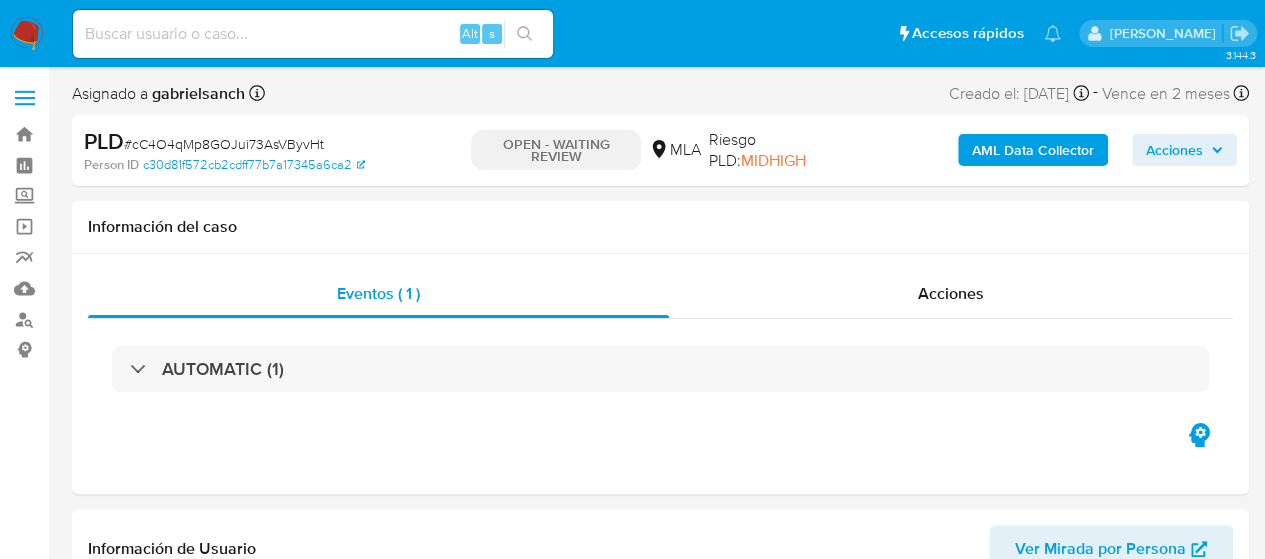 select on "10" 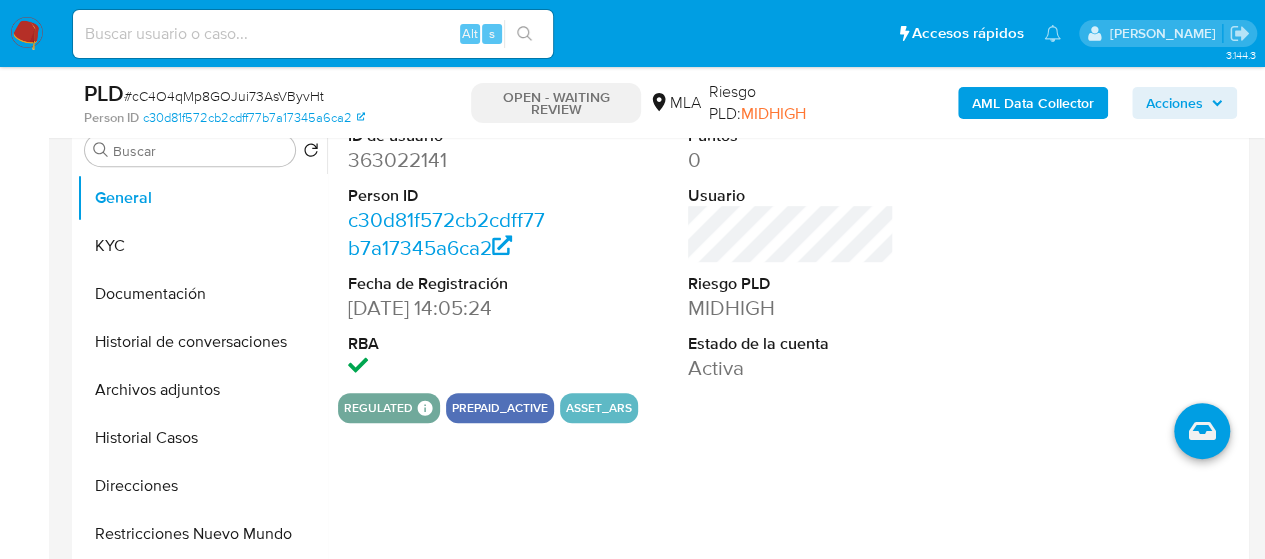 scroll, scrollTop: 700, scrollLeft: 0, axis: vertical 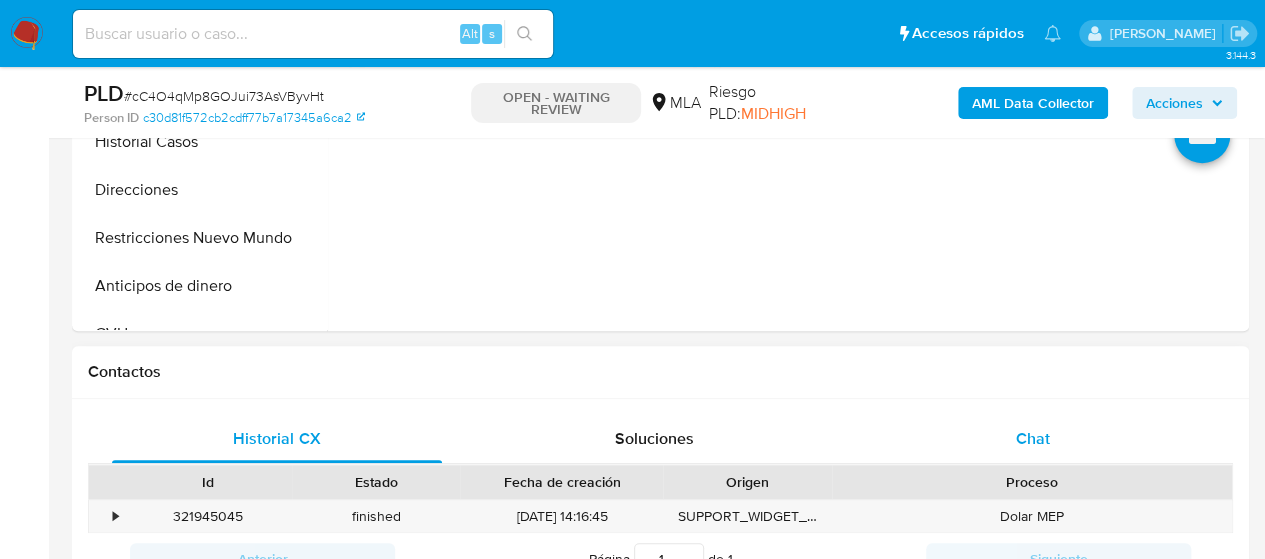 click on "Chat" at bounding box center [1033, 439] 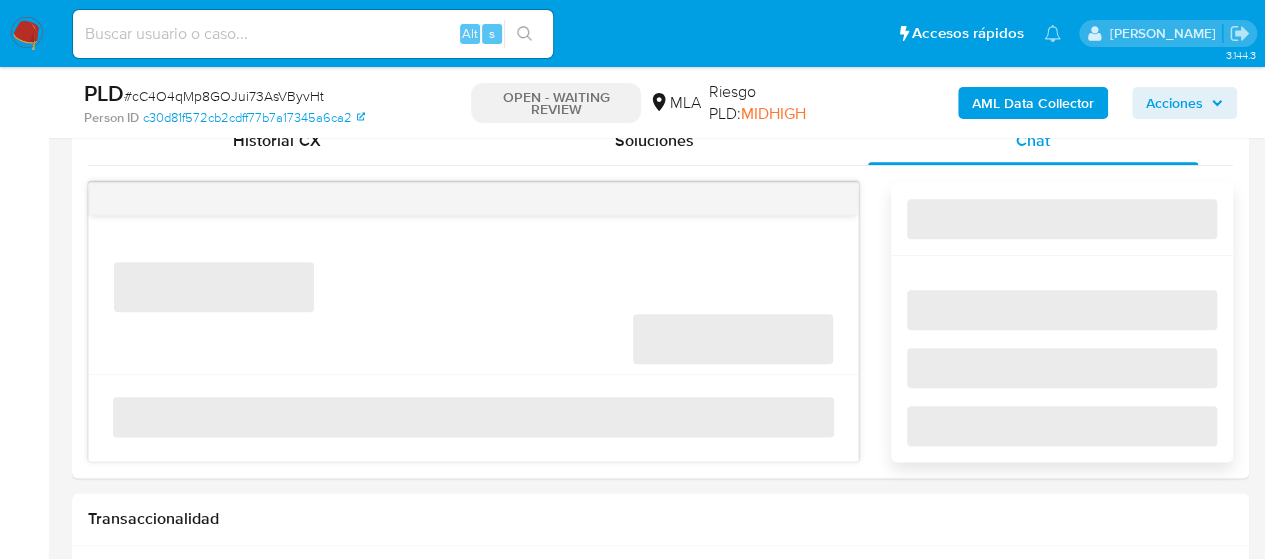 scroll, scrollTop: 1000, scrollLeft: 0, axis: vertical 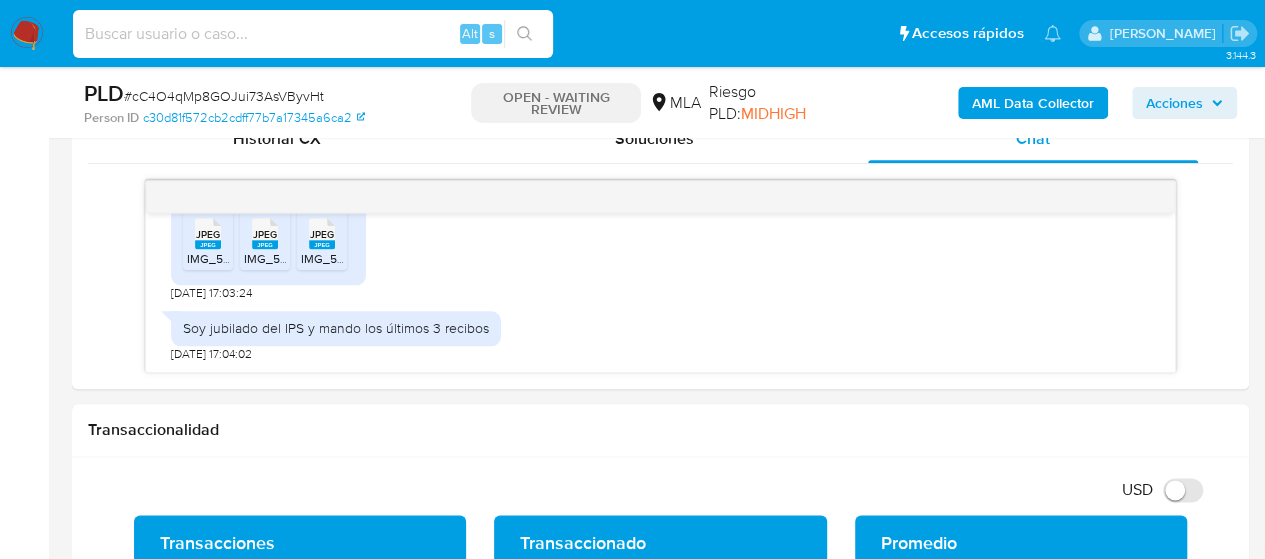 click at bounding box center [313, 34] 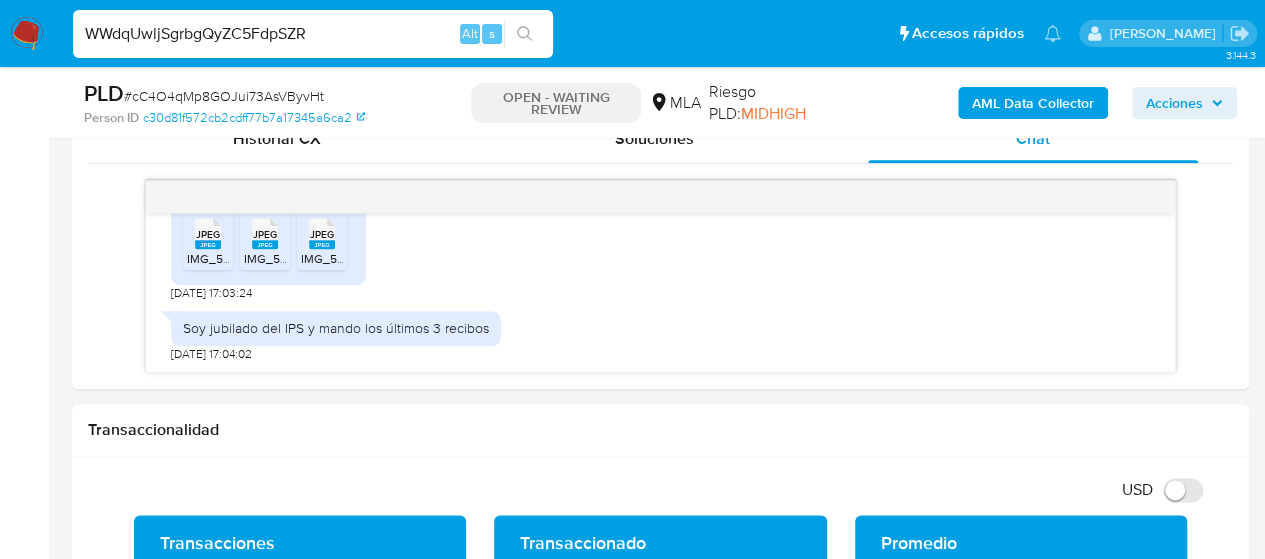 type on "WWdqUwljSgrbgQyZC5FdpSZR" 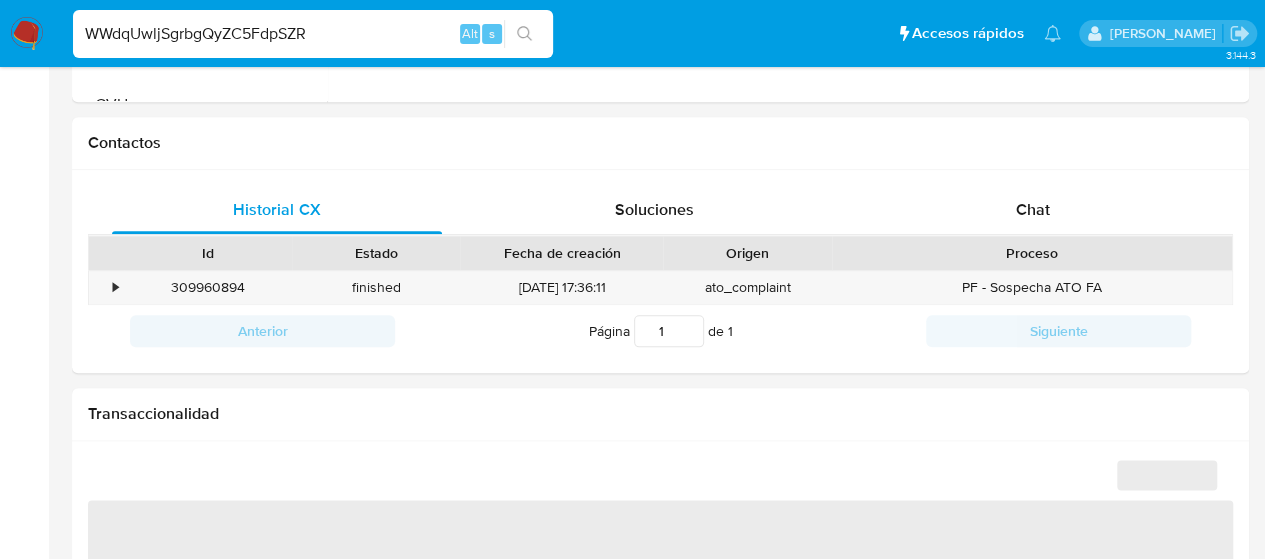 select on "10" 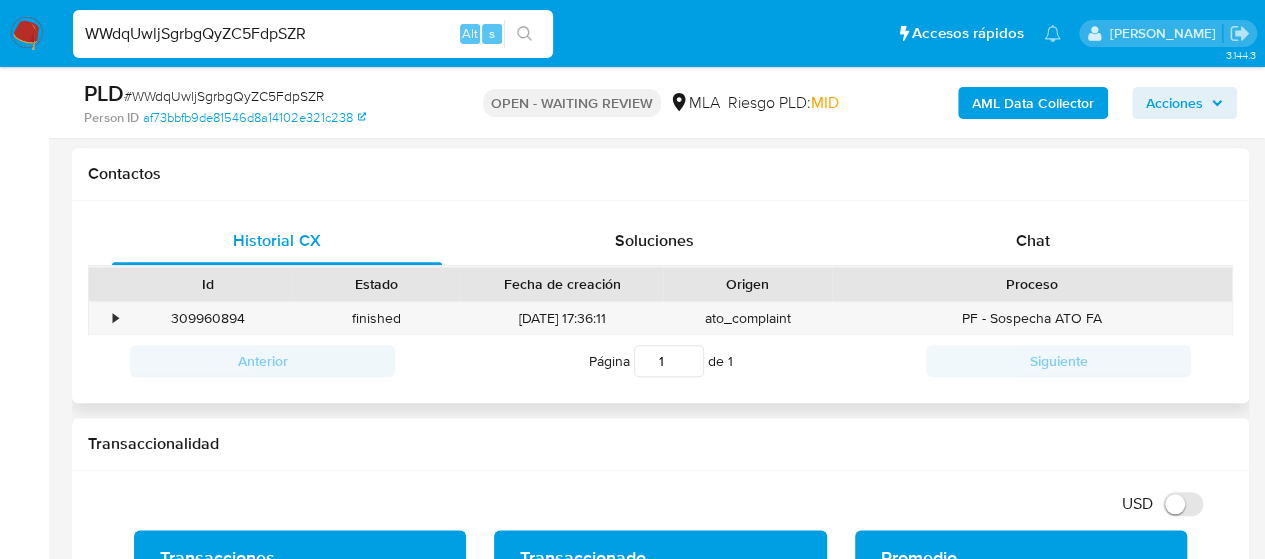 scroll, scrollTop: 900, scrollLeft: 0, axis: vertical 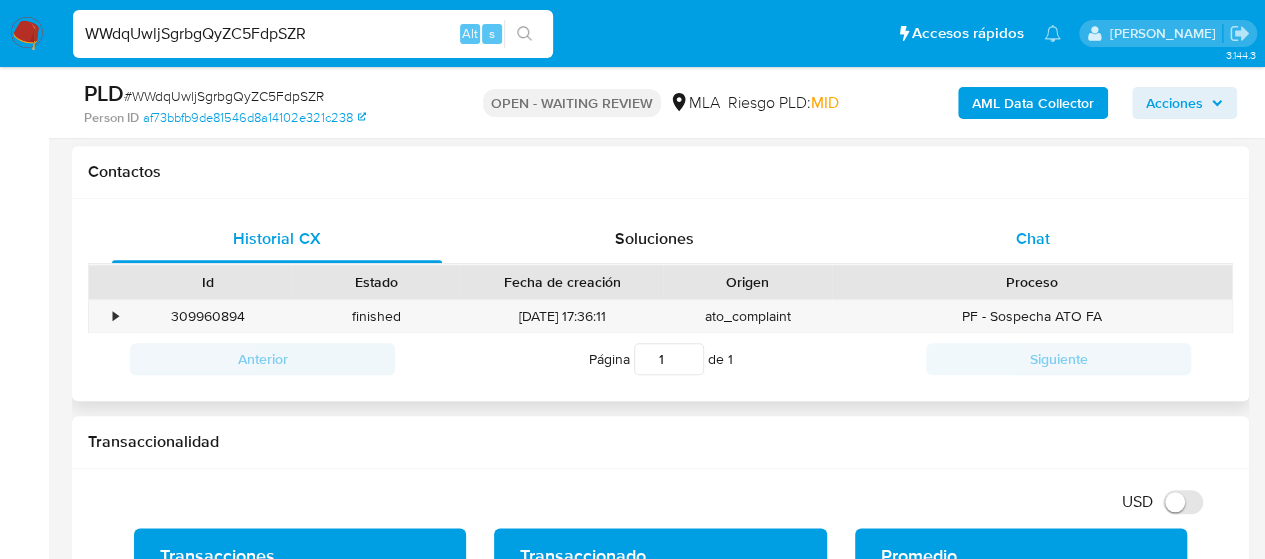 drag, startPoint x: 1025, startPoint y: 237, endPoint x: 1053, endPoint y: 235, distance: 28.071337 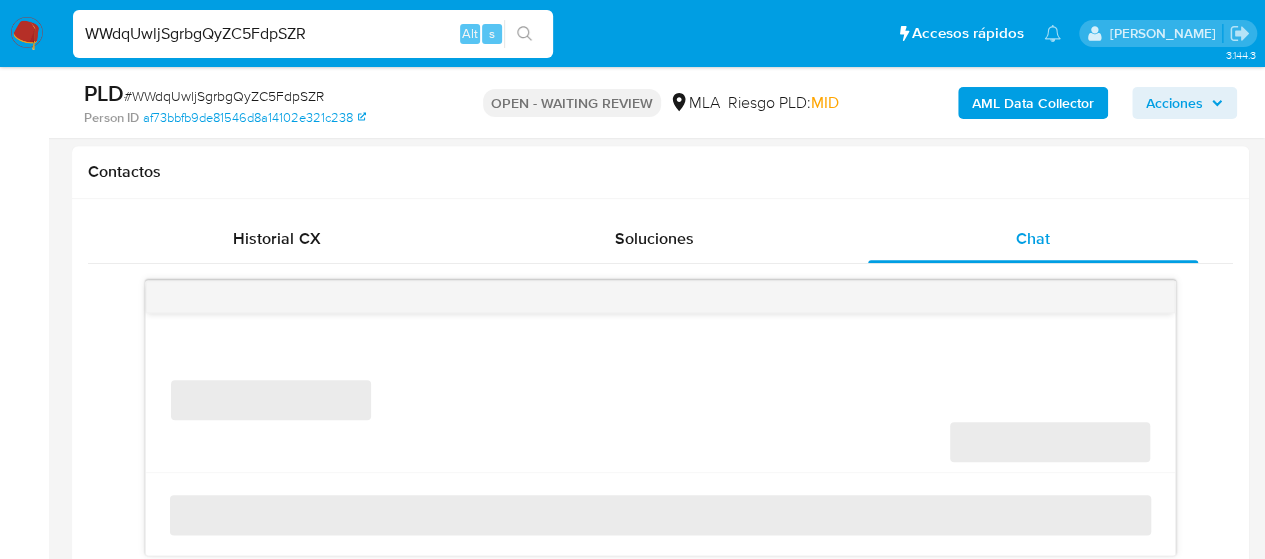scroll, scrollTop: 1000, scrollLeft: 0, axis: vertical 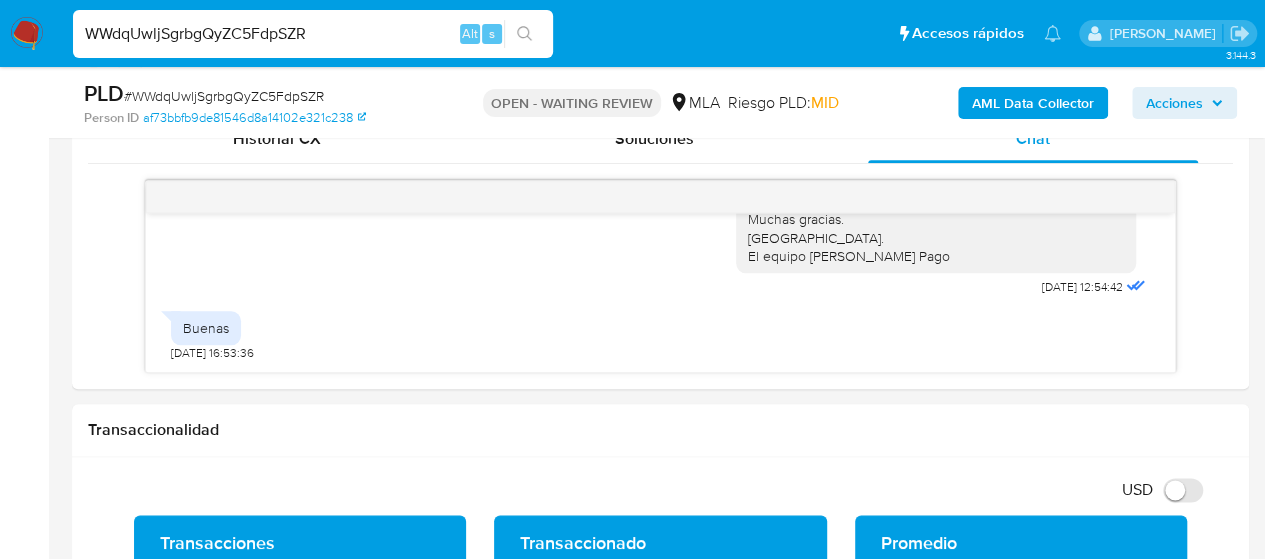 click on "WWdqUwljSgrbgQyZC5FdpSZR" at bounding box center [313, 34] 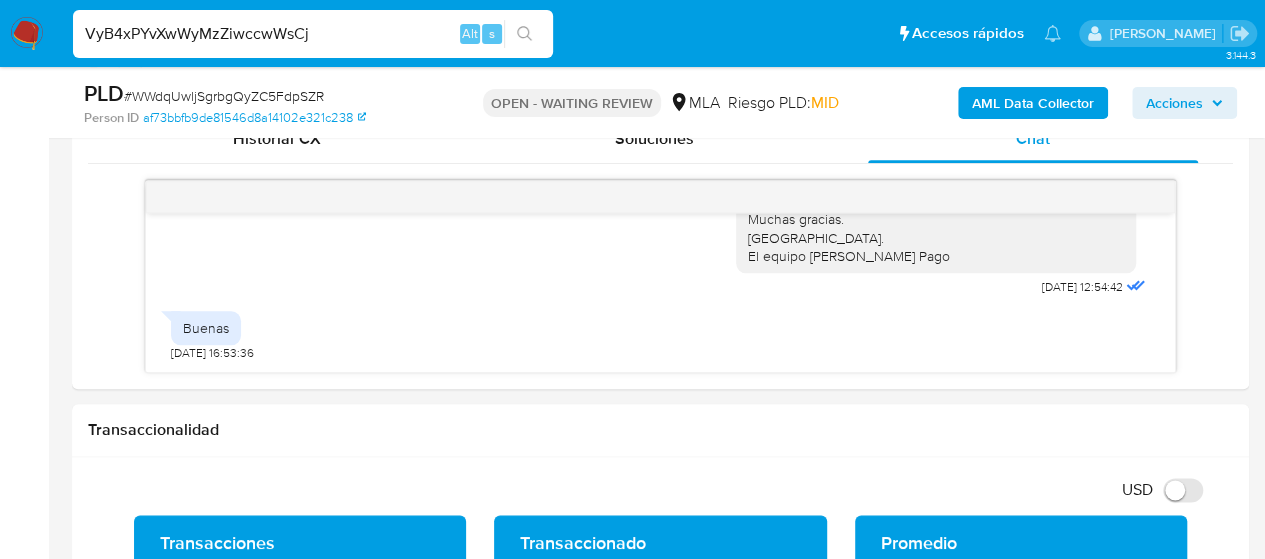 type on "VyB4xPYvXwWyMzZiwccwWsCj" 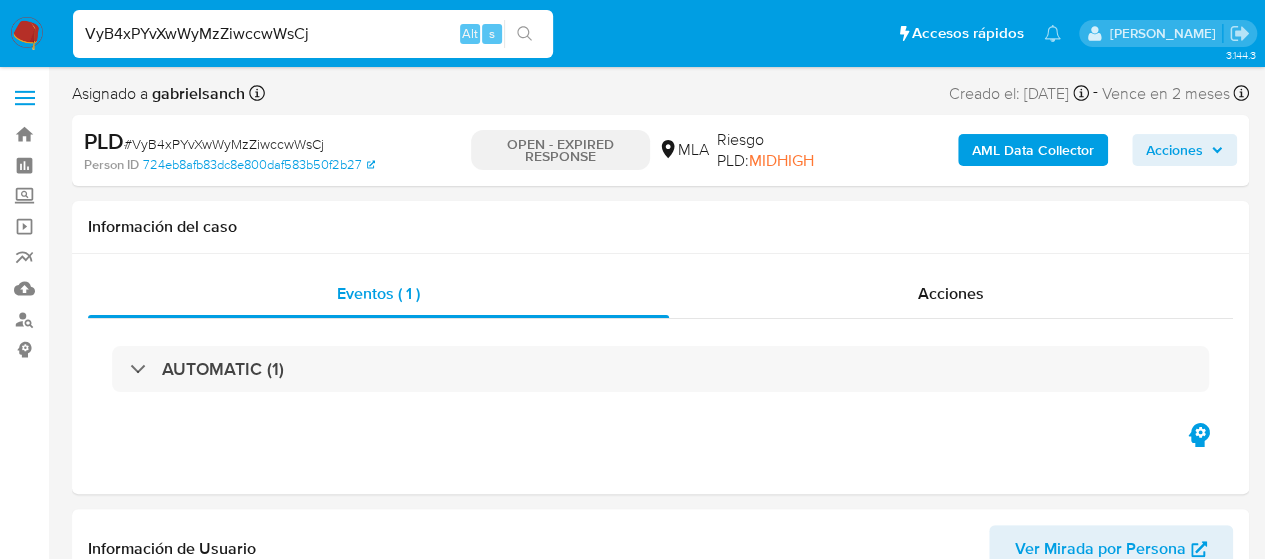select on "10" 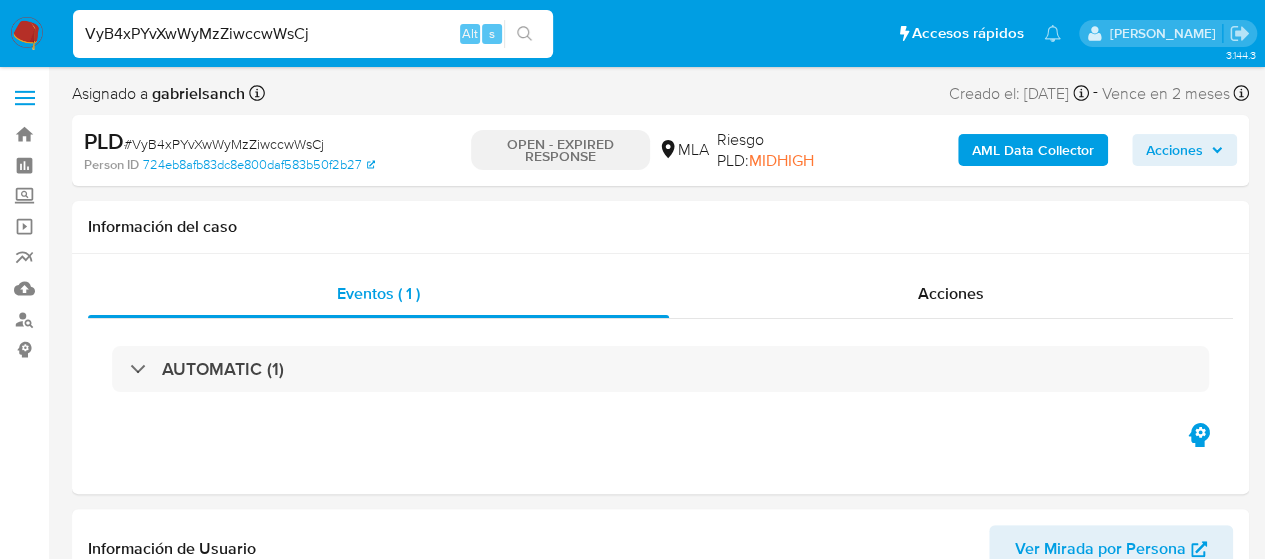 click on "VyB4xPYvXwWyMzZiwccwWsCj" at bounding box center [313, 34] 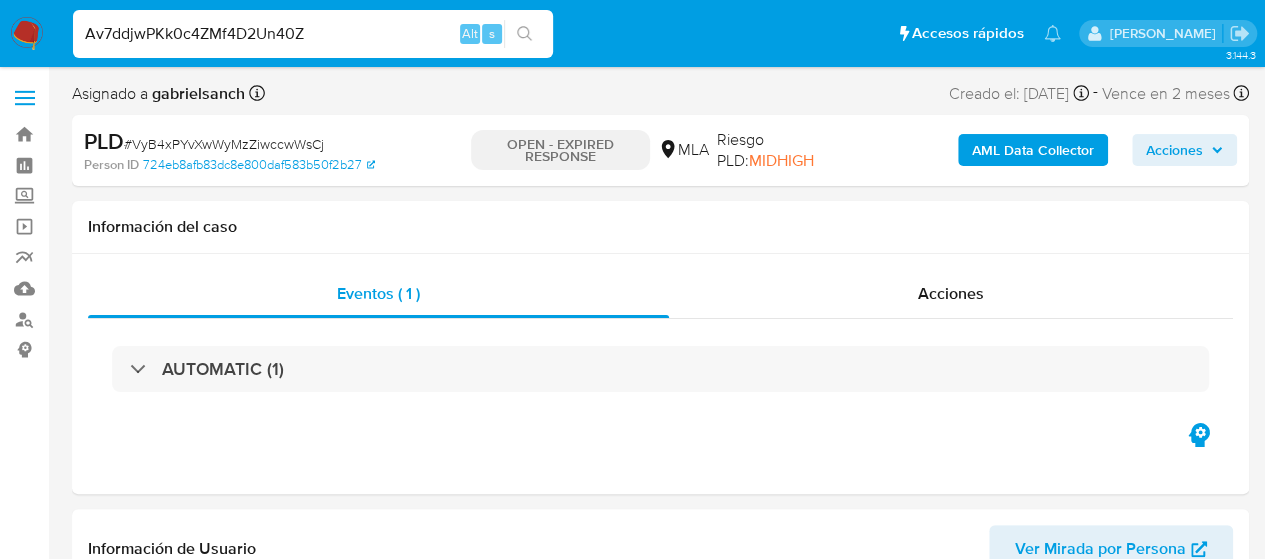 type on "Av7ddjwPKk0c4ZMf4D2Un40Z" 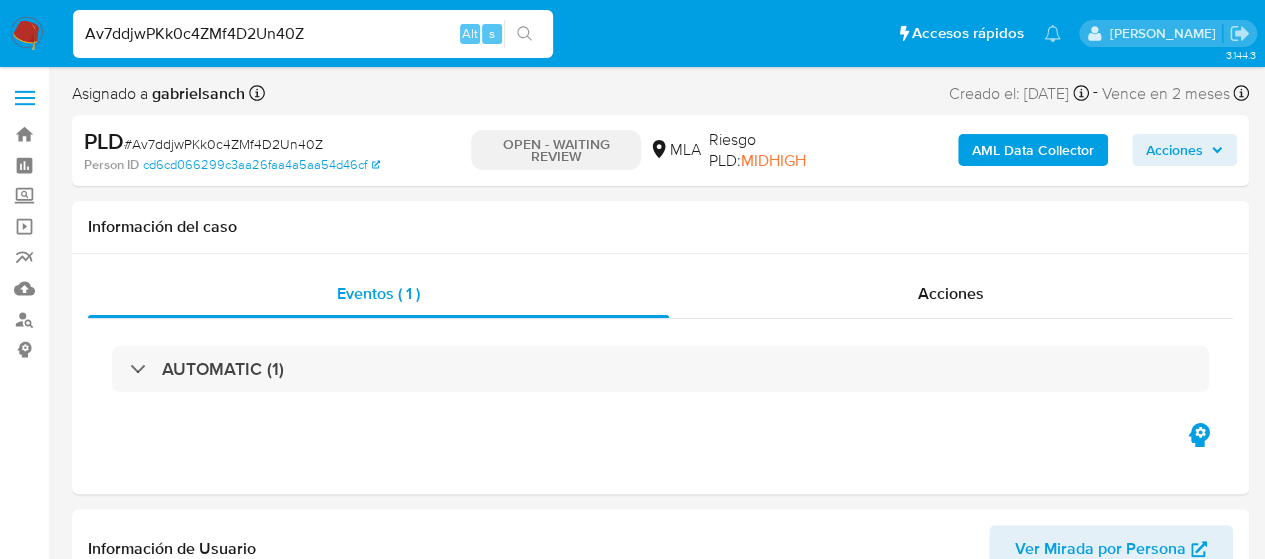 select on "10" 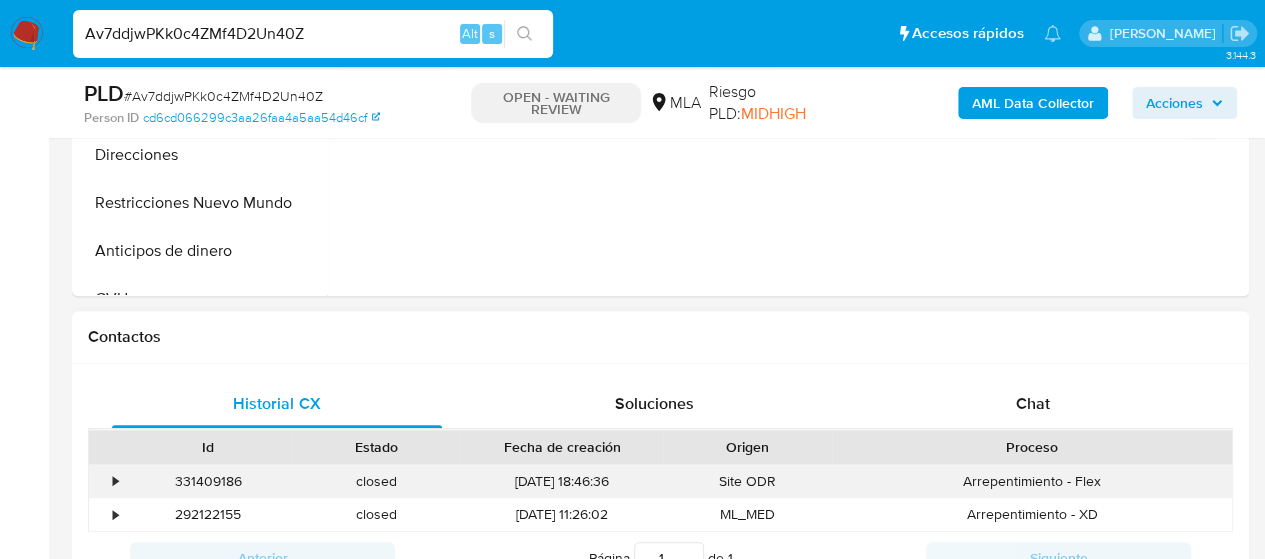 scroll, scrollTop: 900, scrollLeft: 0, axis: vertical 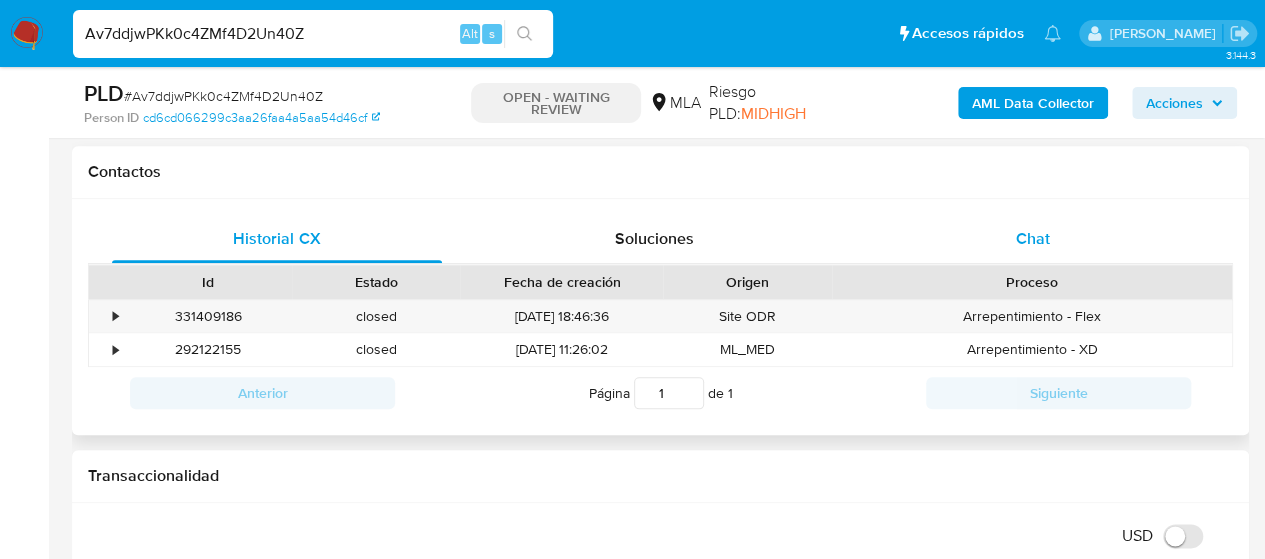 click on "Chat" at bounding box center (1033, 238) 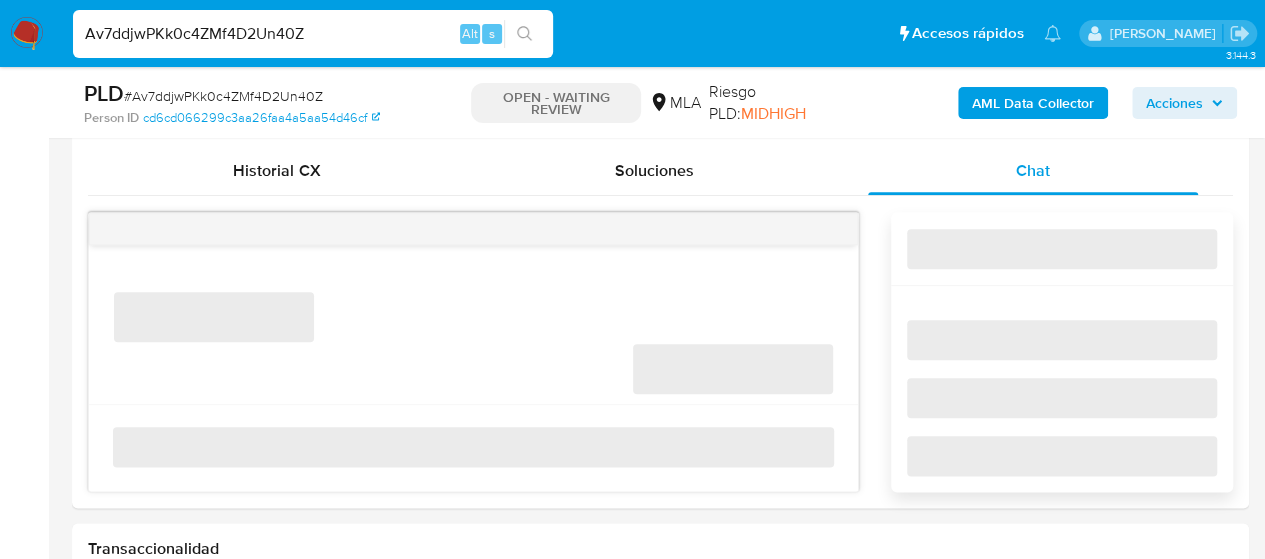 scroll, scrollTop: 1000, scrollLeft: 0, axis: vertical 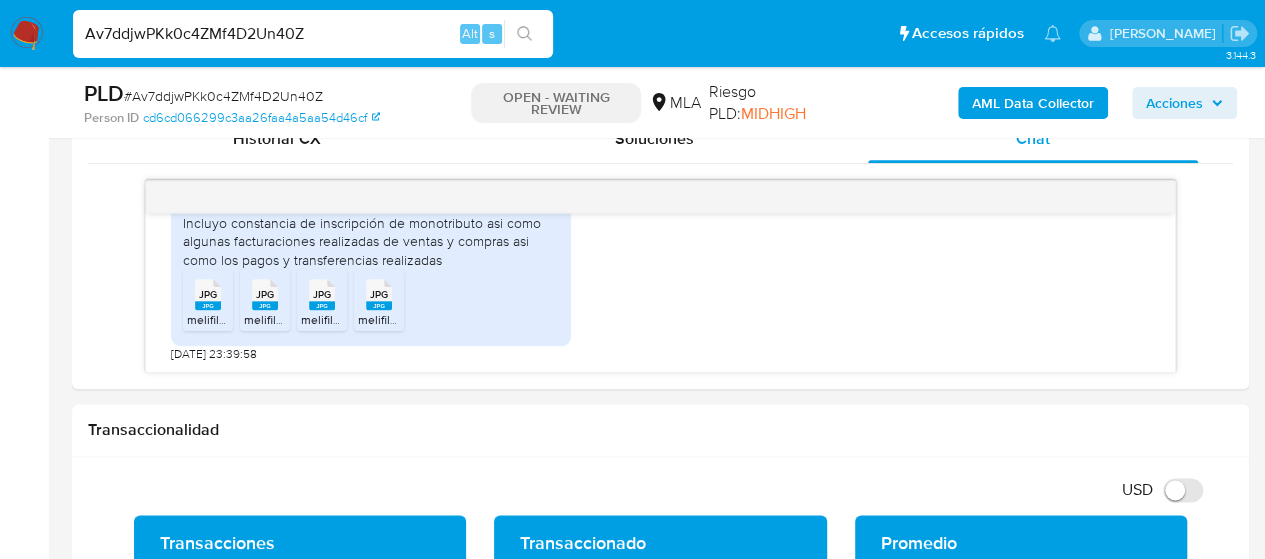 click on "Av7ddjwPKk0c4ZMf4D2Un40Z" at bounding box center [313, 34] 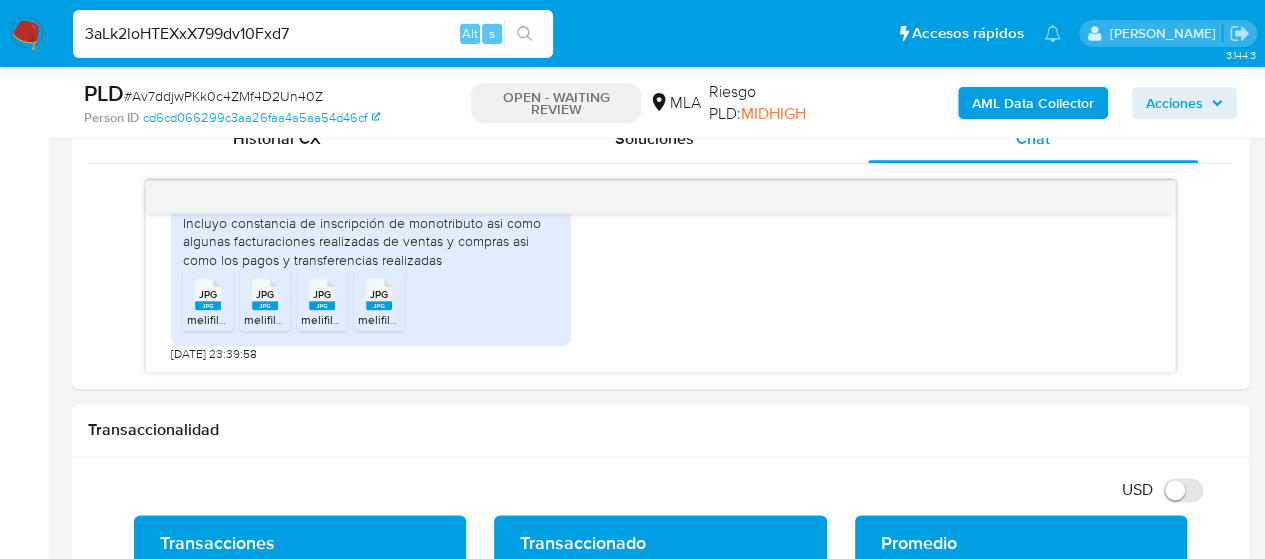 type on "3aLk2loHTEXxX799dv10Fxd7" 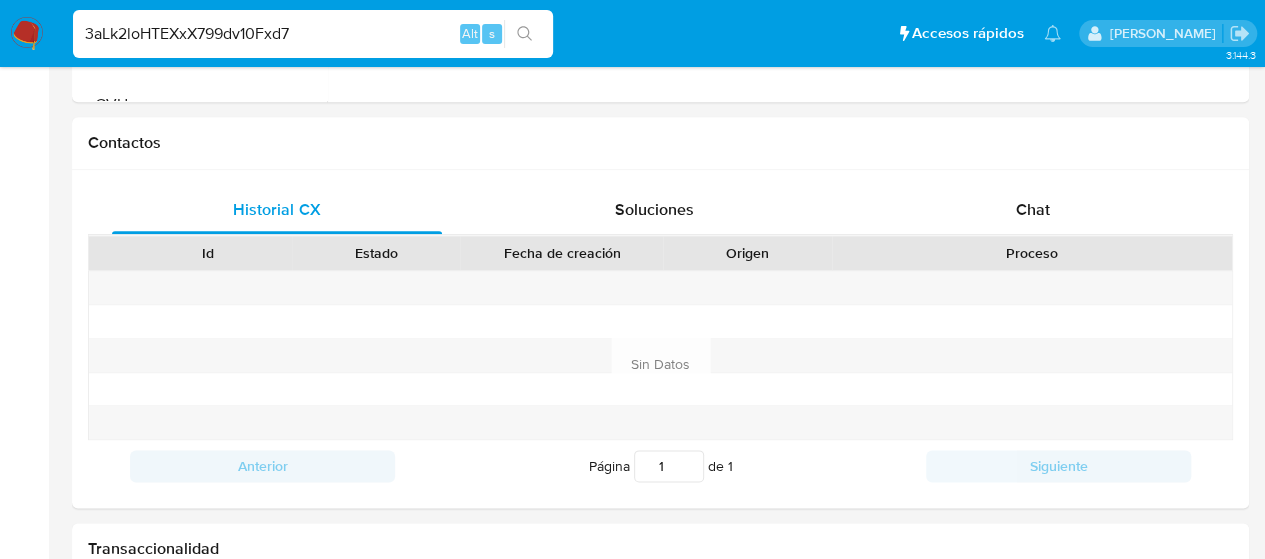 select on "10" 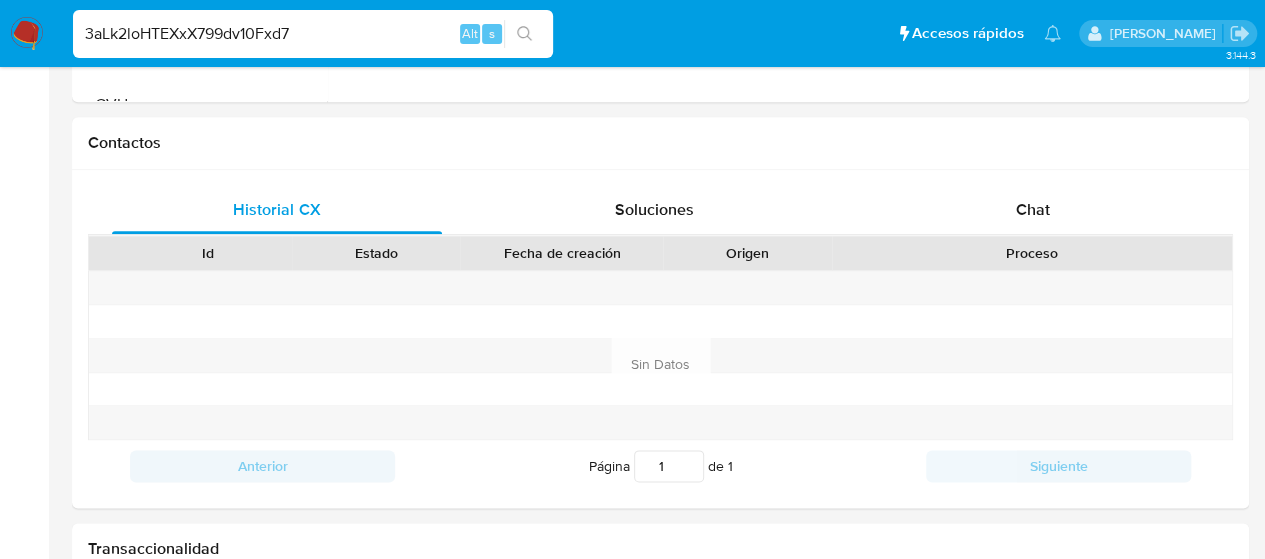 scroll, scrollTop: 0, scrollLeft: 0, axis: both 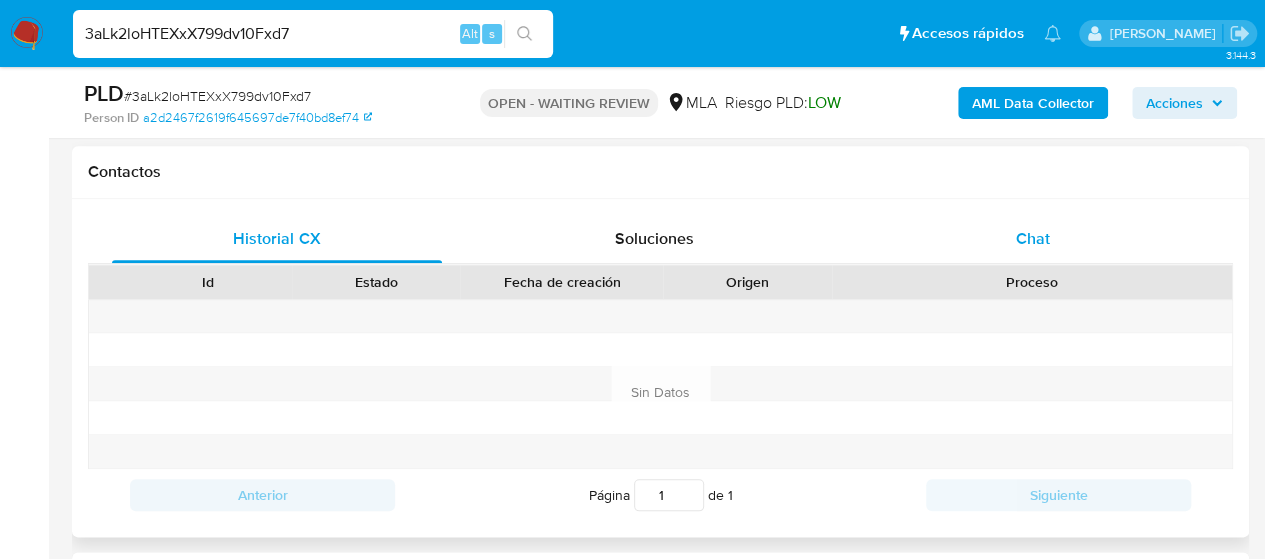 click on "Chat" at bounding box center [1033, 238] 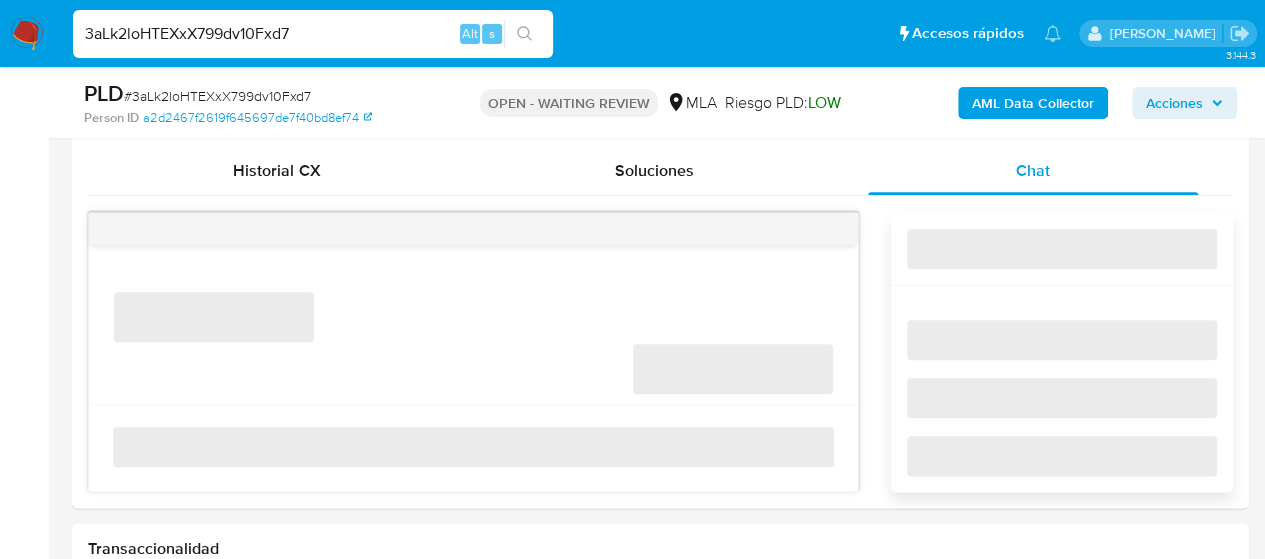 scroll, scrollTop: 1000, scrollLeft: 0, axis: vertical 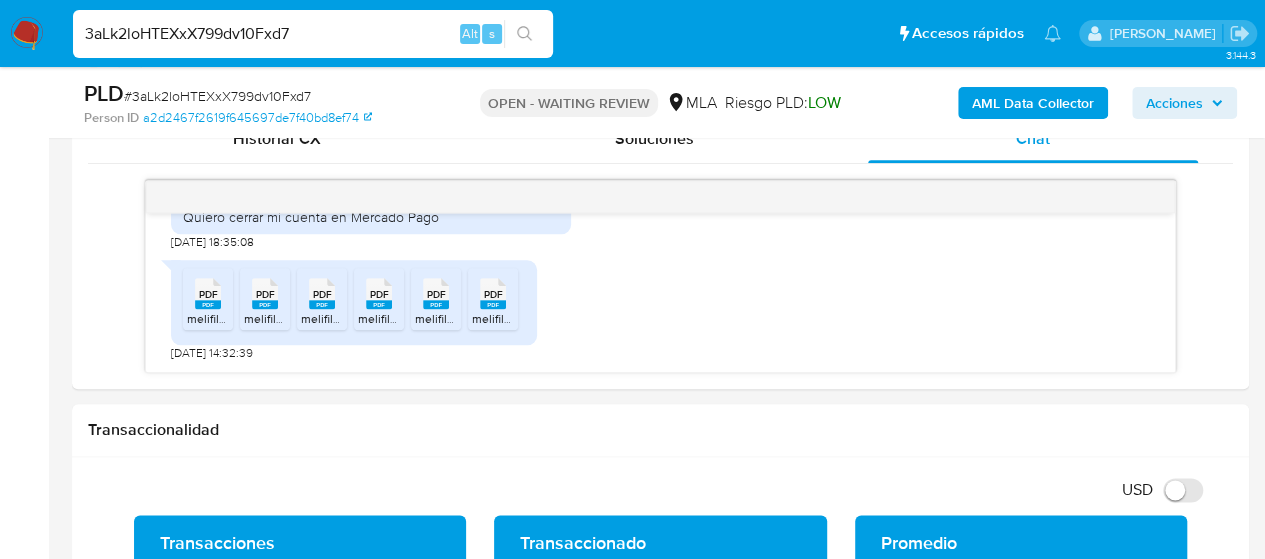 click on "3aLk2loHTEXxX799dv10Fxd7" at bounding box center [313, 34] 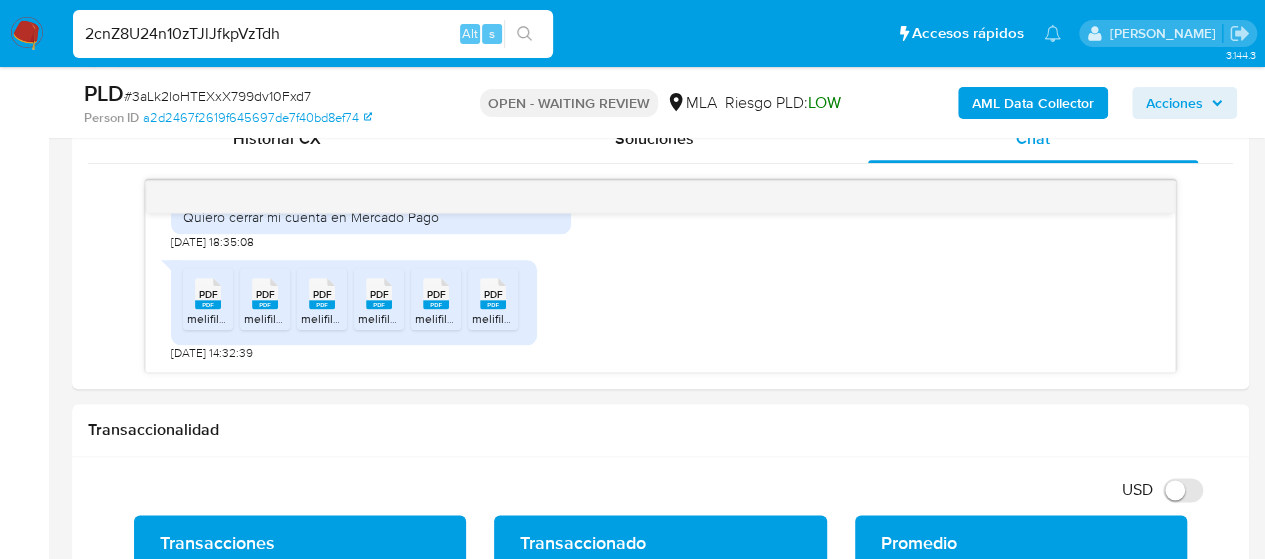 type on "2cnZ8U24n10zTJlJfkpVzTdh" 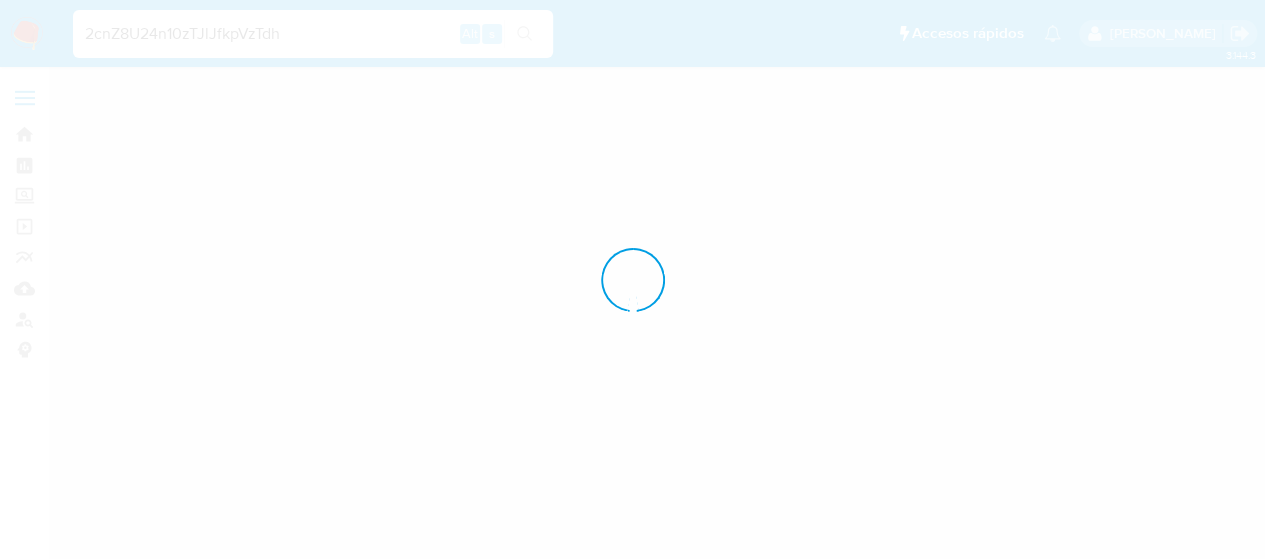 scroll, scrollTop: 0, scrollLeft: 0, axis: both 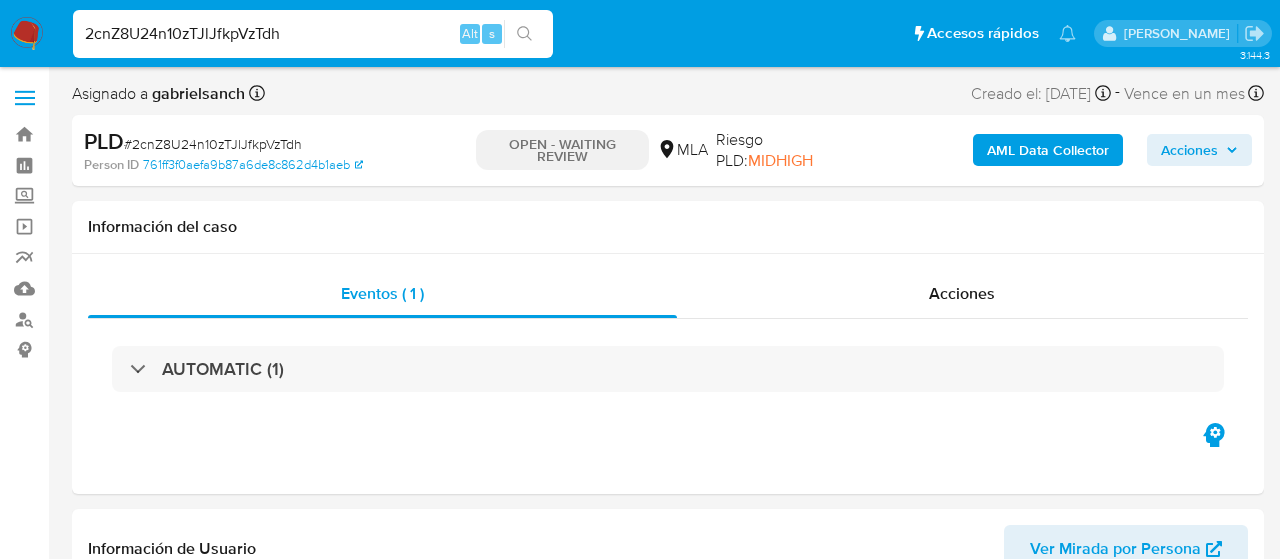 select on "10" 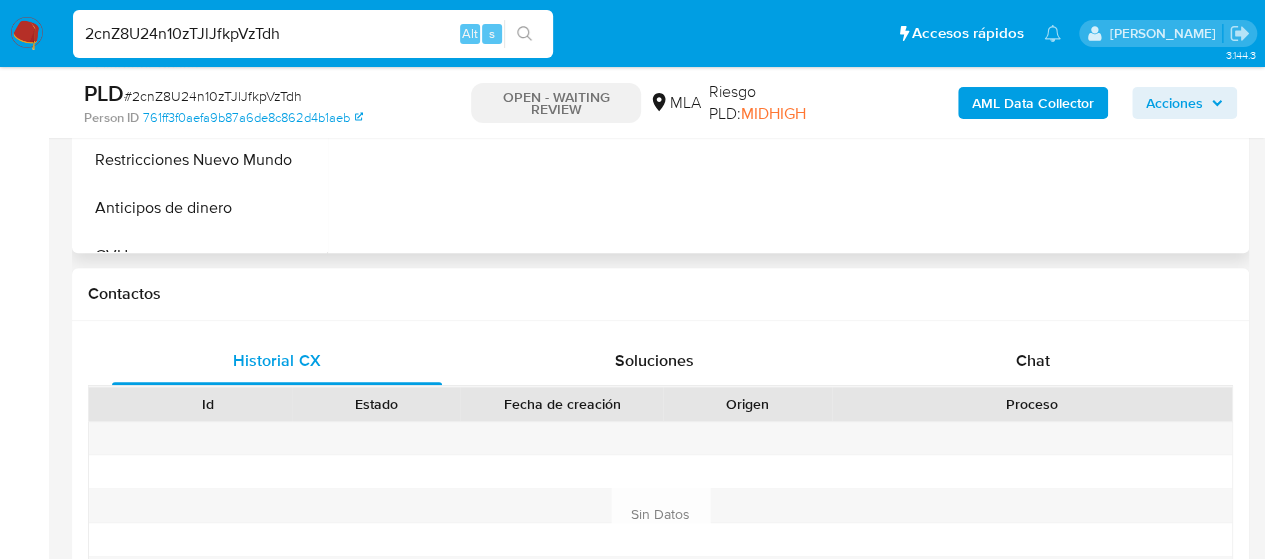 scroll, scrollTop: 800, scrollLeft: 0, axis: vertical 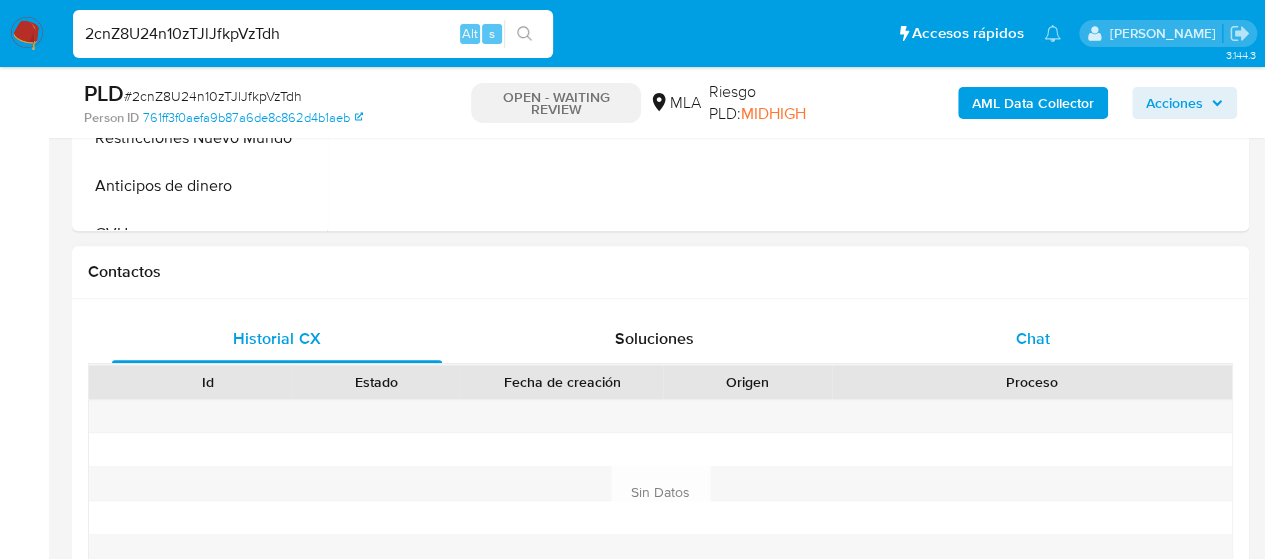 click on "Chat" at bounding box center [1033, 338] 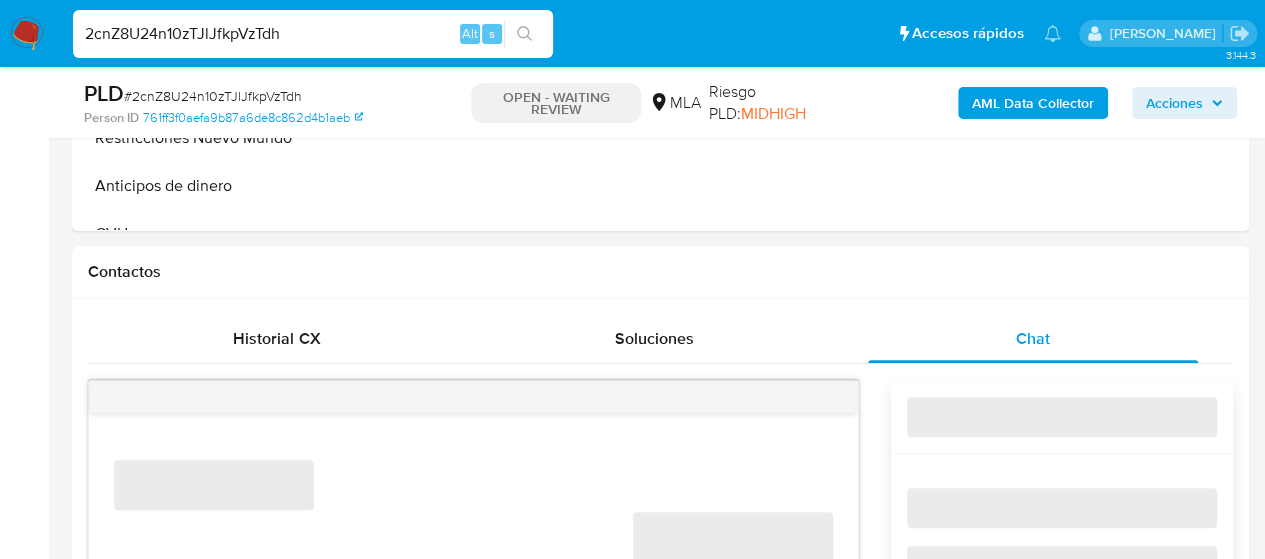 scroll, scrollTop: 900, scrollLeft: 0, axis: vertical 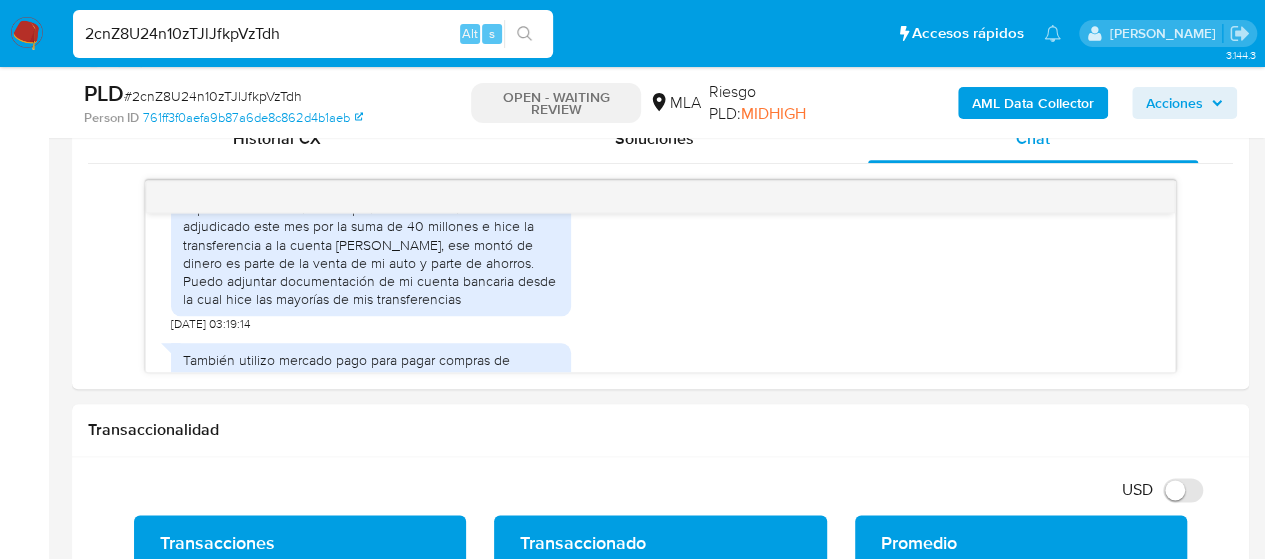 click on "2cnZ8U24n10zTJlJfkpVzTdh" at bounding box center [313, 34] 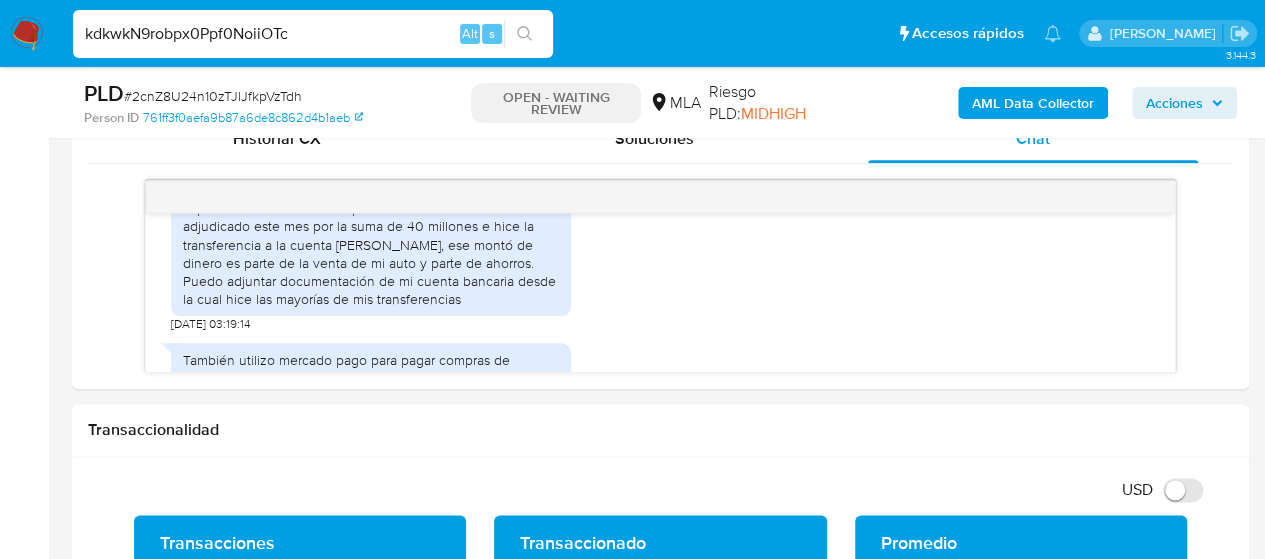 type on "kdkwkN9robpx0Ppf0NoiiOTc" 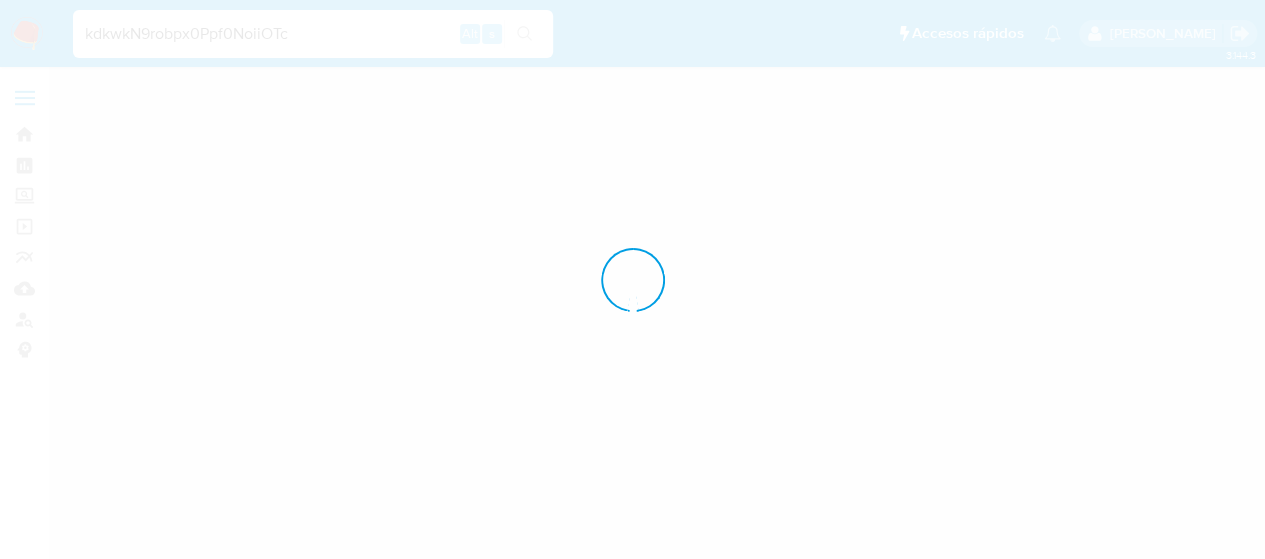 scroll, scrollTop: 0, scrollLeft: 0, axis: both 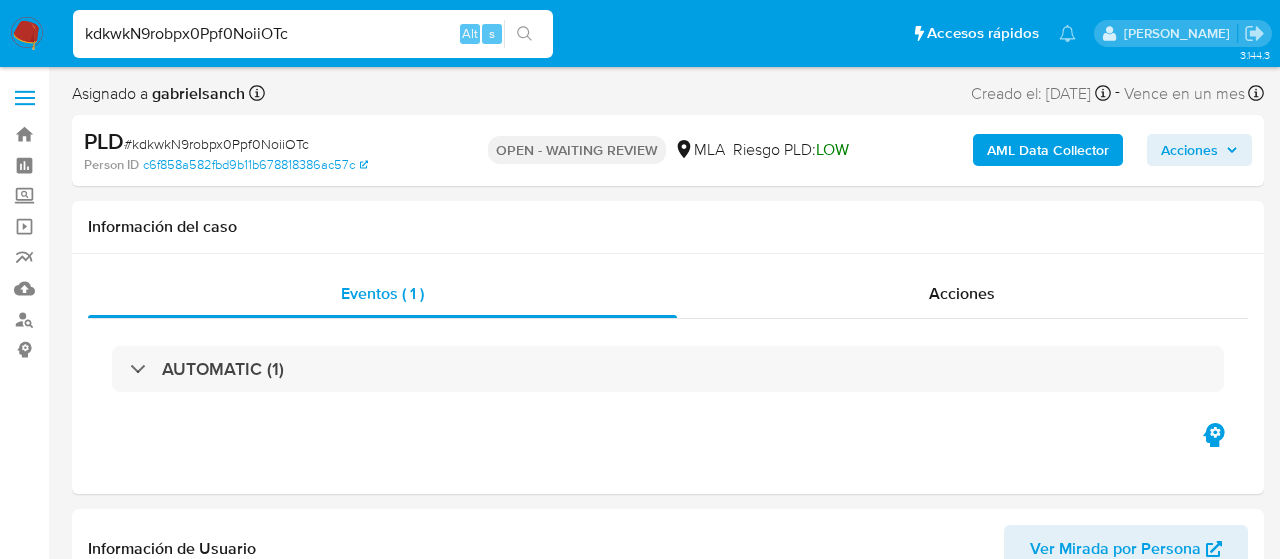 select on "10" 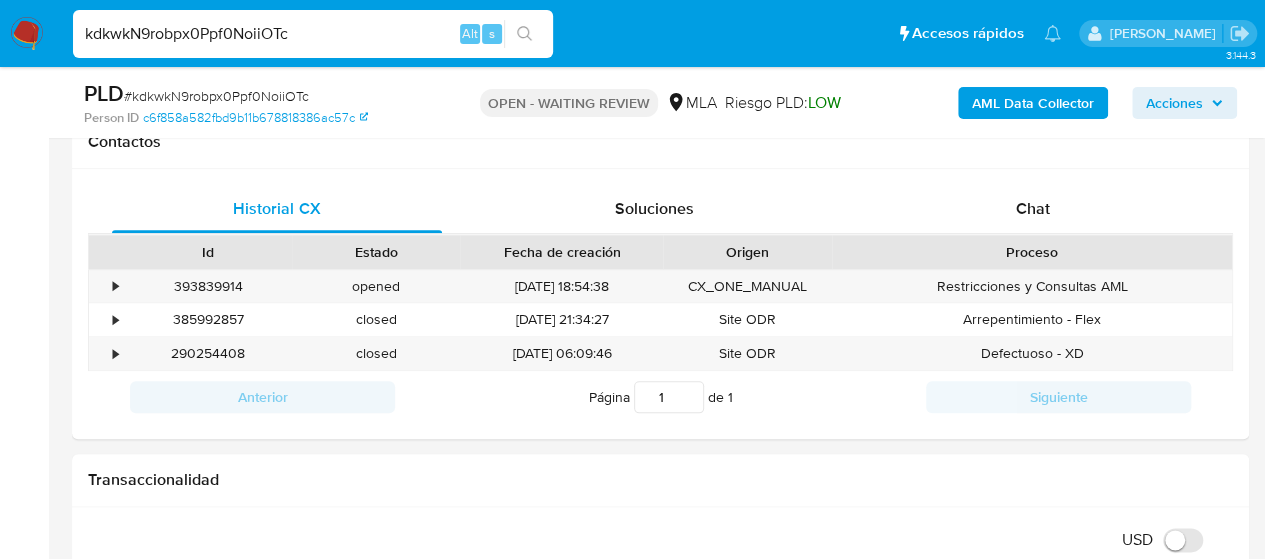 scroll, scrollTop: 900, scrollLeft: 0, axis: vertical 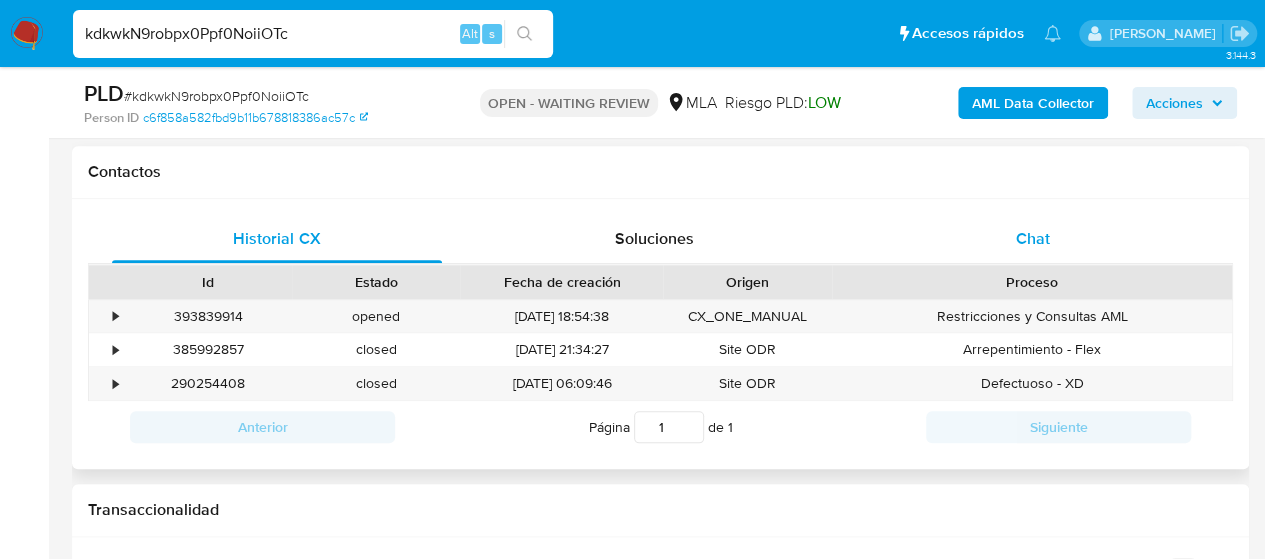 click on "Chat" at bounding box center (1033, 238) 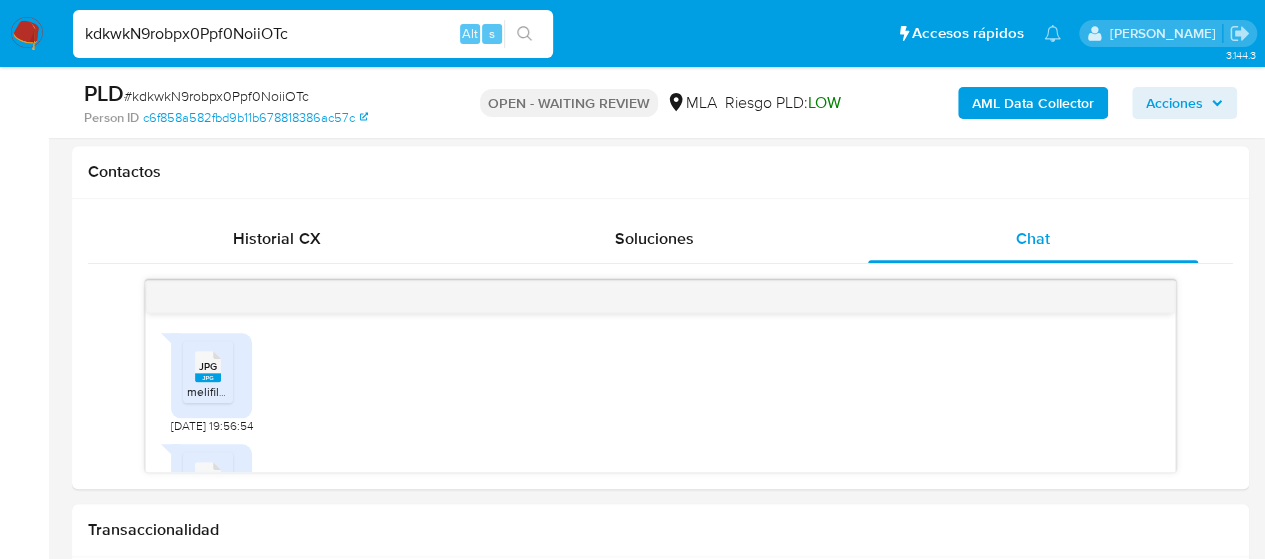 scroll, scrollTop: 2337, scrollLeft: 0, axis: vertical 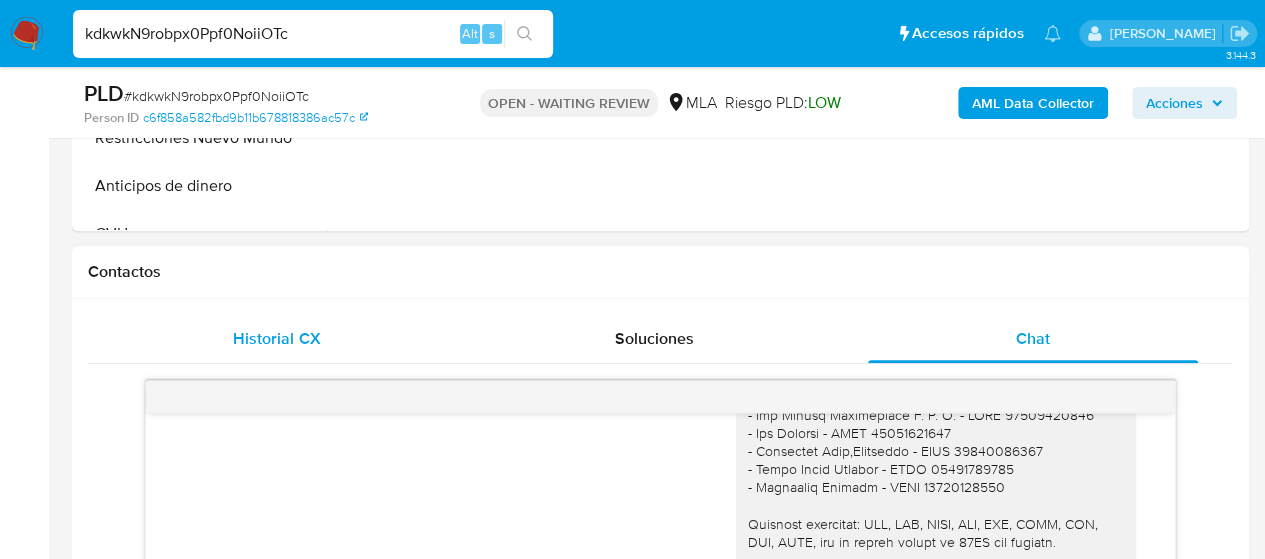 drag, startPoint x: 274, startPoint y: 307, endPoint x: 271, endPoint y: 323, distance: 16.27882 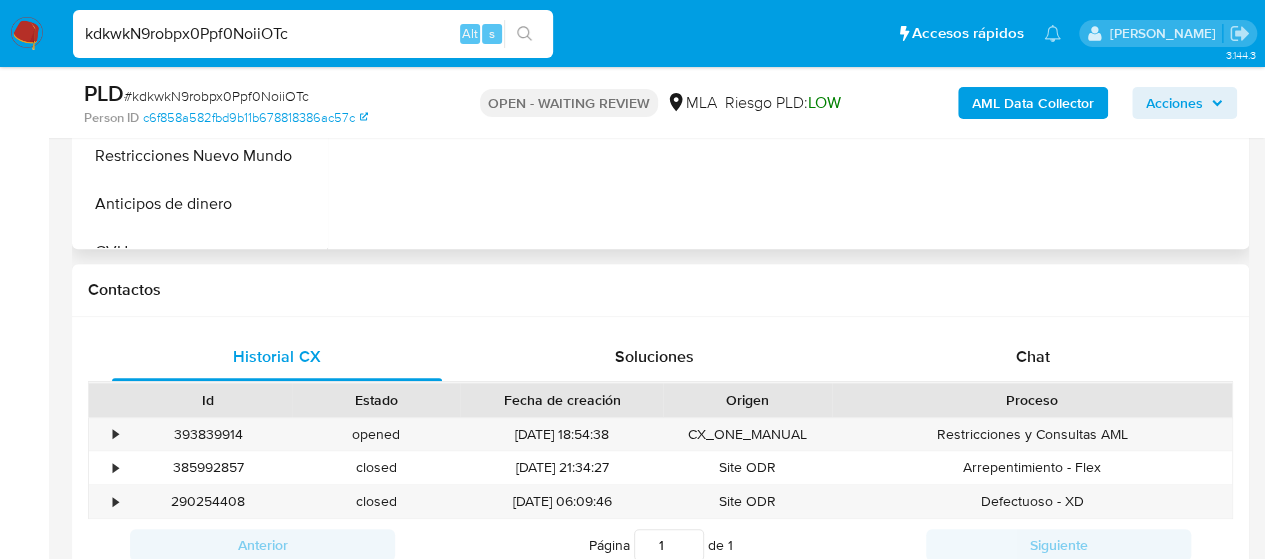 scroll, scrollTop: 800, scrollLeft: 0, axis: vertical 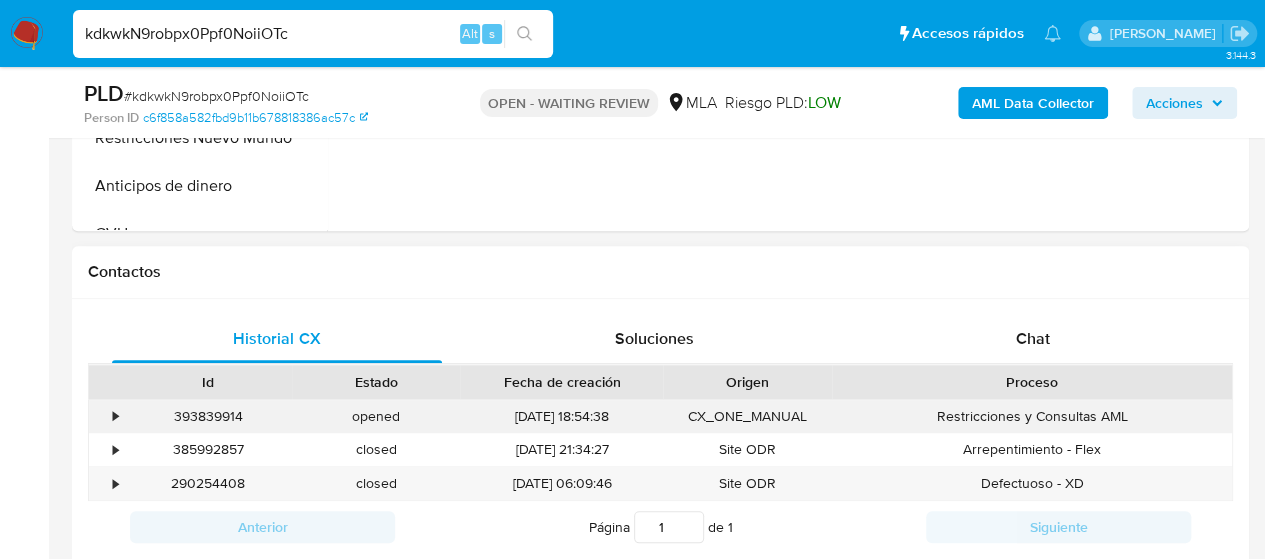 click on "393839914" at bounding box center (208, 416) 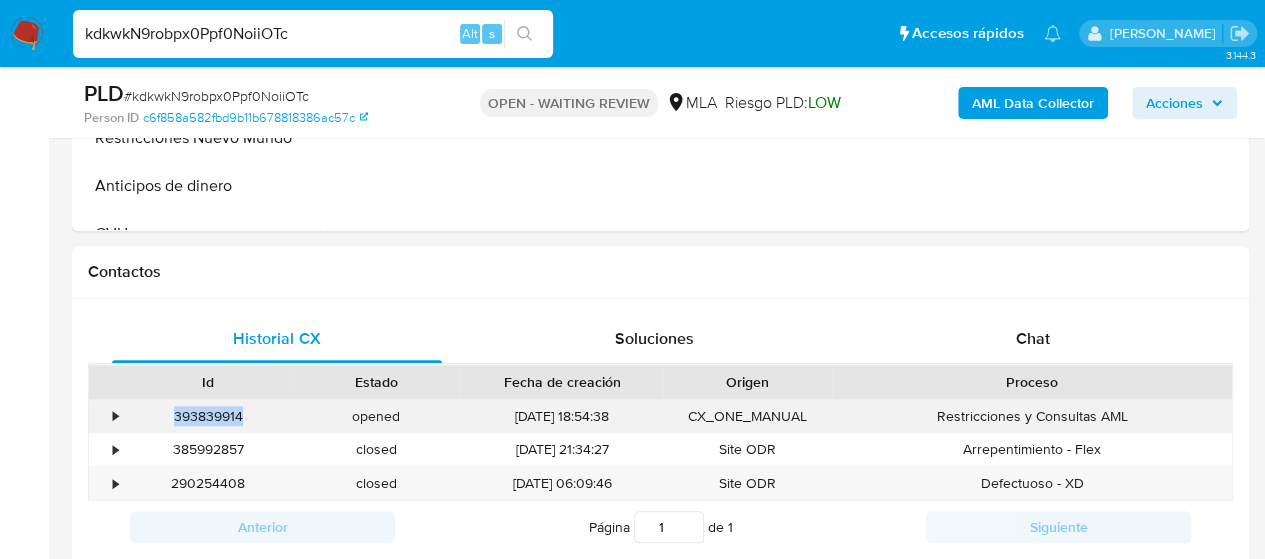 click on "393839914" at bounding box center (208, 416) 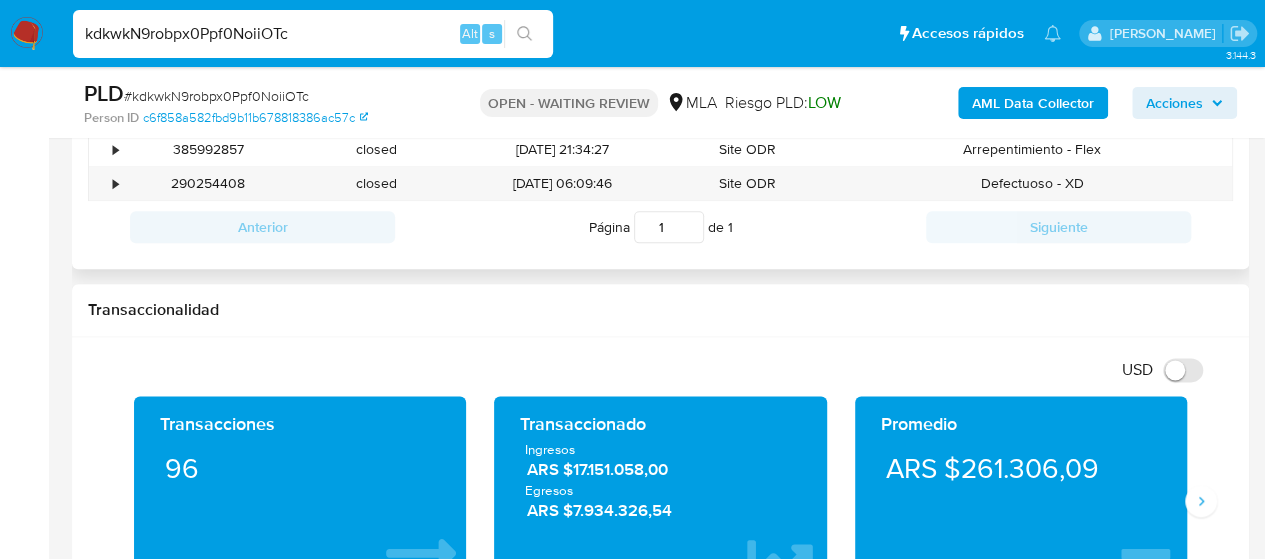 scroll, scrollTop: 900, scrollLeft: 0, axis: vertical 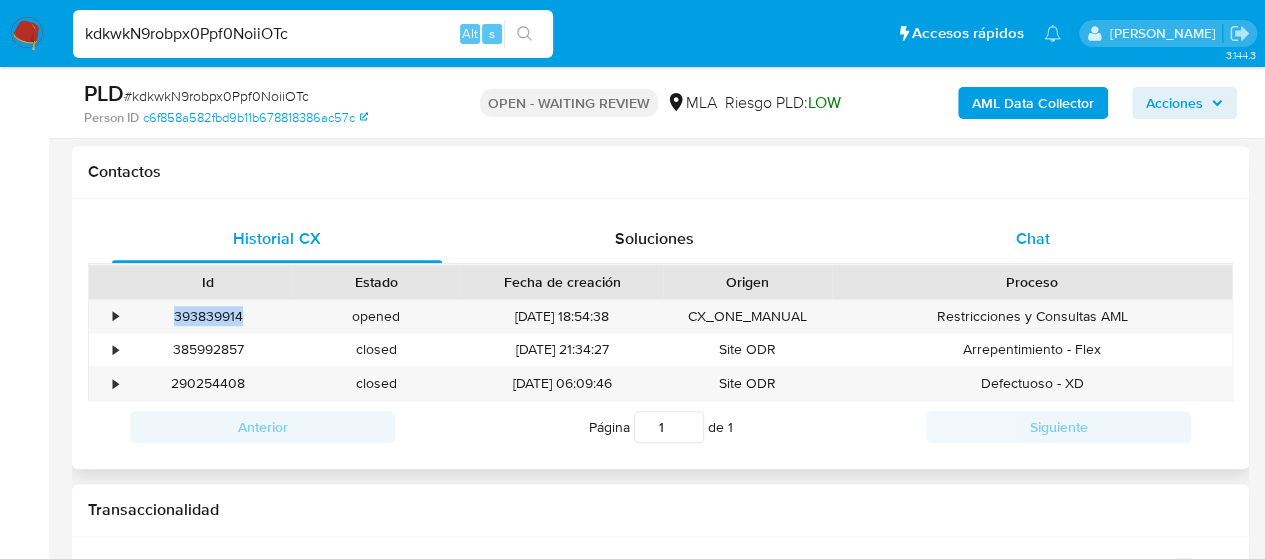 click on "Chat" at bounding box center [1033, 238] 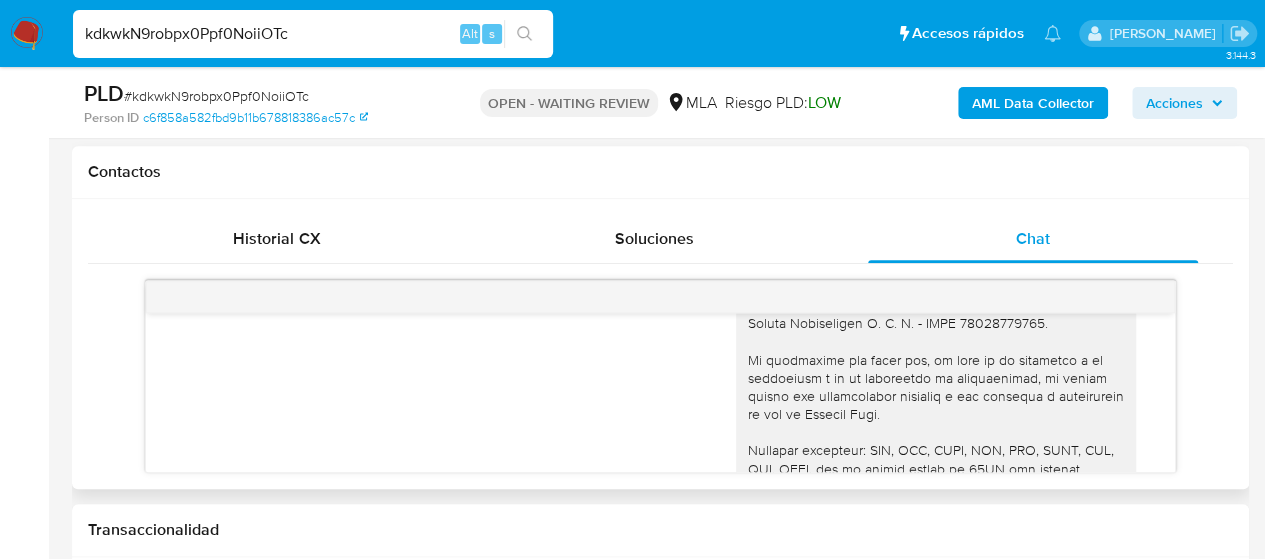 scroll, scrollTop: 3729, scrollLeft: 0, axis: vertical 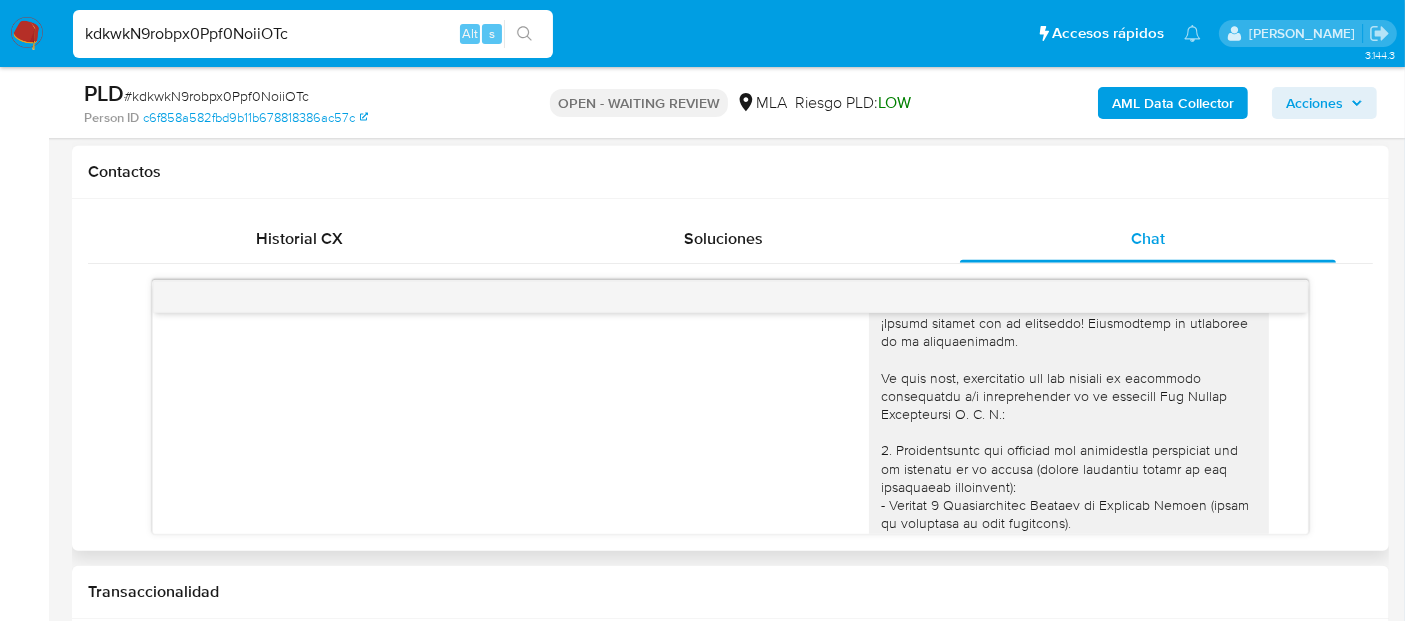 drag, startPoint x: 1185, startPoint y: 37, endPoint x: 834, endPoint y: 421, distance: 520.2471 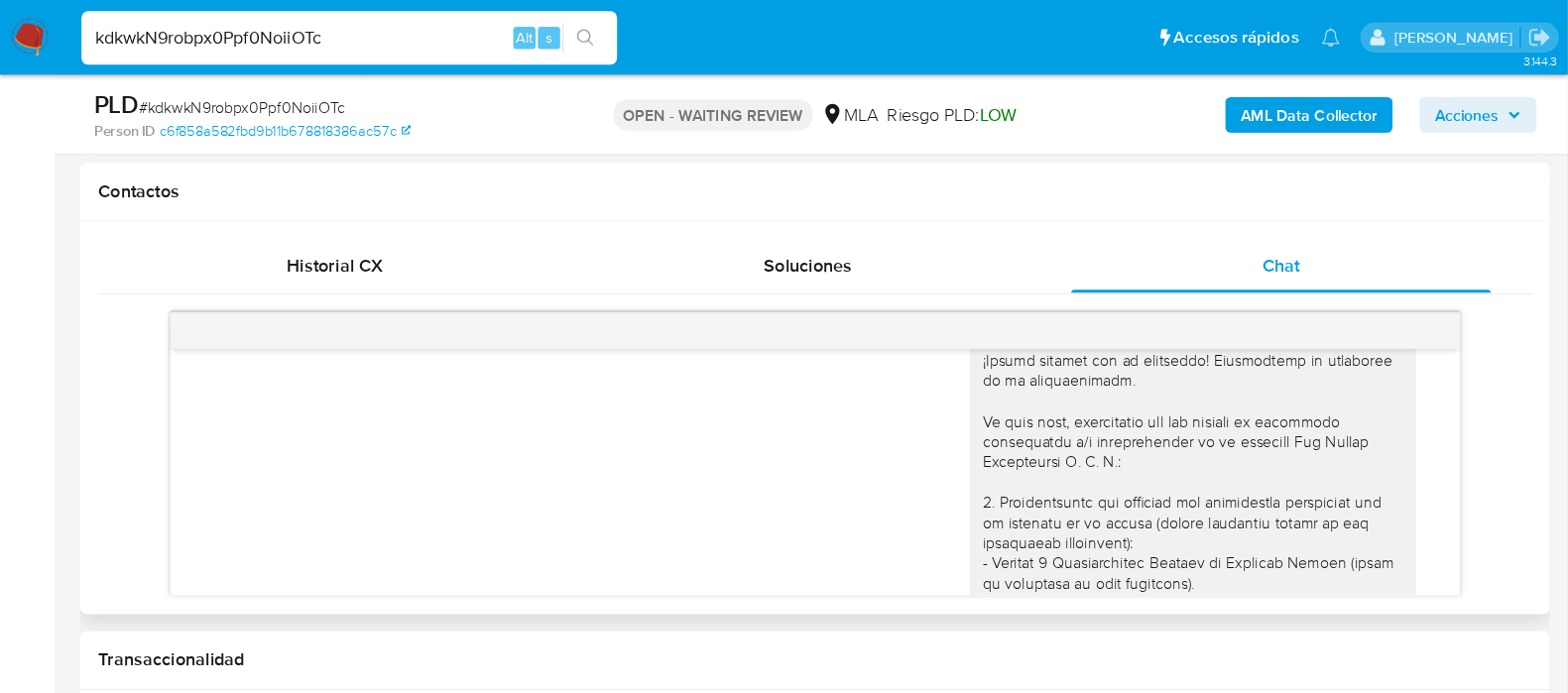 scroll, scrollTop: 891, scrollLeft: 0, axis: vertical 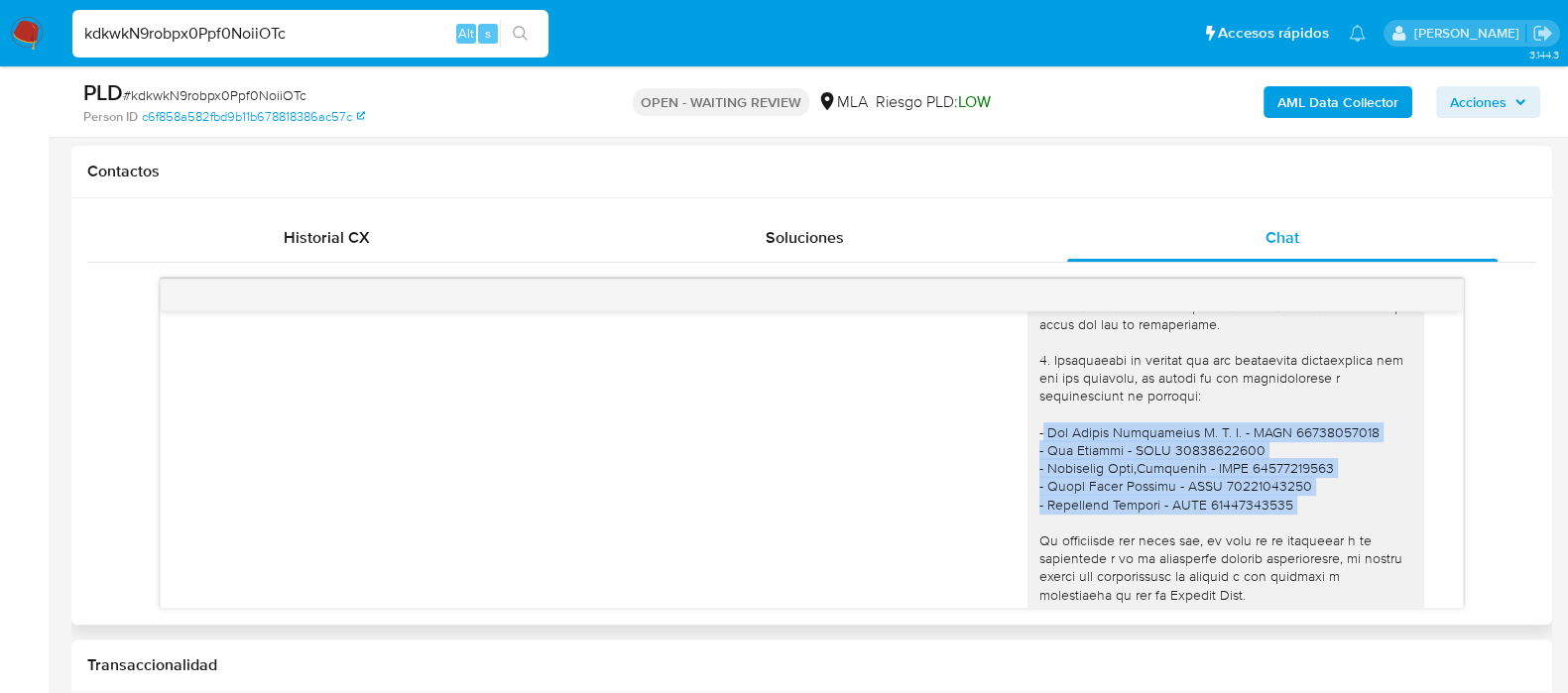 drag, startPoint x: 1022, startPoint y: 465, endPoint x: 1266, endPoint y: 535, distance: 253.84247 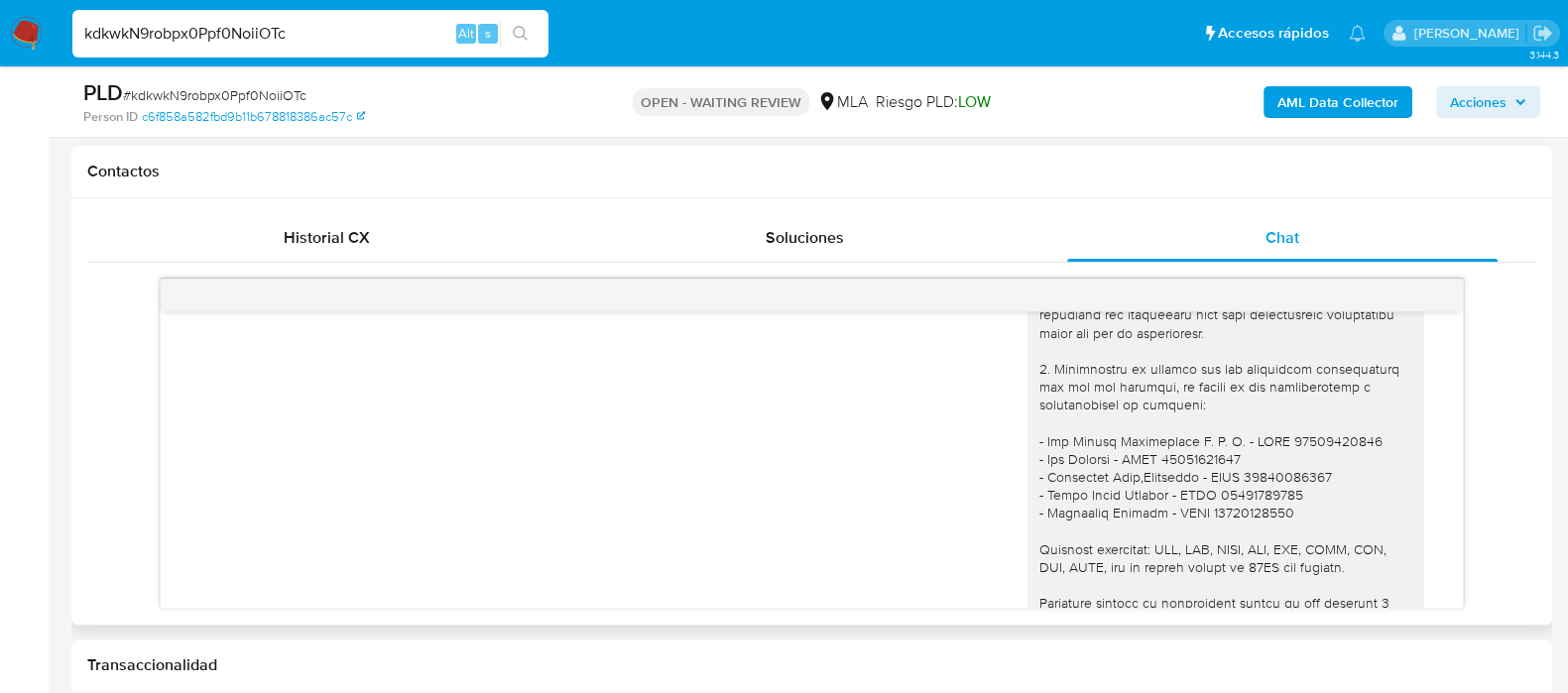 scroll, scrollTop: 5081, scrollLeft: 0, axis: vertical 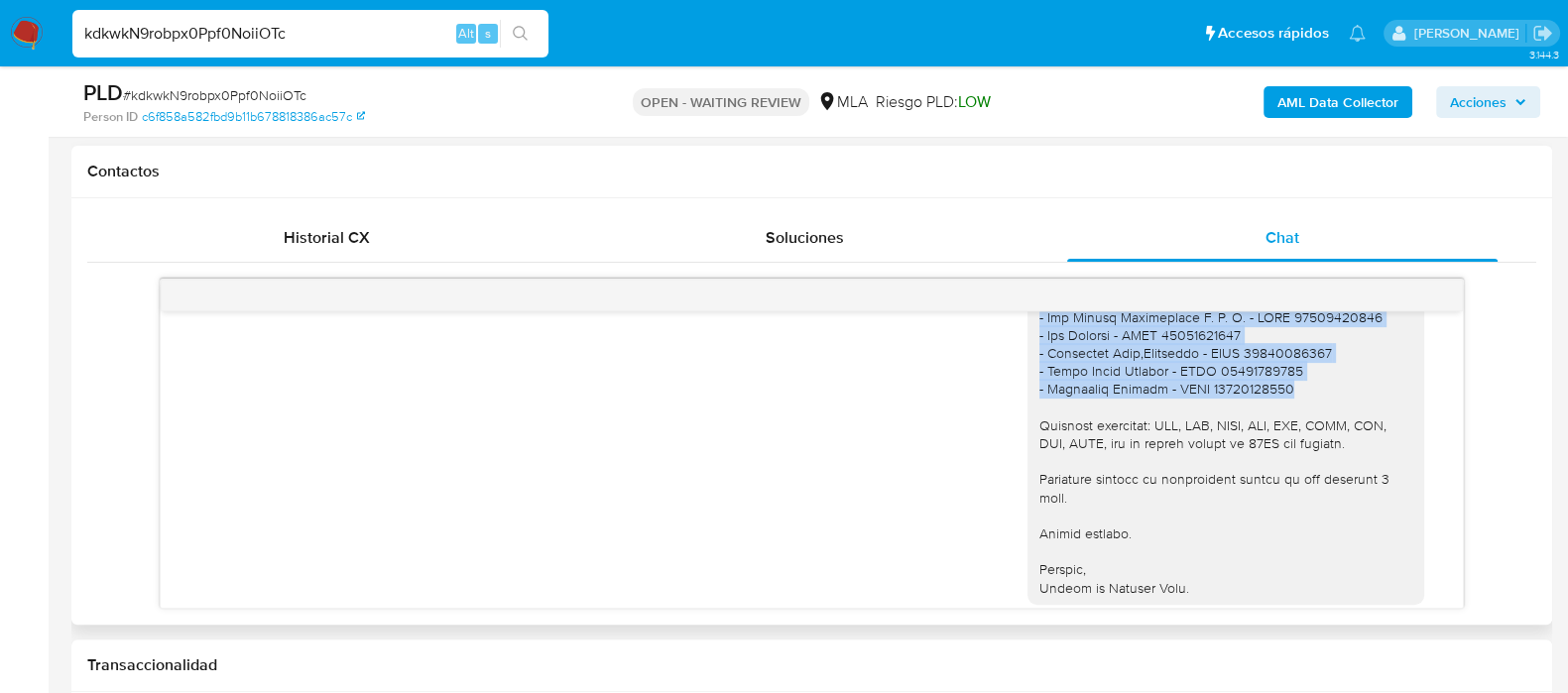 drag, startPoint x: 1026, startPoint y: 369, endPoint x: 1263, endPoint y: 433, distance: 245.48931 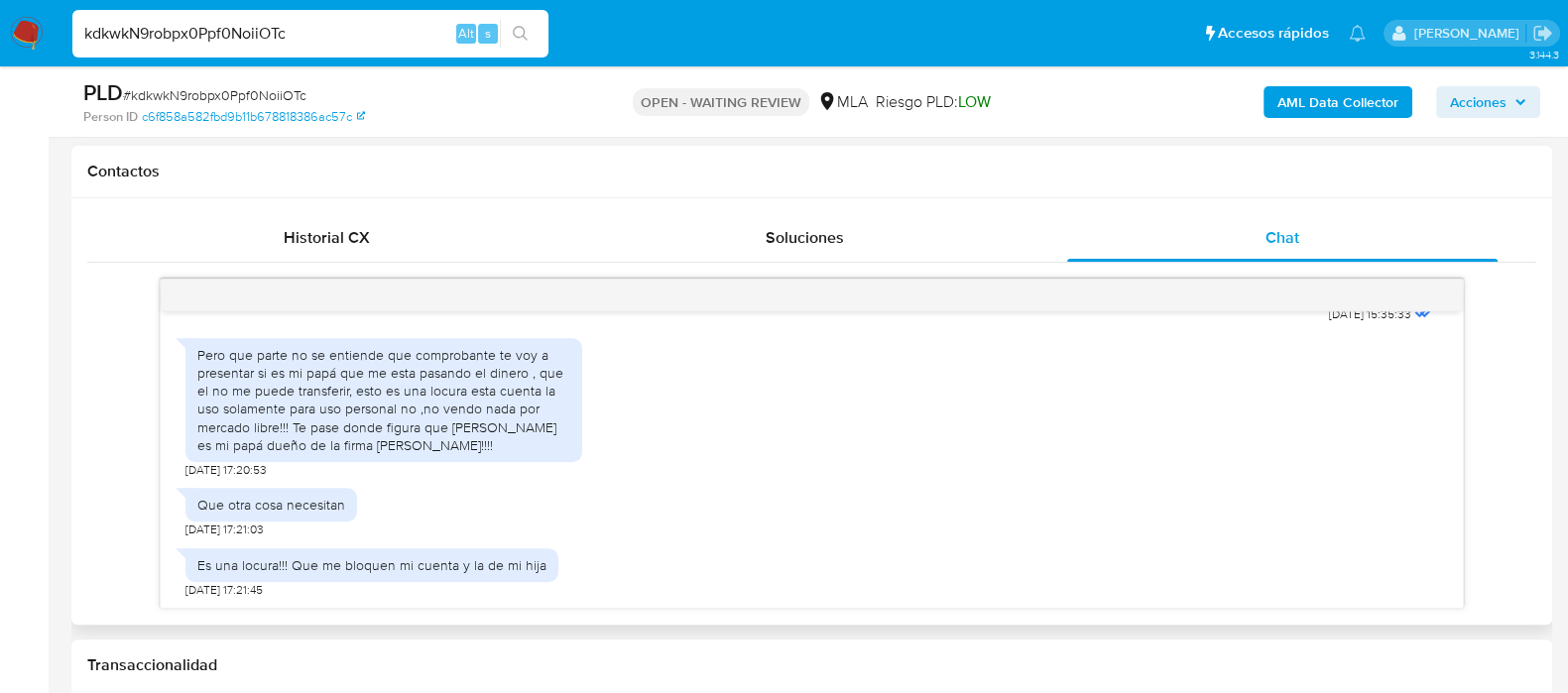 scroll, scrollTop: 5438, scrollLeft: 0, axis: vertical 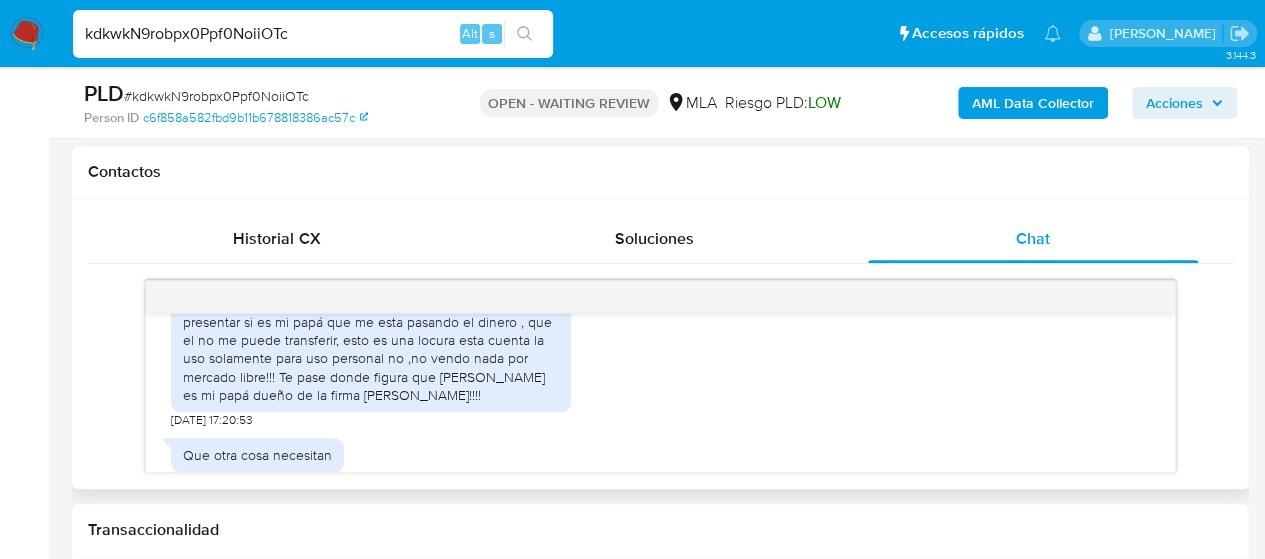 drag, startPoint x: 1599, startPoint y: 35, endPoint x: 768, endPoint y: 161, distance: 840.49805 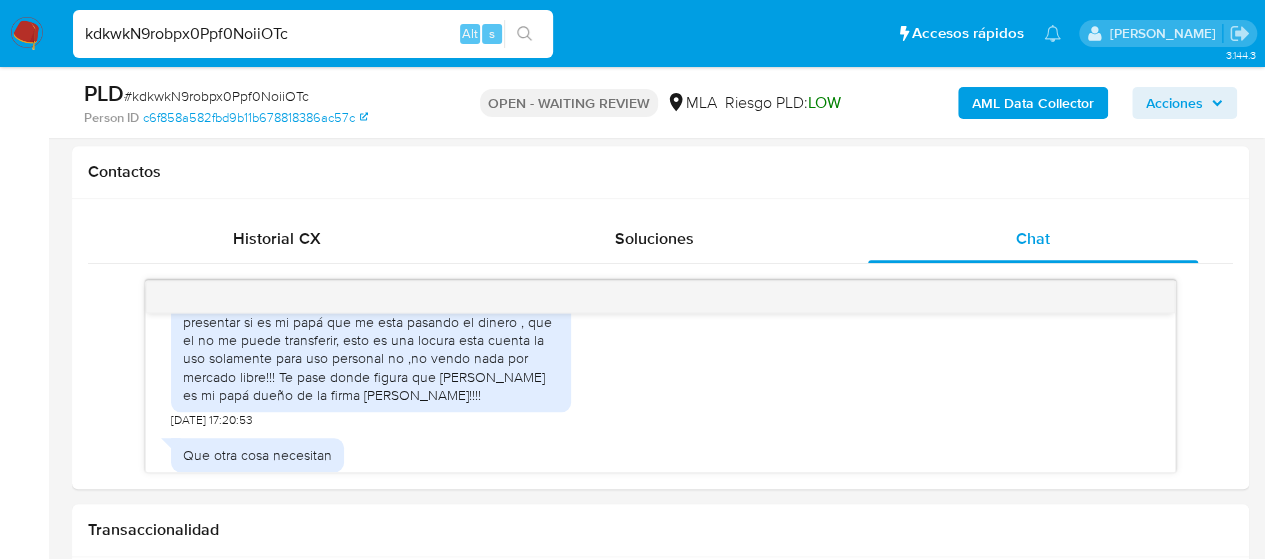 click on "kdkwkN9robpx0Ppf0NoiiOTc" at bounding box center [313, 34] 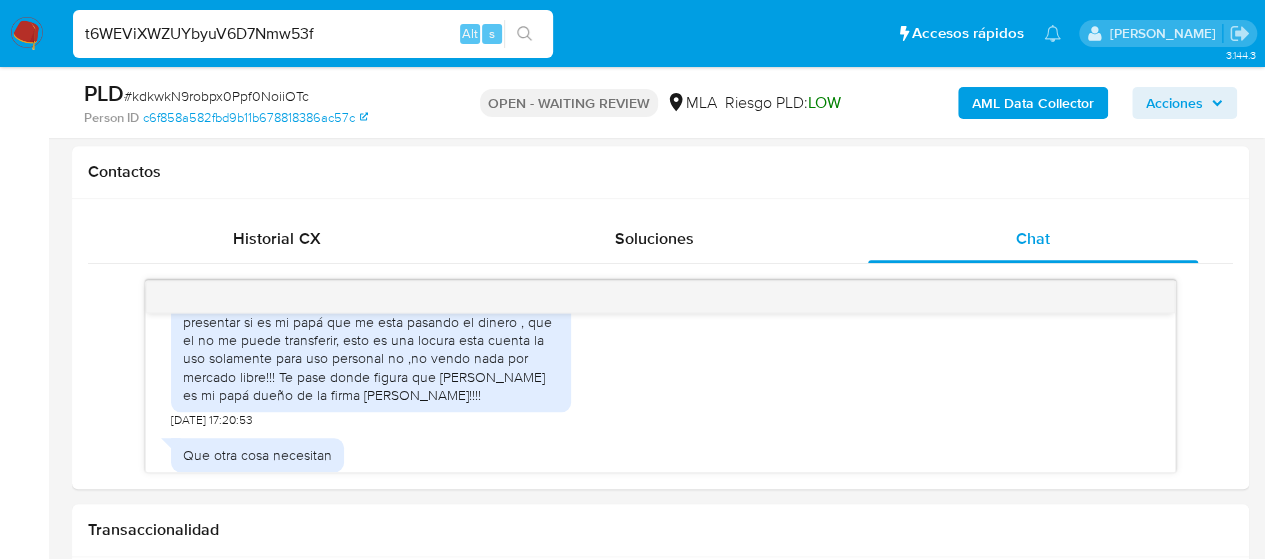 type on "t6WEViXWZUYbyuV6D7Nmw53f" 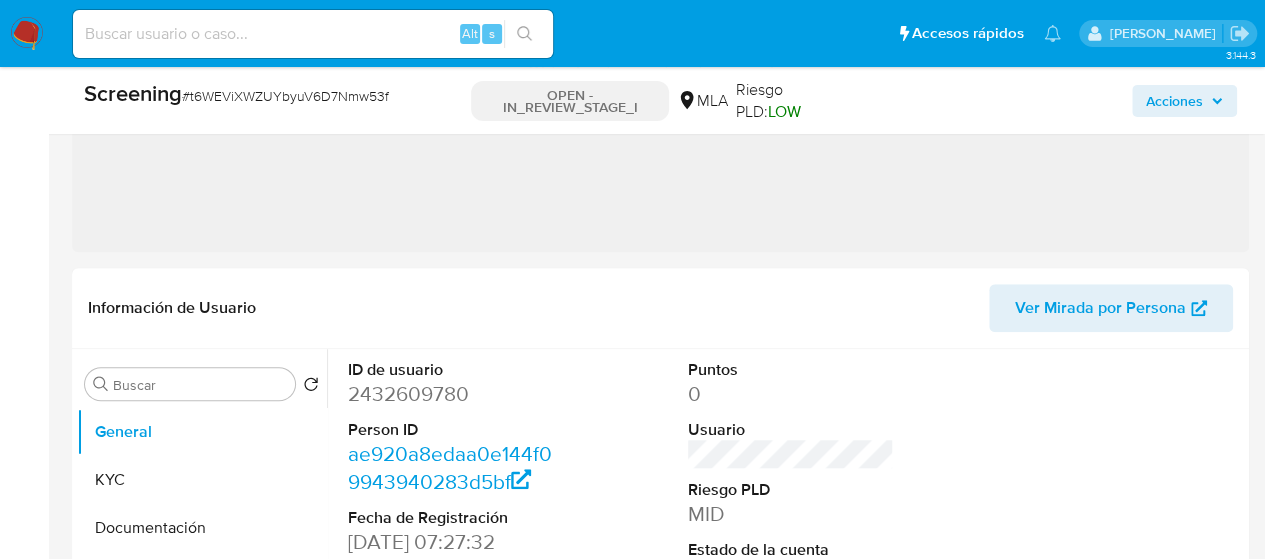 scroll, scrollTop: 700, scrollLeft: 0, axis: vertical 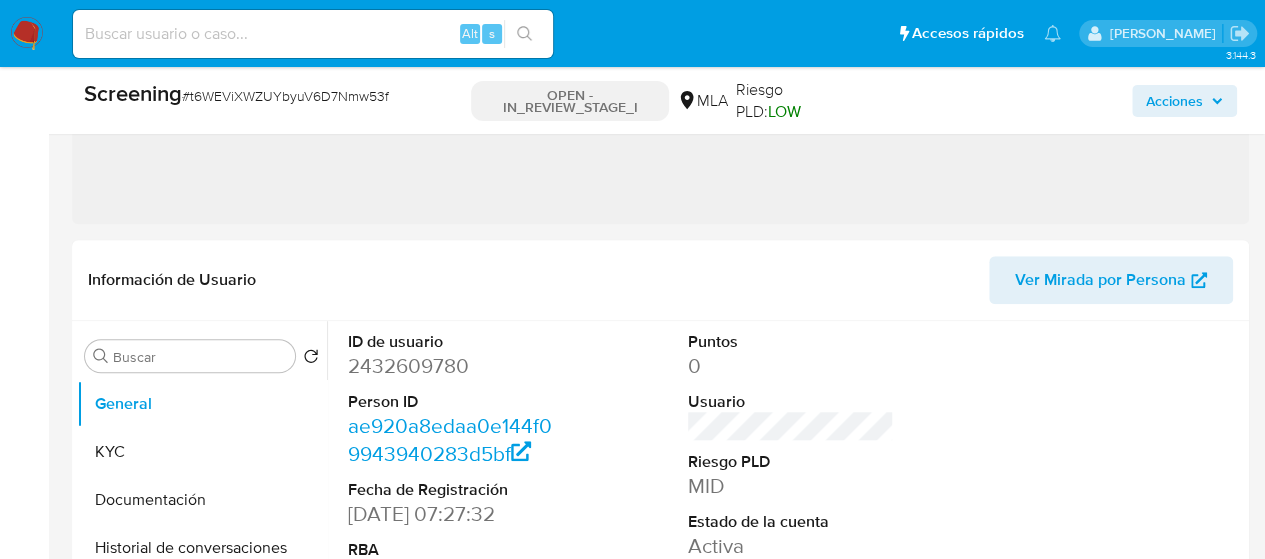 select on "10" 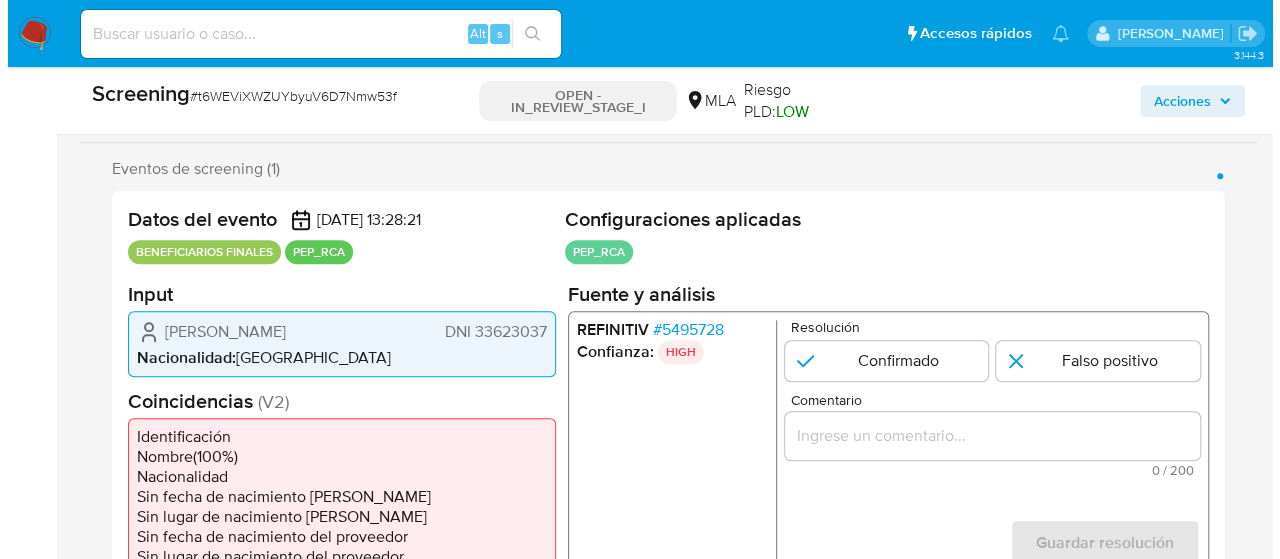scroll, scrollTop: 300, scrollLeft: 0, axis: vertical 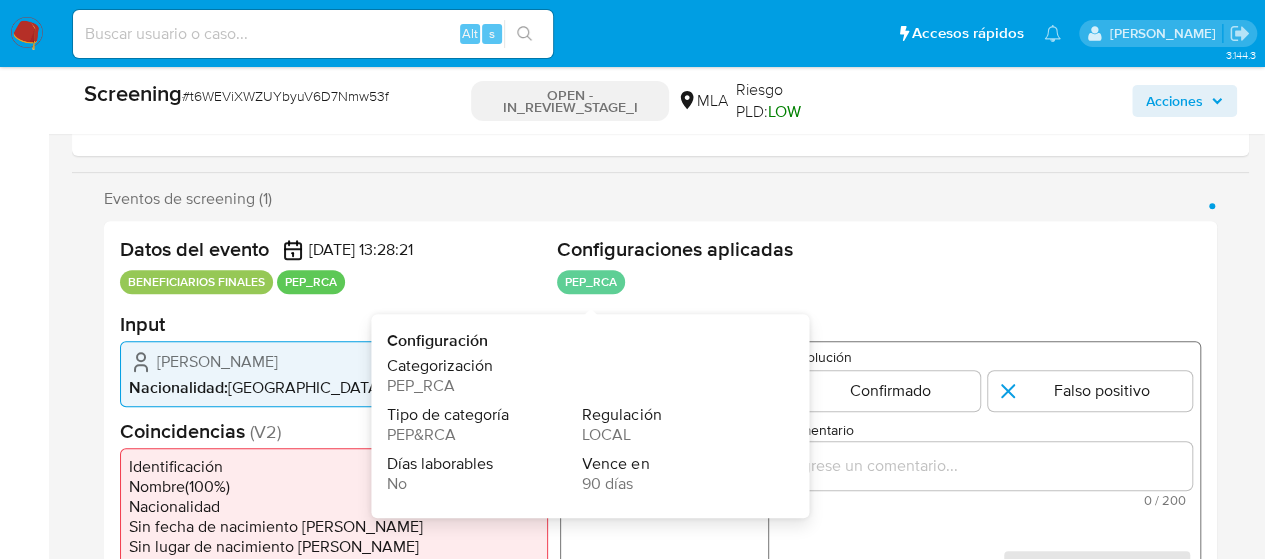 click on "Categorización" at bounding box center [580, 366] 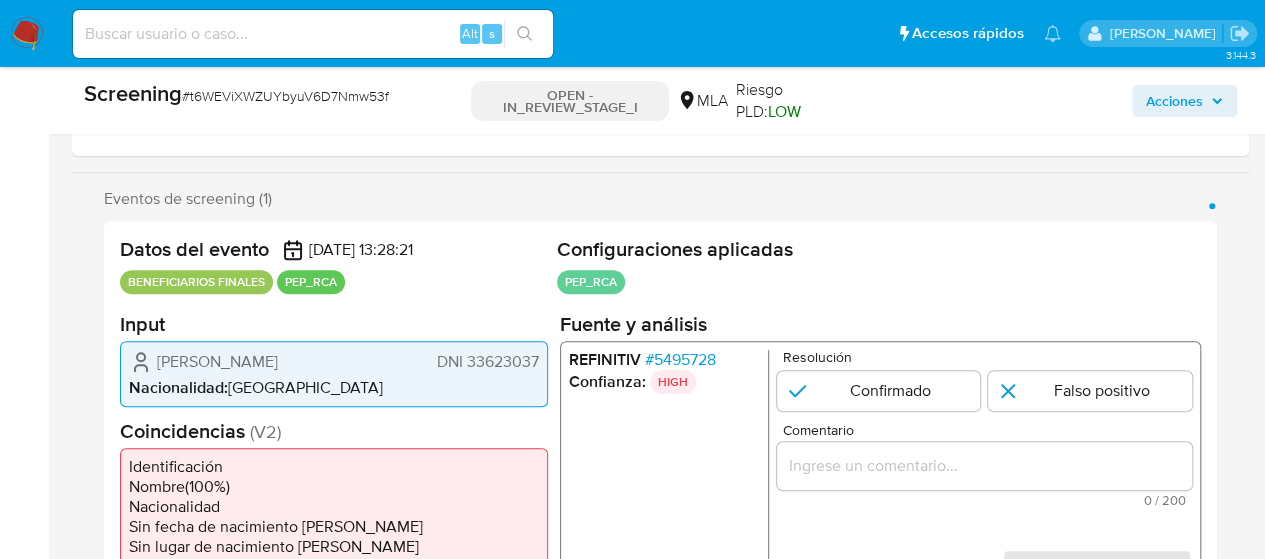 click on "# 5495728" at bounding box center [680, 359] 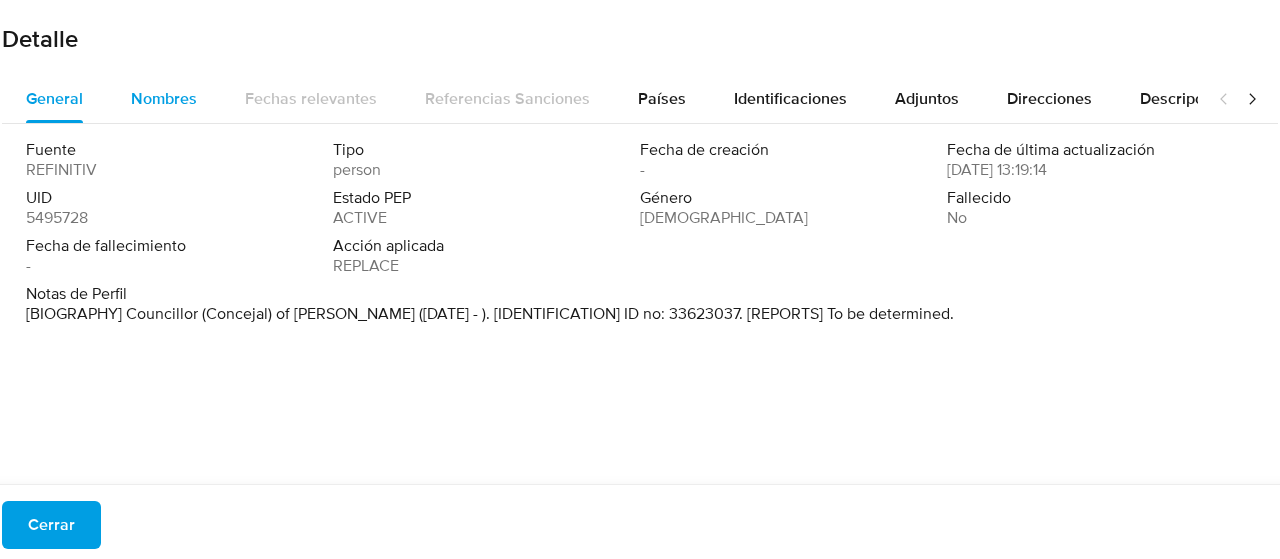 click on "Nombres" at bounding box center [164, 98] 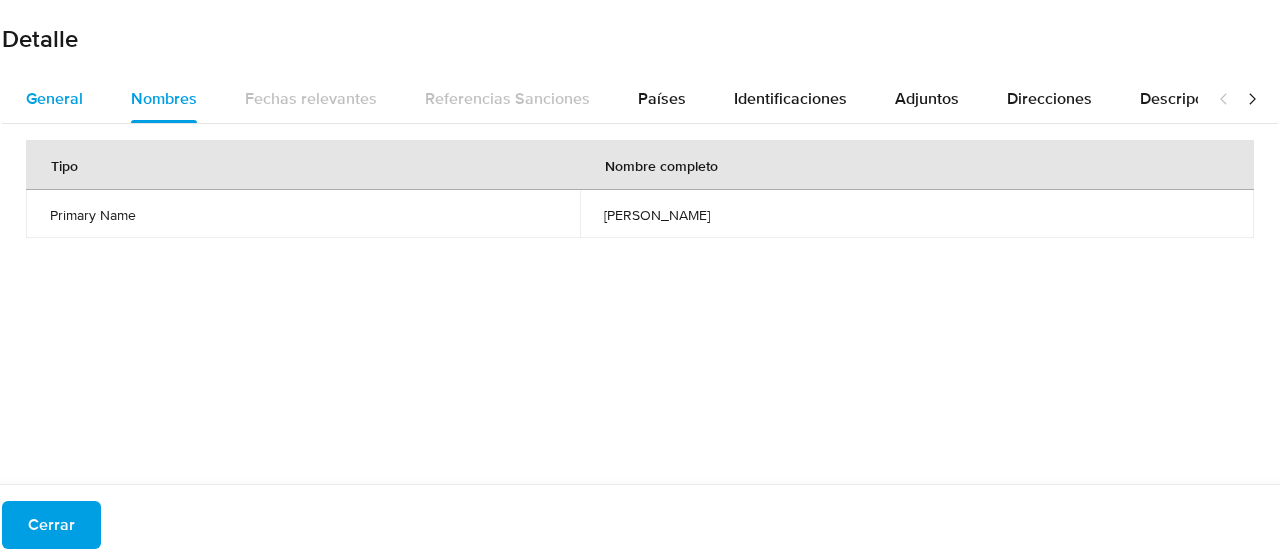 click on "General" at bounding box center [54, 98] 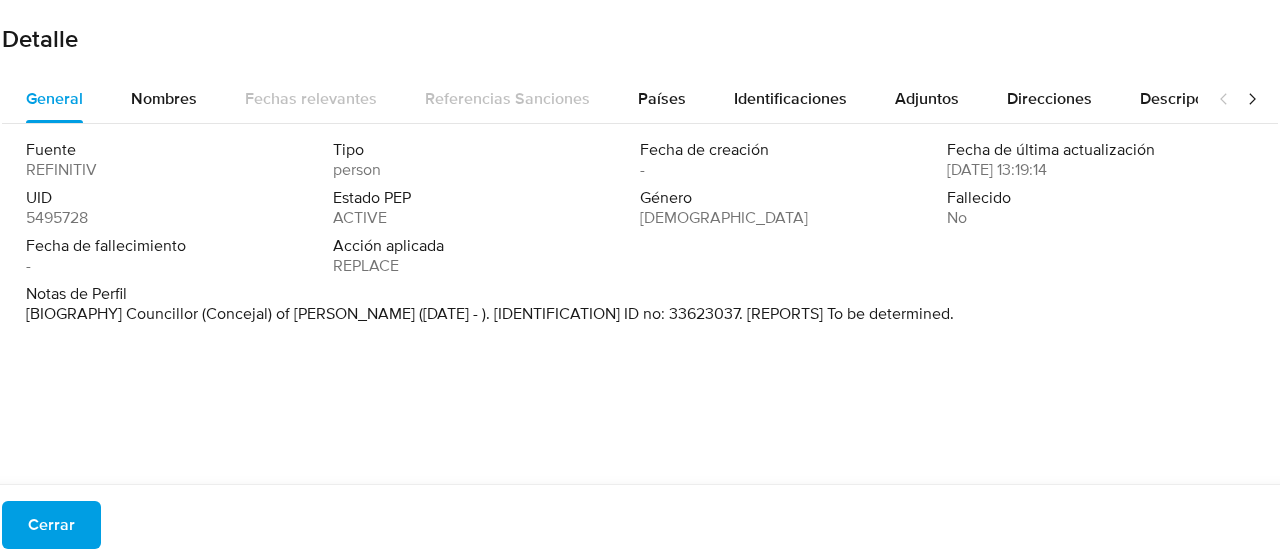 drag, startPoint x: 26, startPoint y: 314, endPoint x: 911, endPoint y: 333, distance: 885.2039 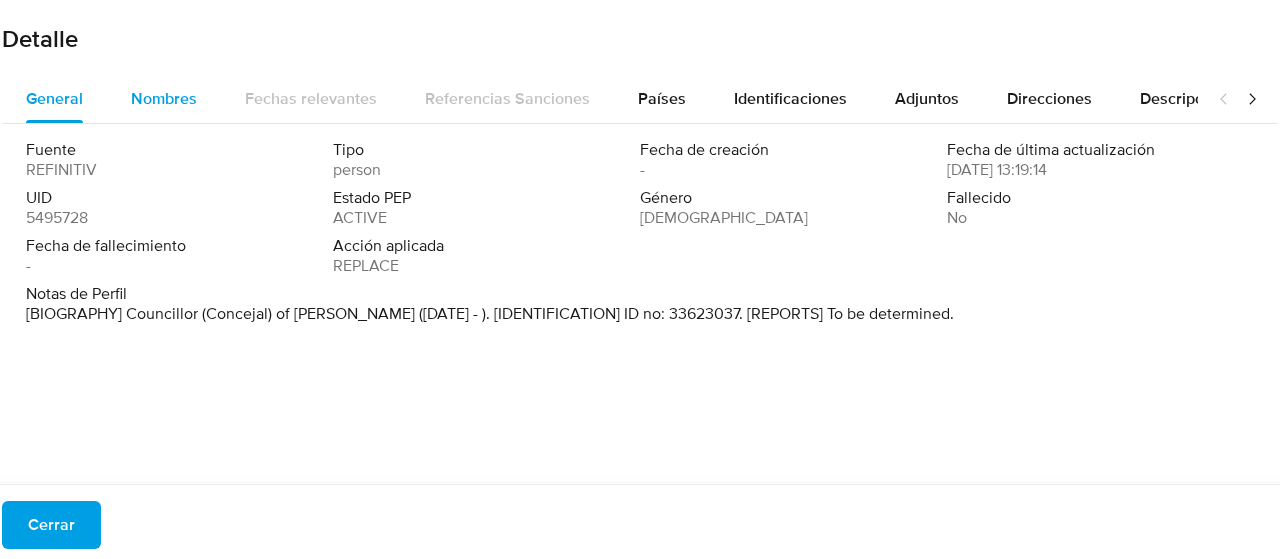 click on "Nombres" at bounding box center (164, 99) 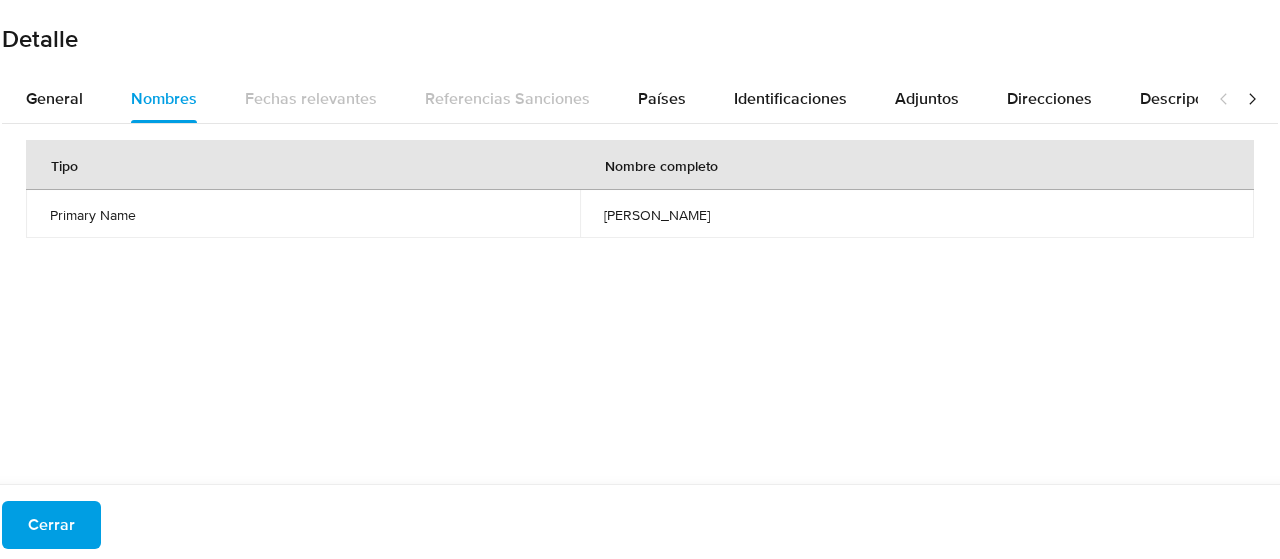 drag, startPoint x: 598, startPoint y: 217, endPoint x: 726, endPoint y: 213, distance: 128.06248 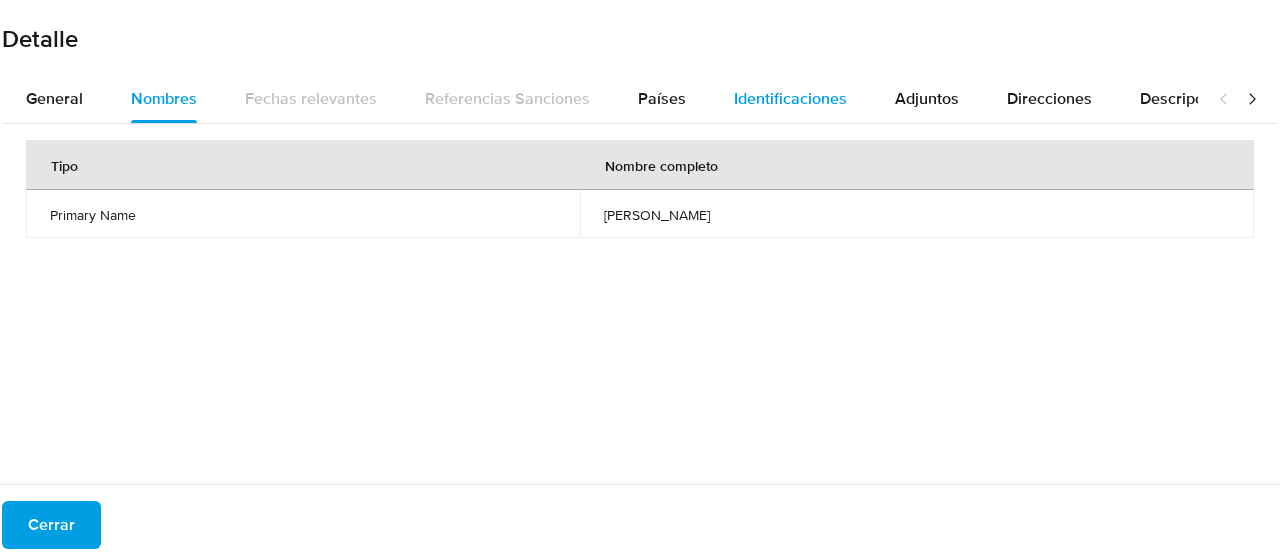 click on "Identificaciones" at bounding box center (790, 98) 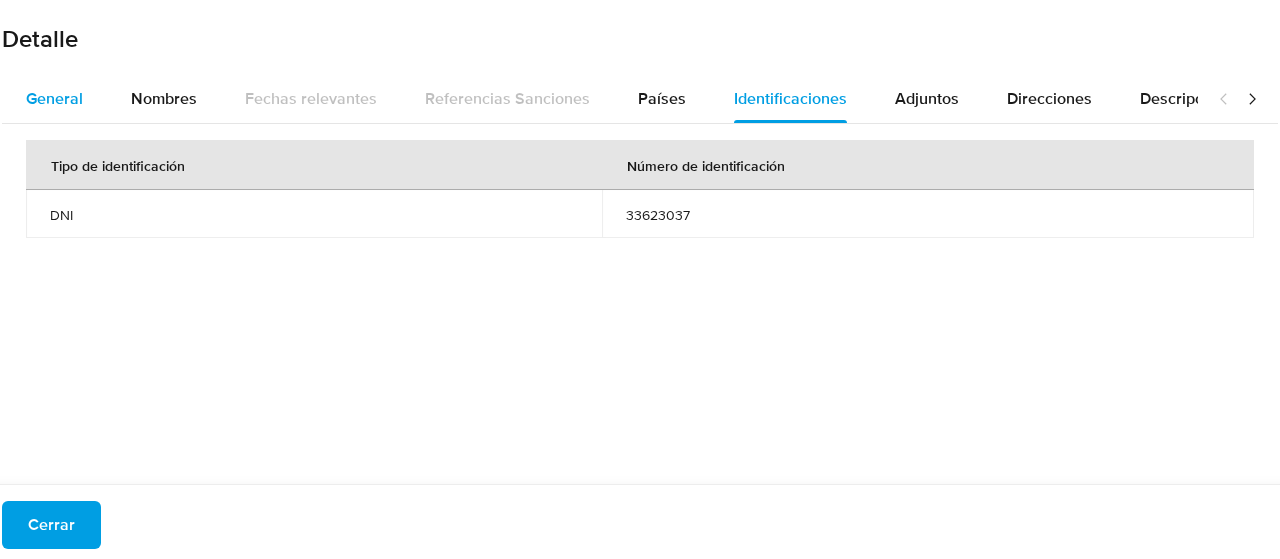 click on "General" at bounding box center [54, 98] 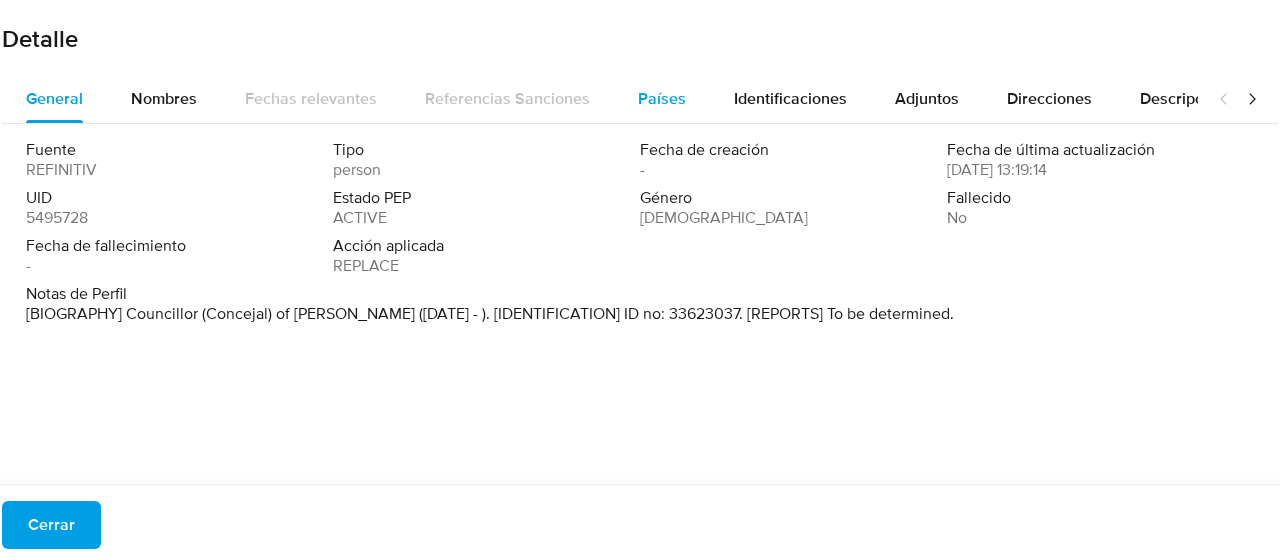 click on "Países" at bounding box center [662, 98] 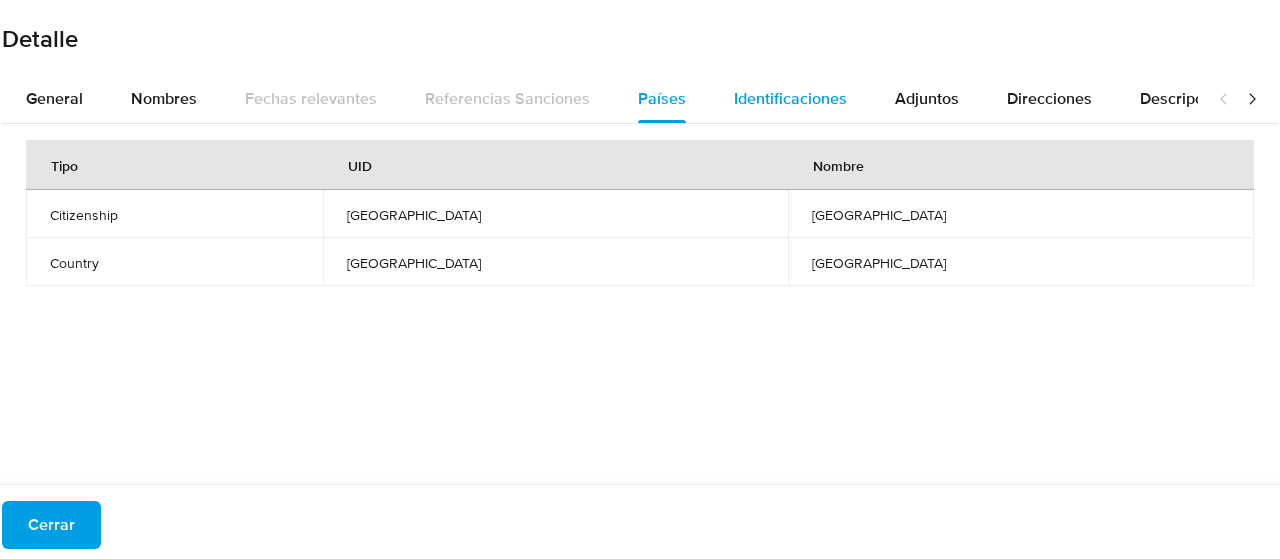 click on "Identificaciones" at bounding box center (790, 98) 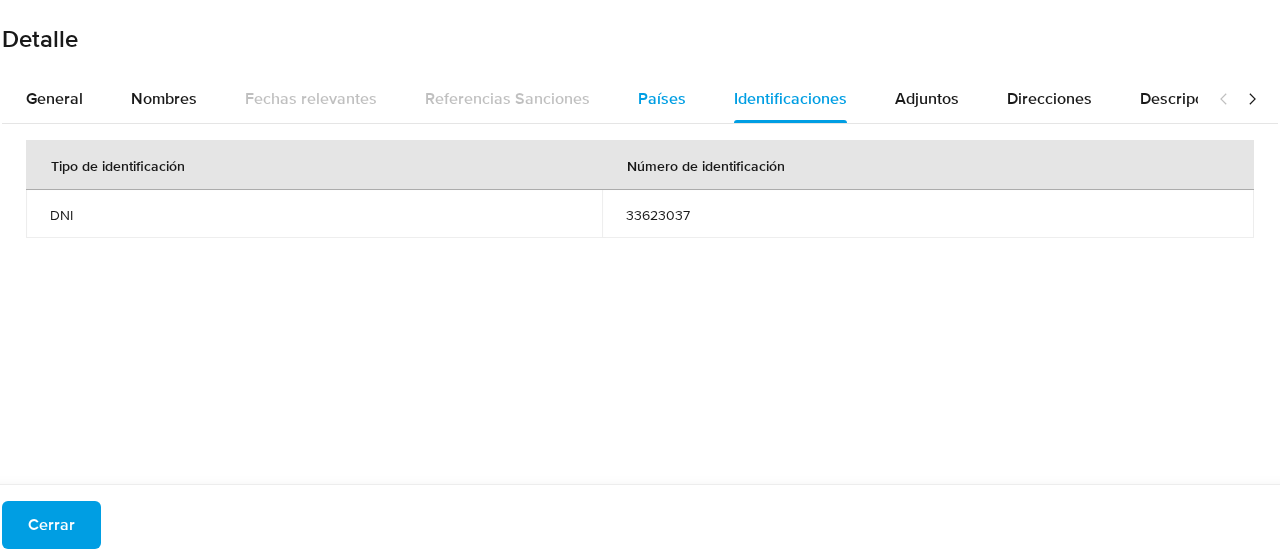 click on "Países" at bounding box center (662, 99) 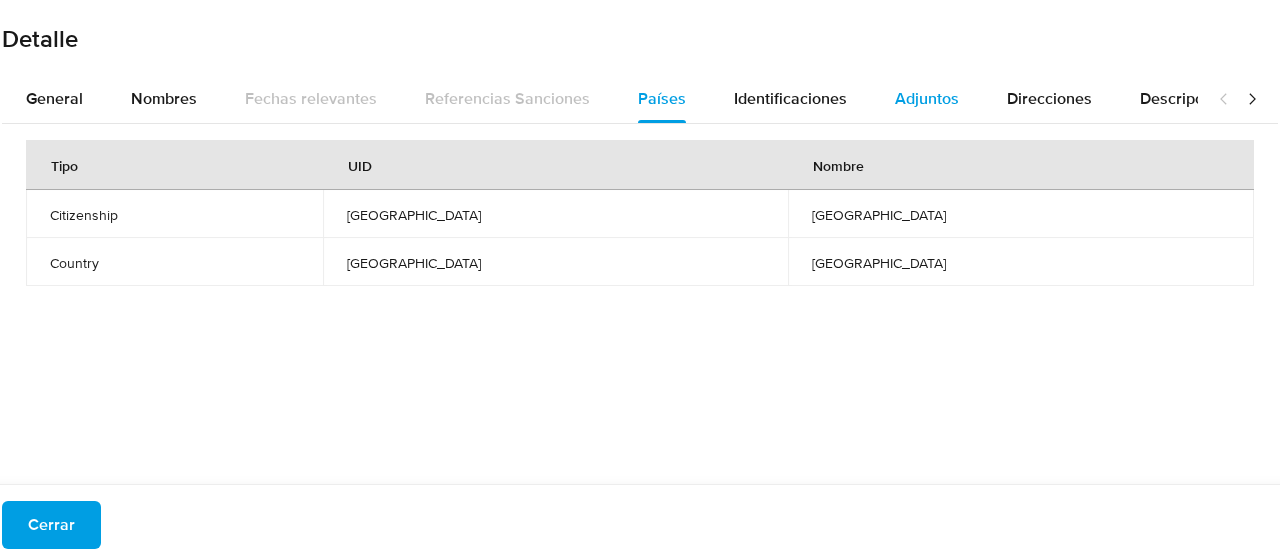click on "Adjuntos" at bounding box center (927, 99) 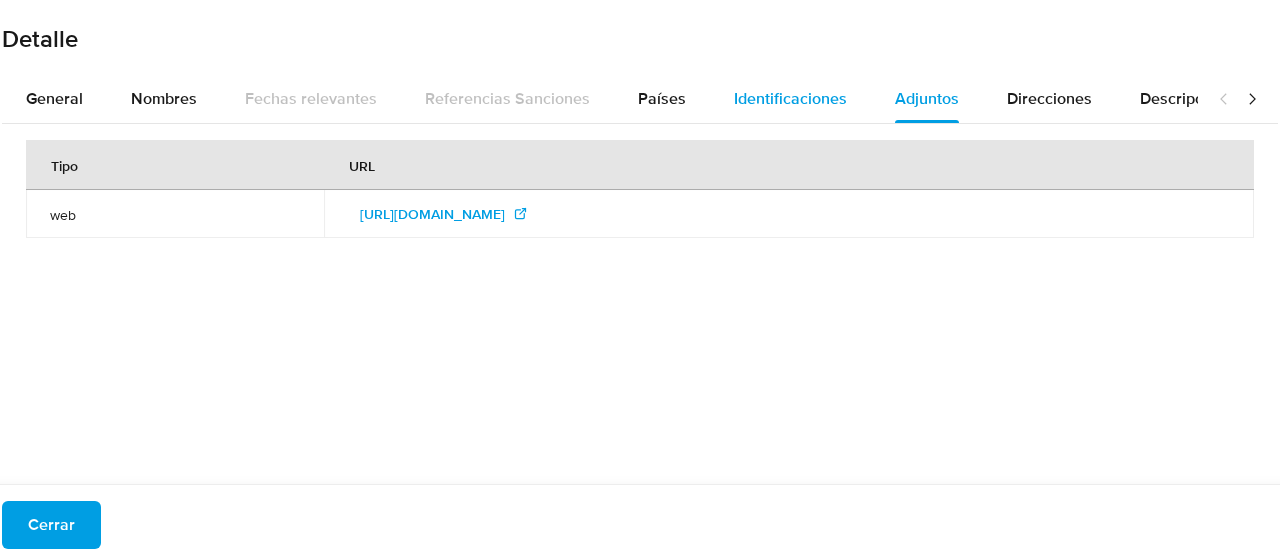 click on "Identificaciones" at bounding box center [790, 98] 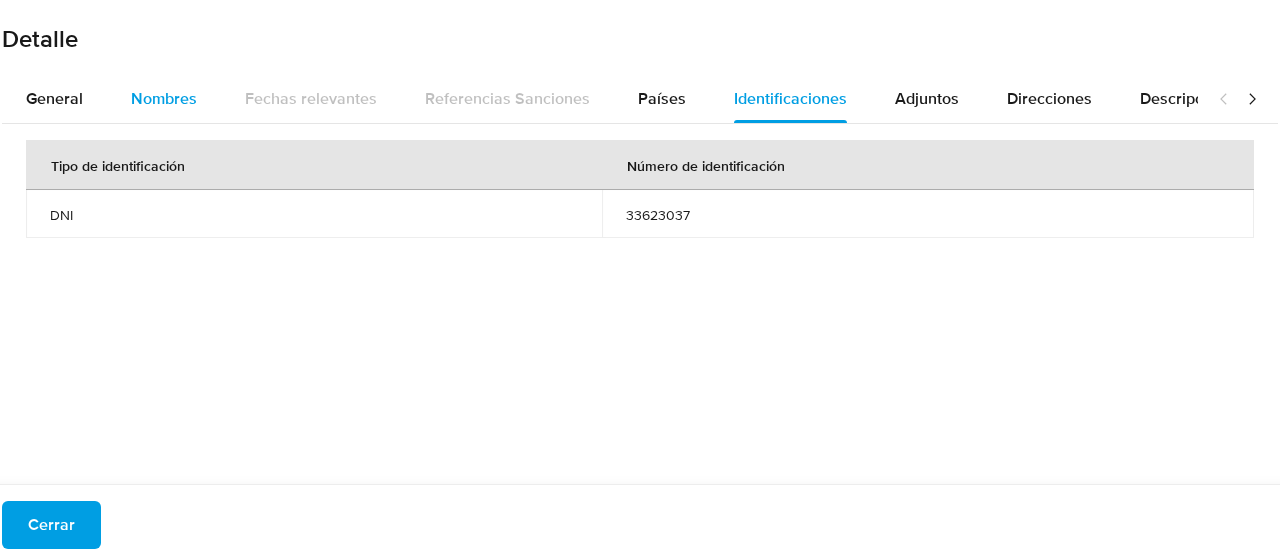 click on "Nombres" at bounding box center [164, 98] 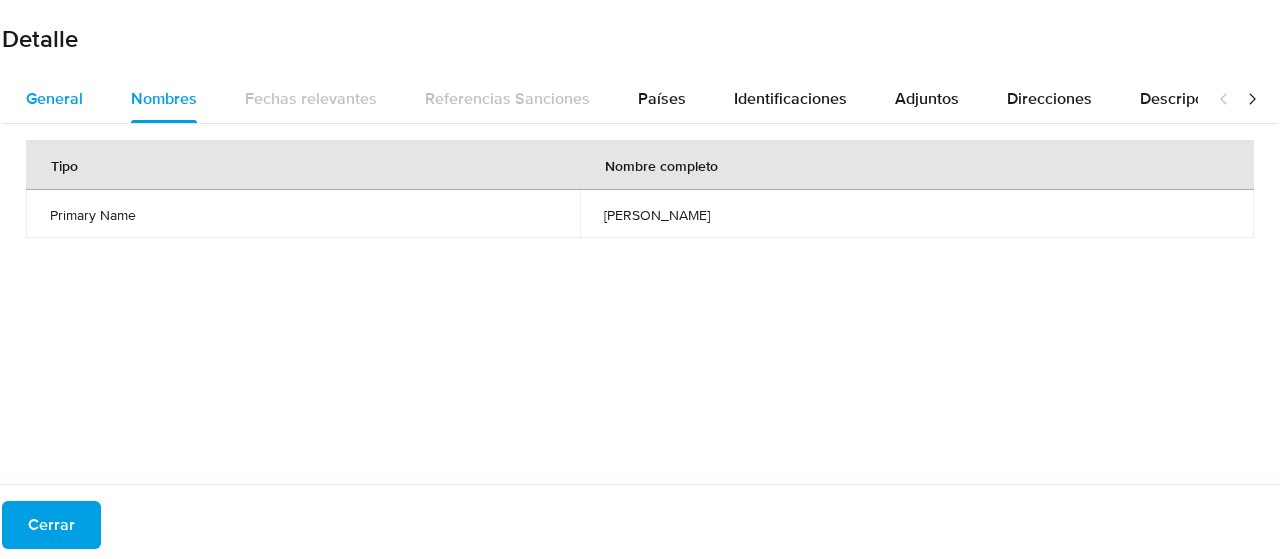 click on "General" at bounding box center (54, 98) 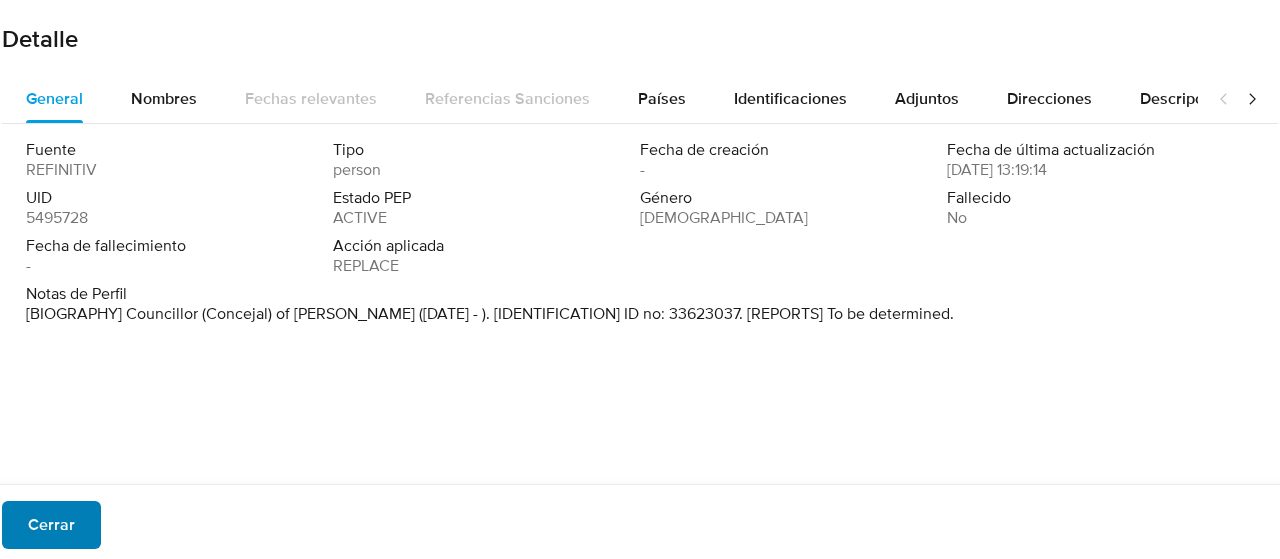 click on "Cerrar" at bounding box center (51, 525) 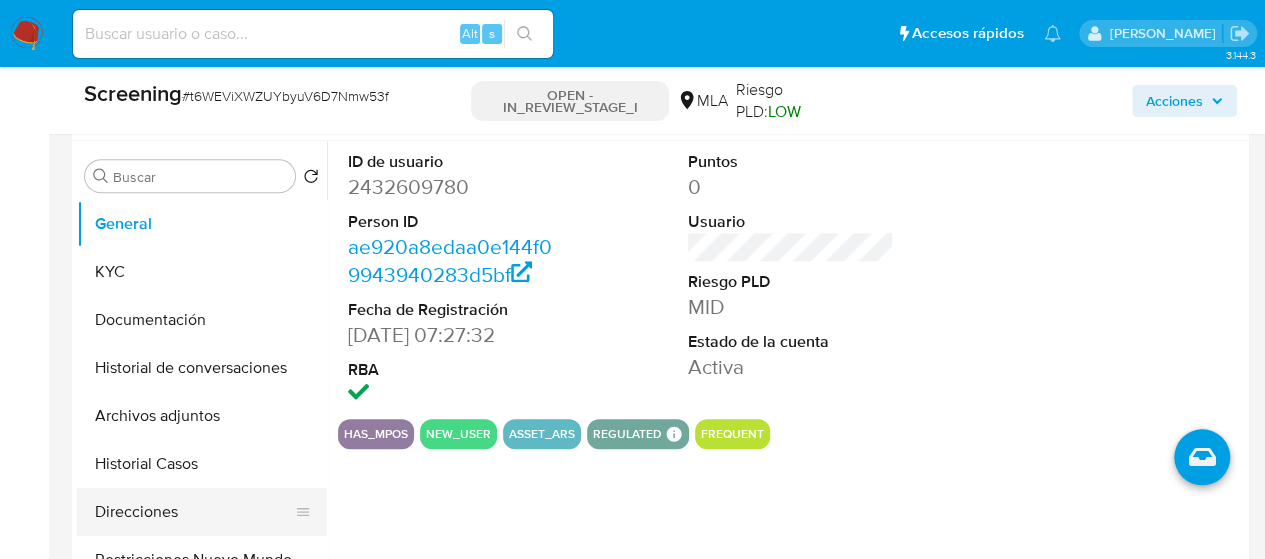 scroll, scrollTop: 900, scrollLeft: 0, axis: vertical 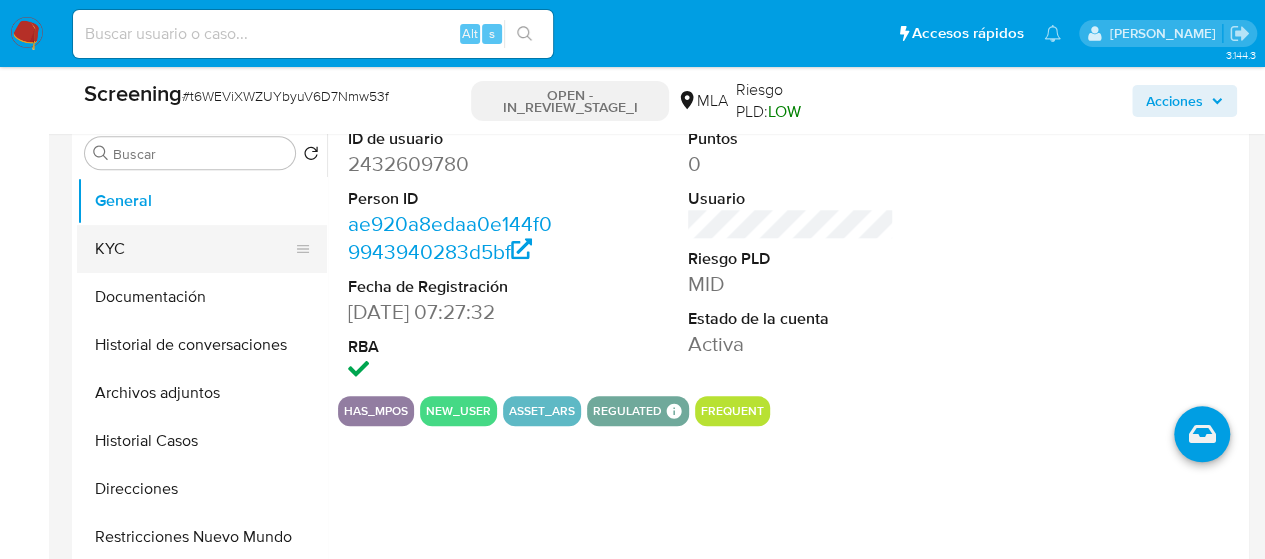 click on "KYC" at bounding box center (194, 249) 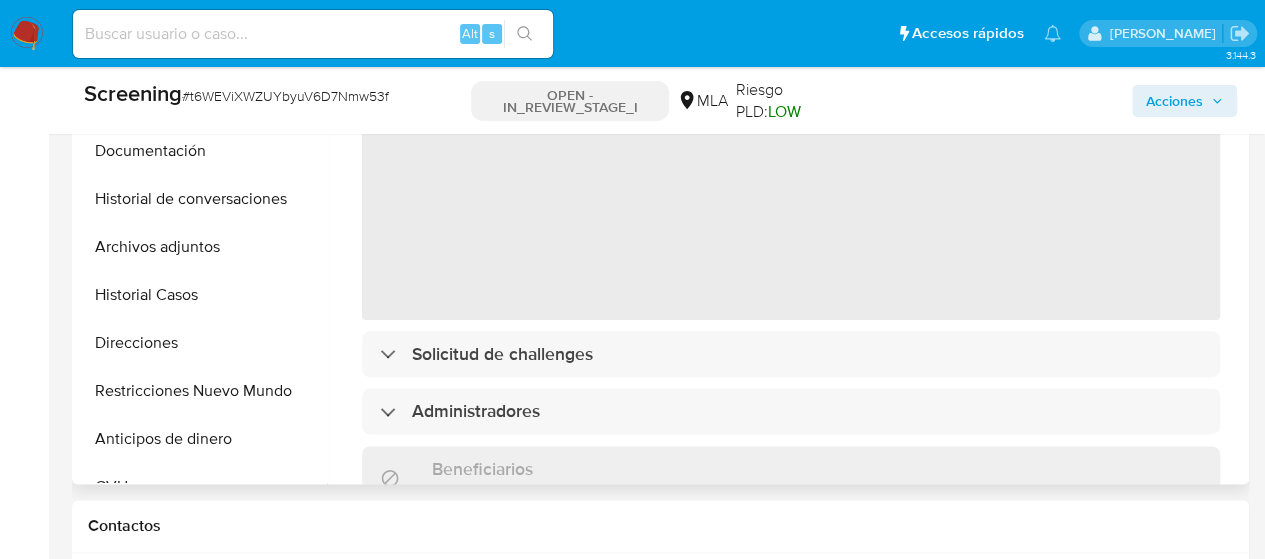 scroll, scrollTop: 1100, scrollLeft: 0, axis: vertical 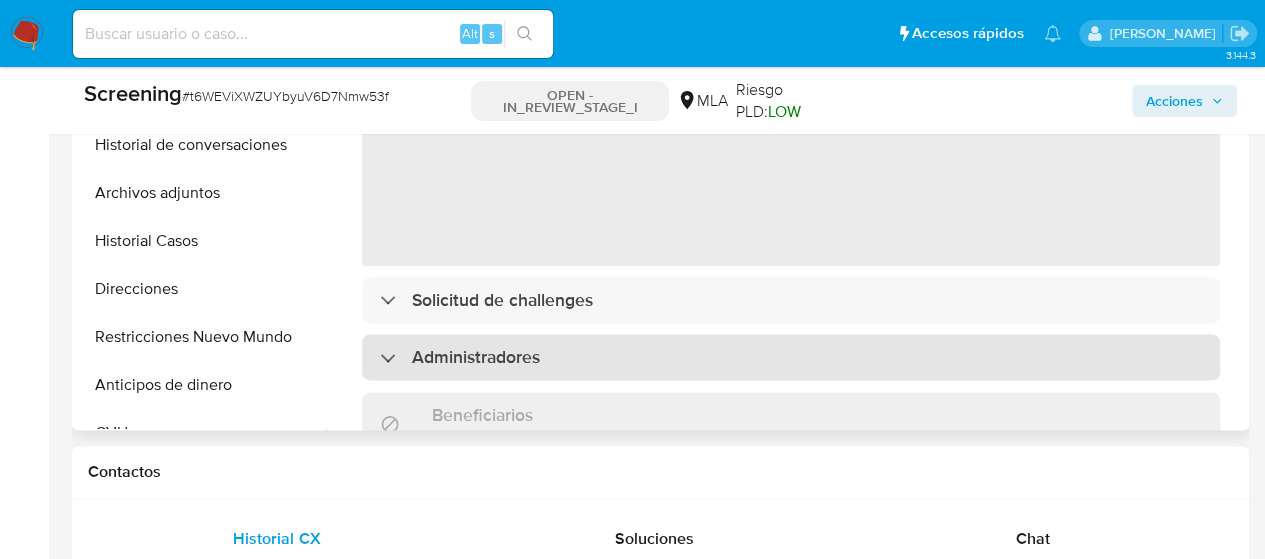 click on "Administradores" at bounding box center [476, 357] 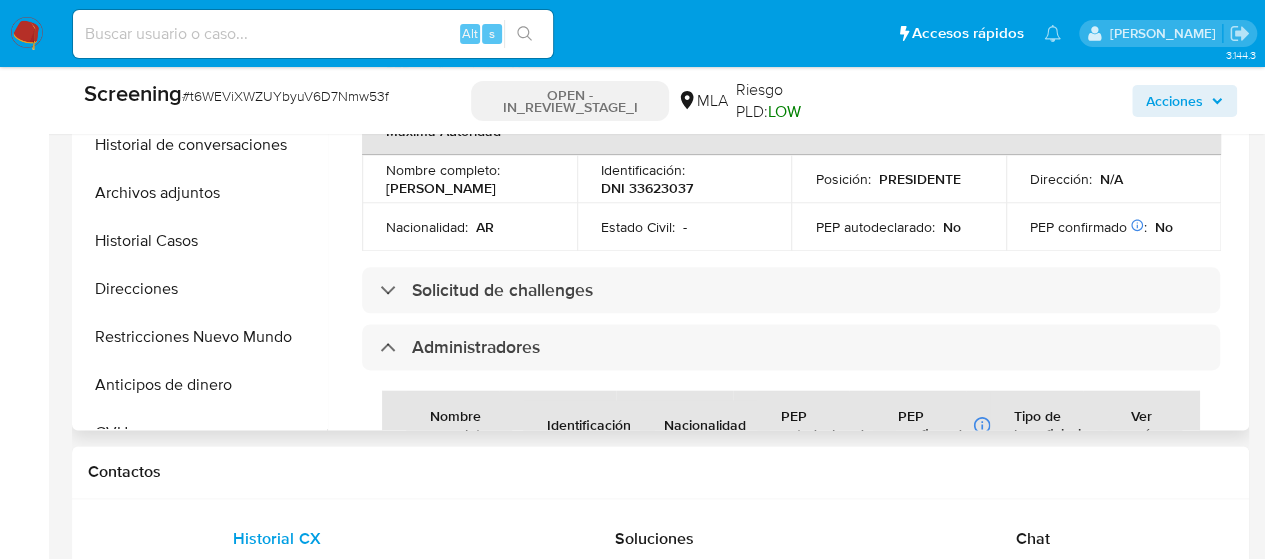 scroll, scrollTop: 1100, scrollLeft: 0, axis: vertical 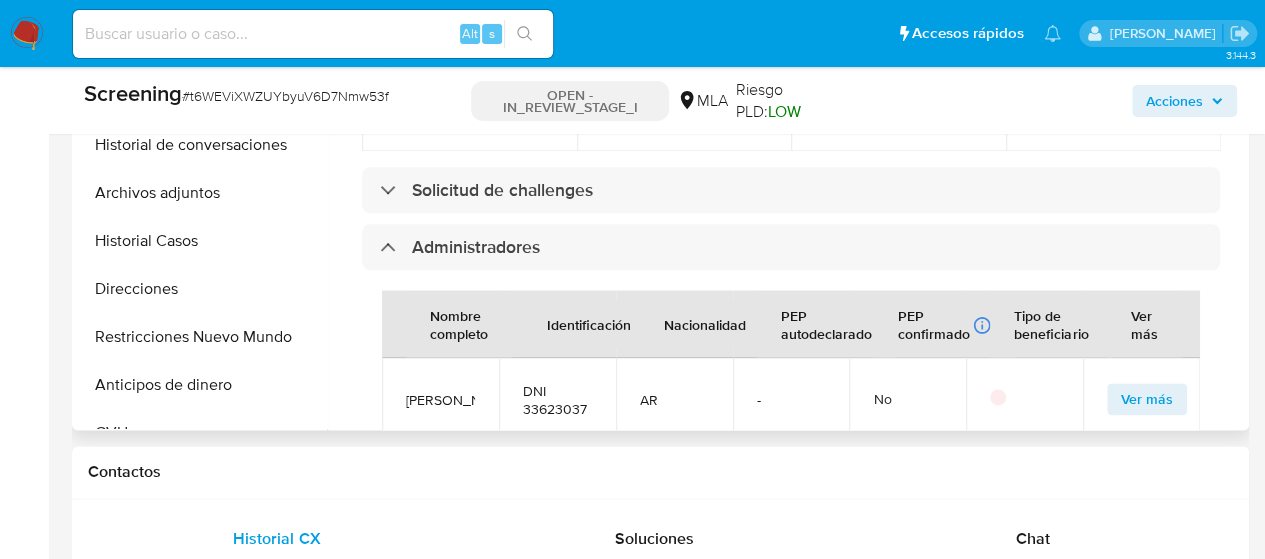 click on "DNI 33623037" at bounding box center [557, 400] 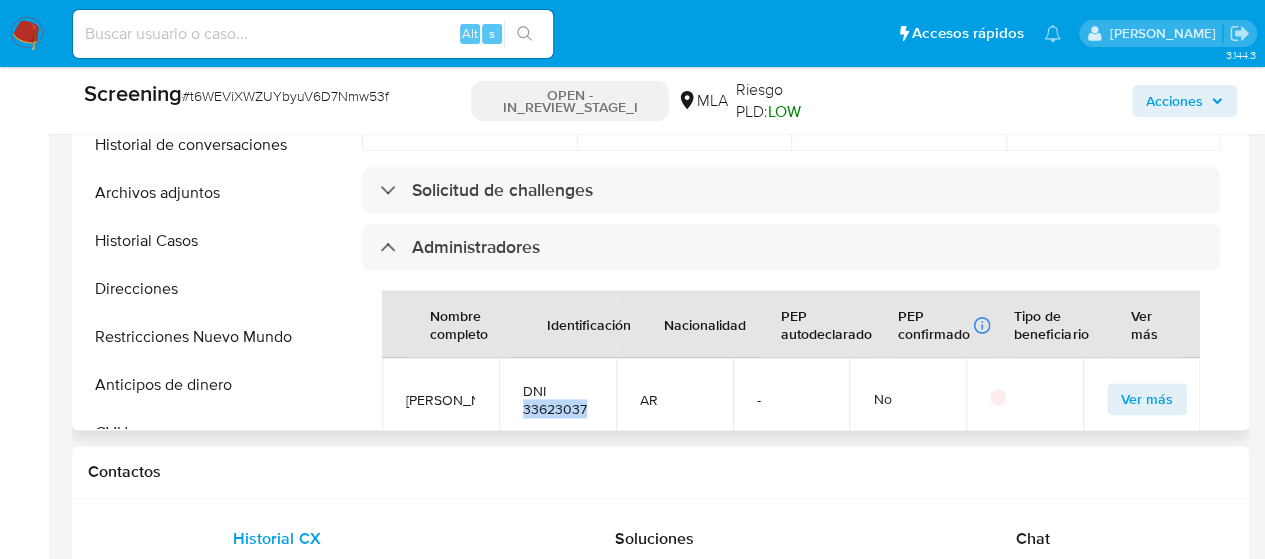 click on "DNI 33623037" at bounding box center [557, 400] 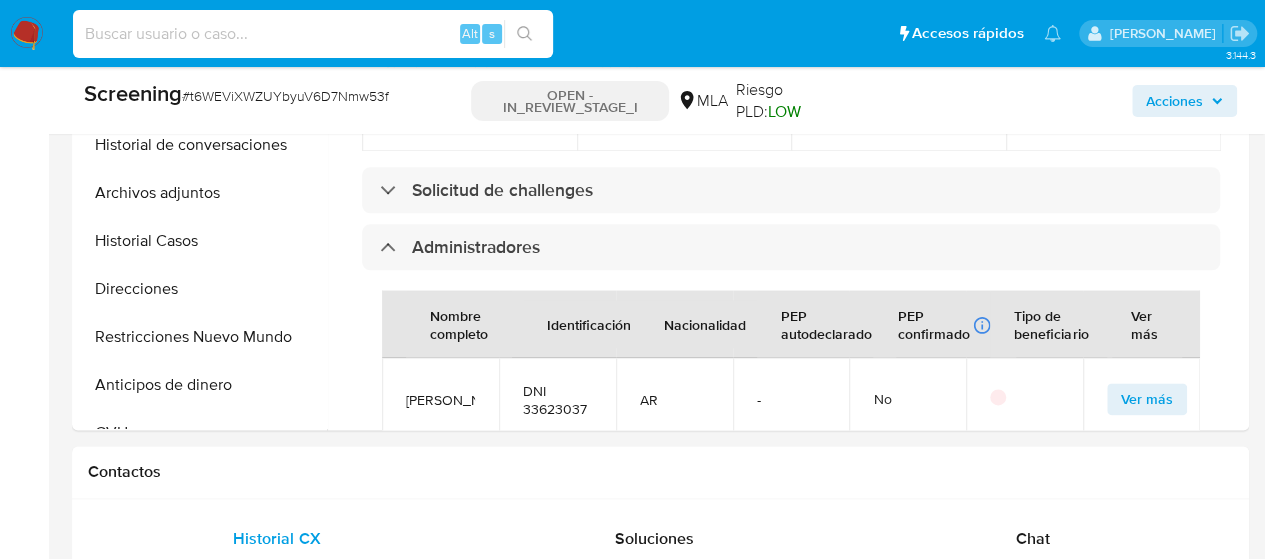 click at bounding box center (313, 34) 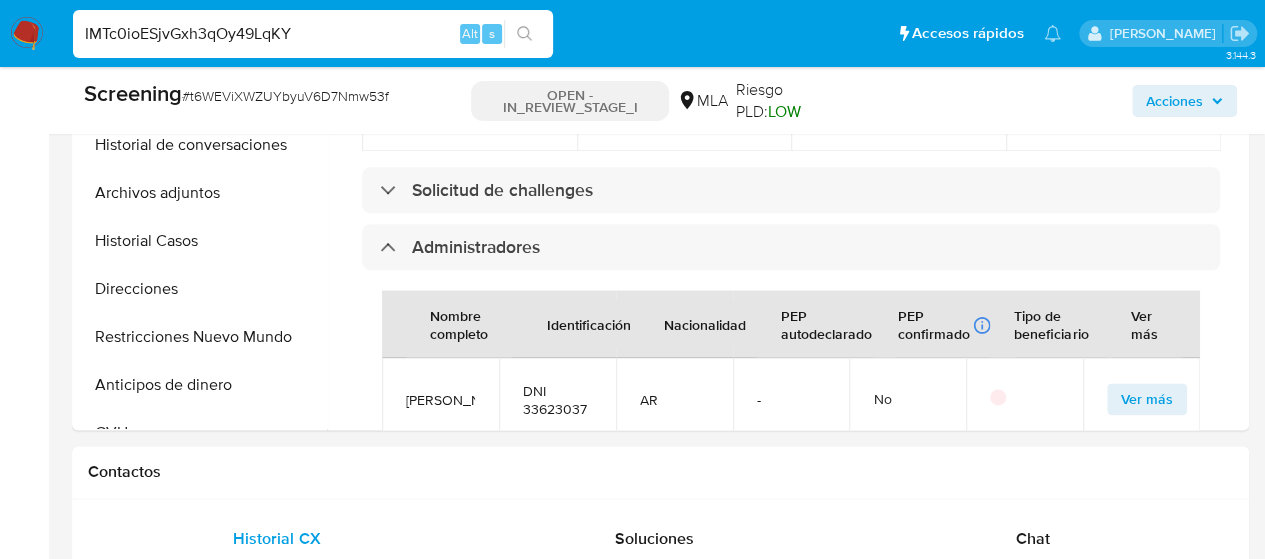 type on "IMTc0ioESjvGxh3qOy49LqKY" 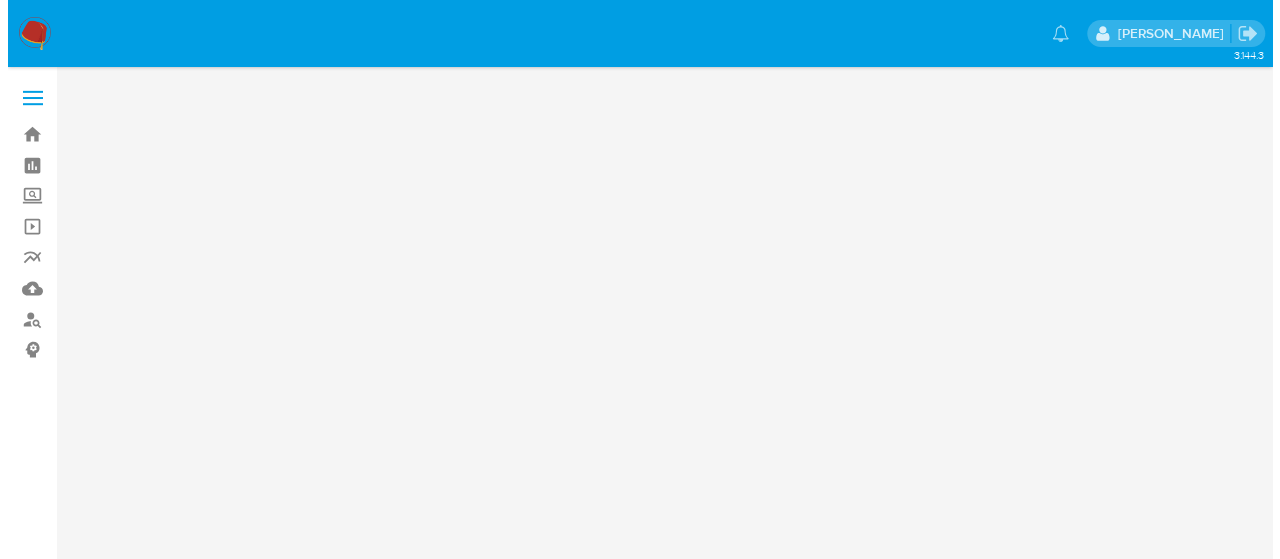 scroll, scrollTop: 0, scrollLeft: 0, axis: both 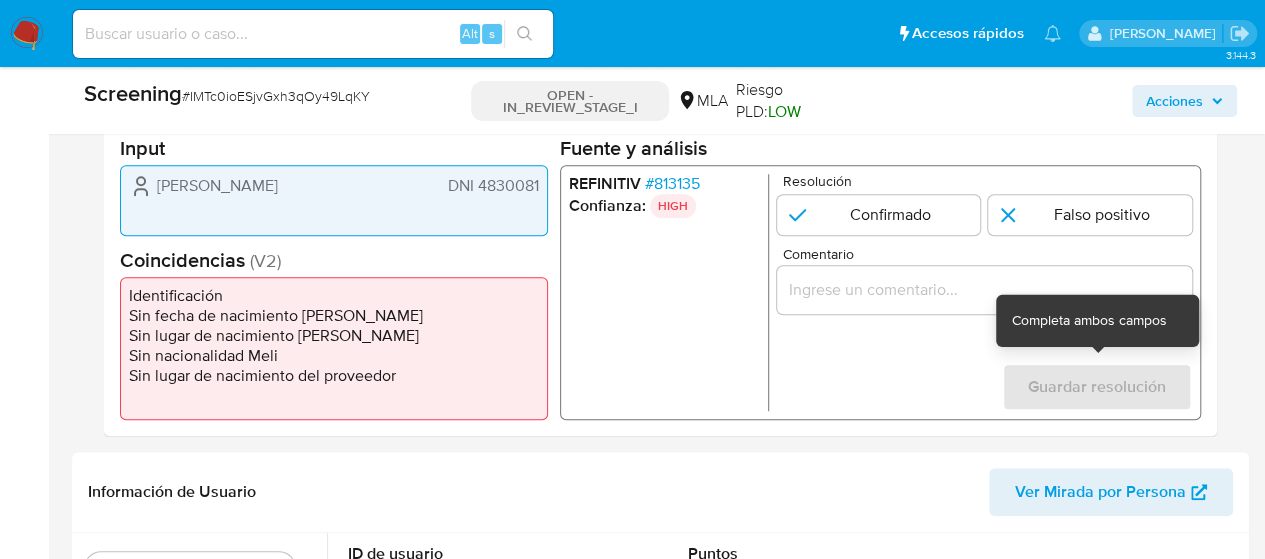 select on "10" 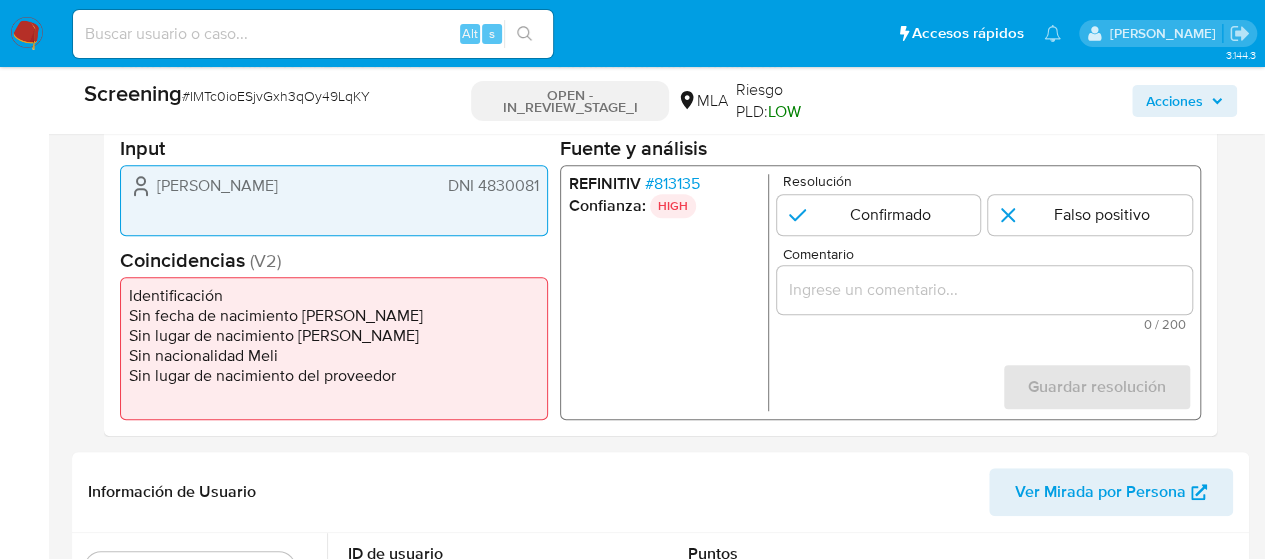 click on "# 813135" at bounding box center (672, 184) 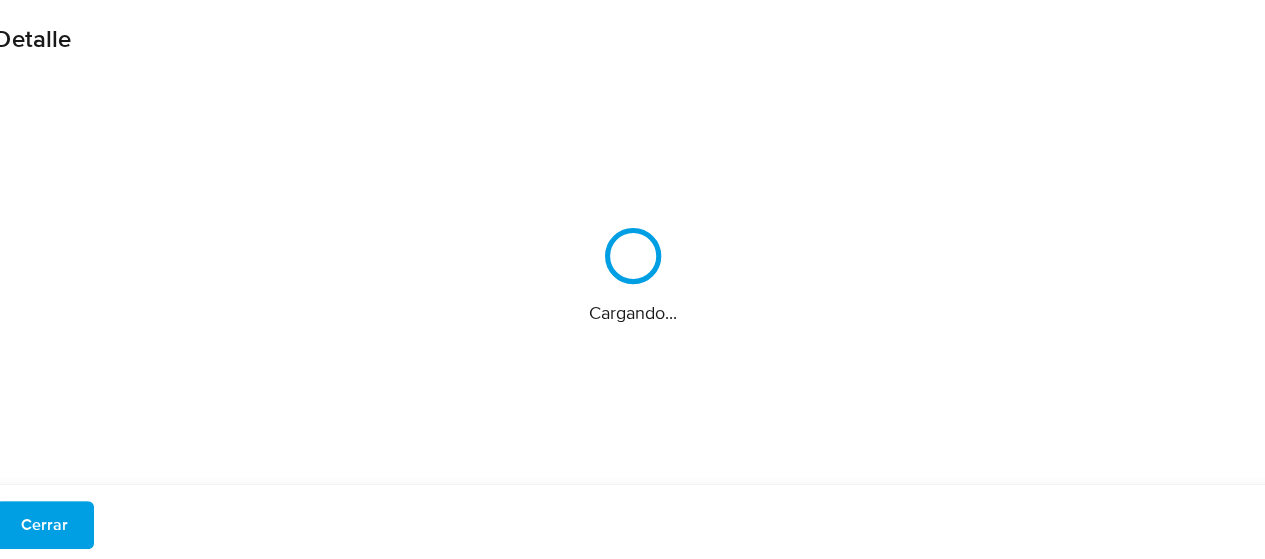 scroll, scrollTop: 400, scrollLeft: 0, axis: vertical 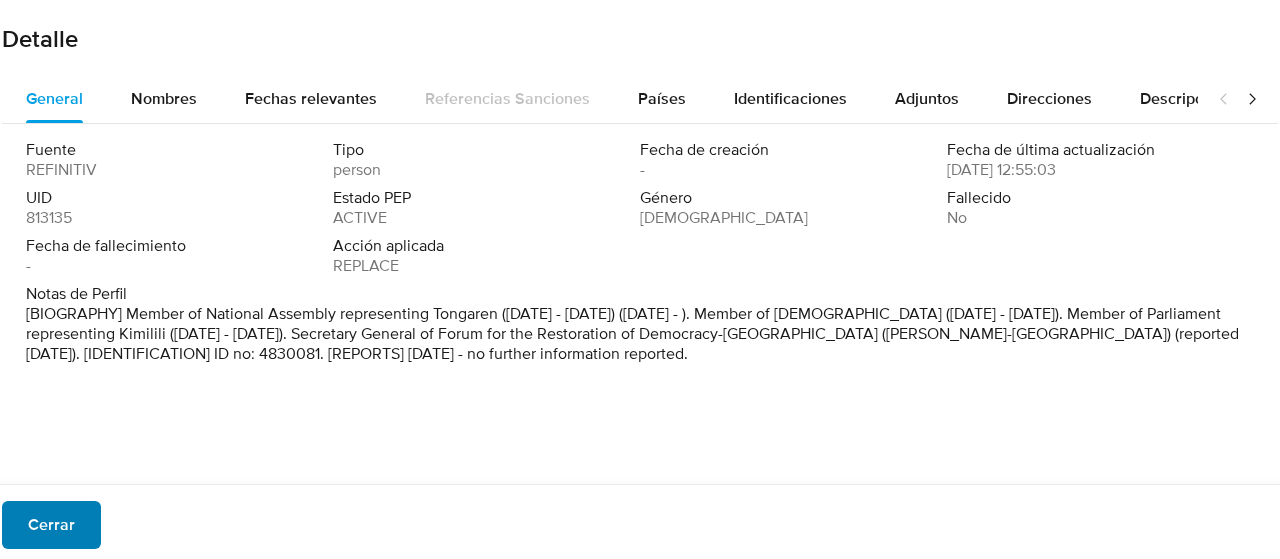 click on "Cerrar" at bounding box center (51, 525) 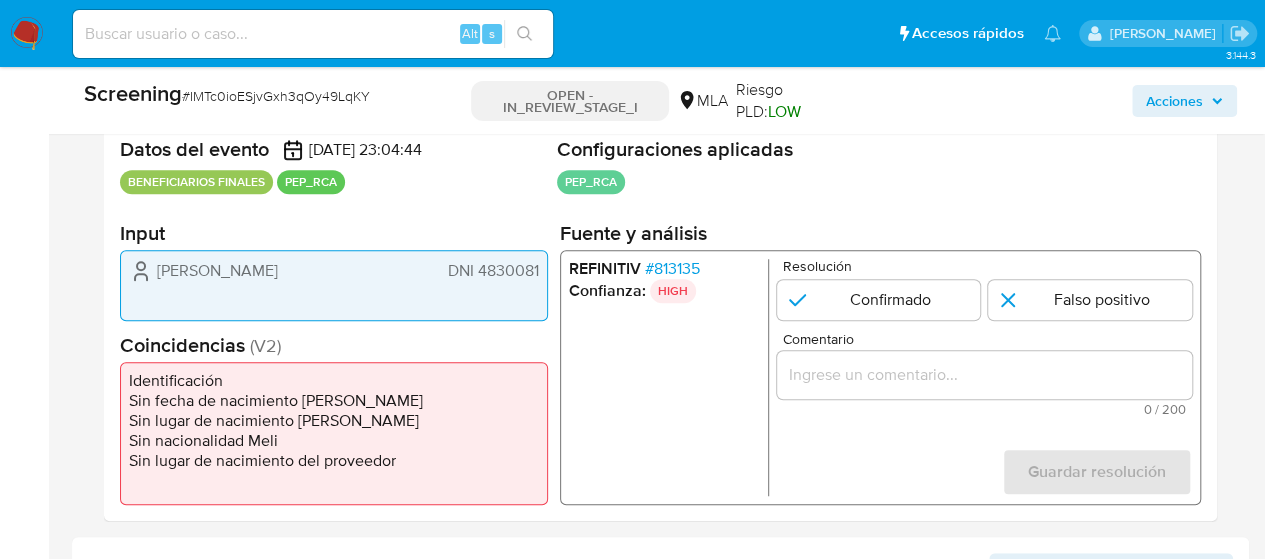 drag, startPoint x: 145, startPoint y: 276, endPoint x: 335, endPoint y: 274, distance: 190.01053 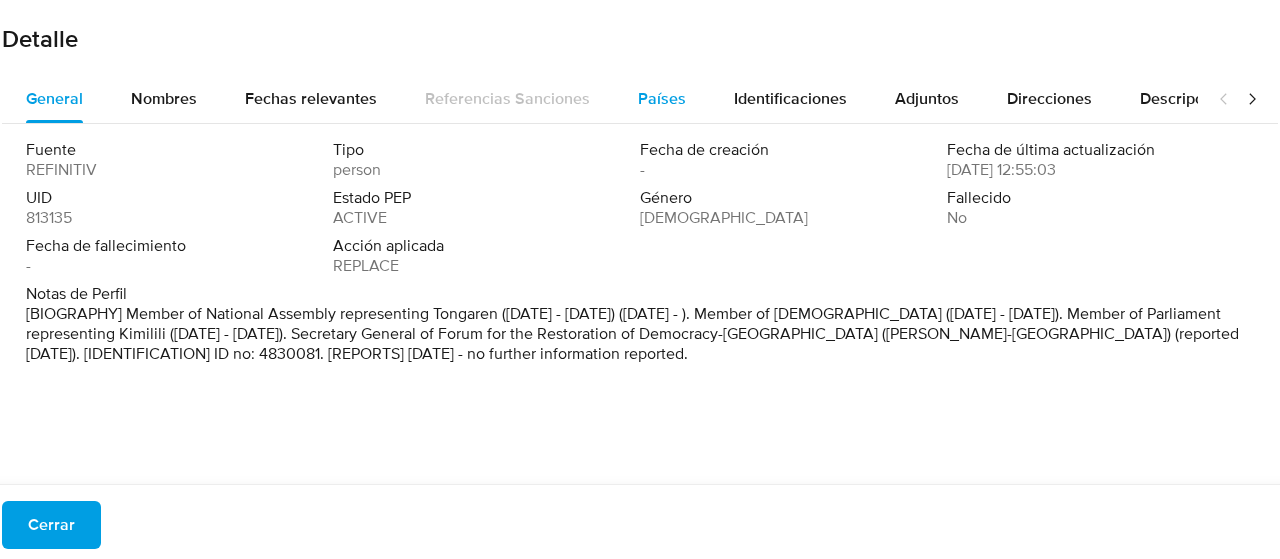 click on "Países" at bounding box center (662, 98) 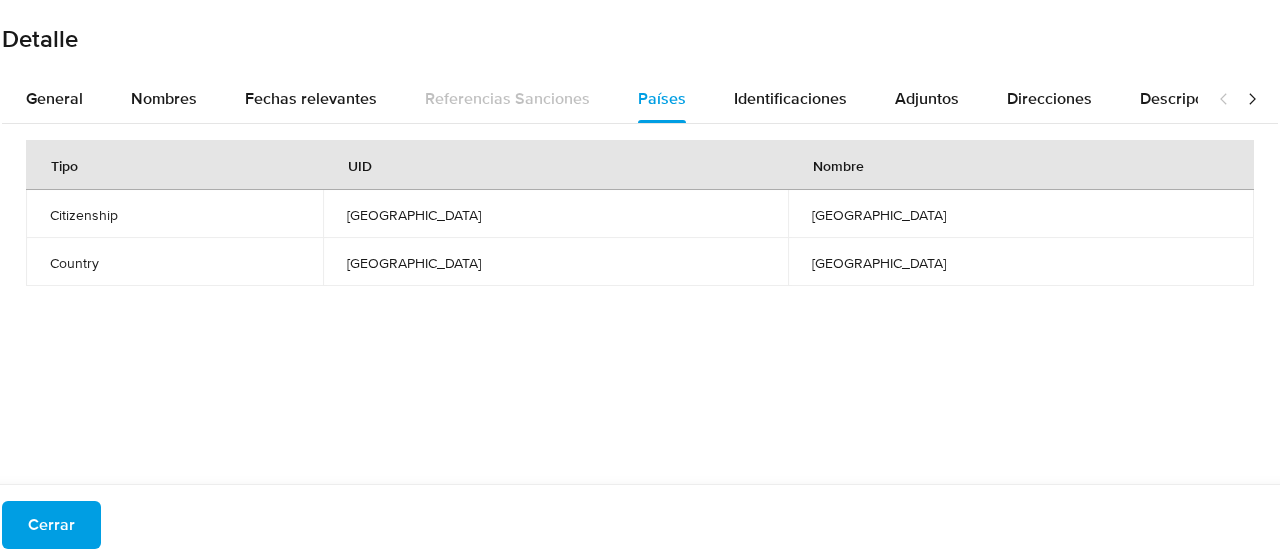 drag, startPoint x: 894, startPoint y: 210, endPoint x: 918, endPoint y: 209, distance: 24.020824 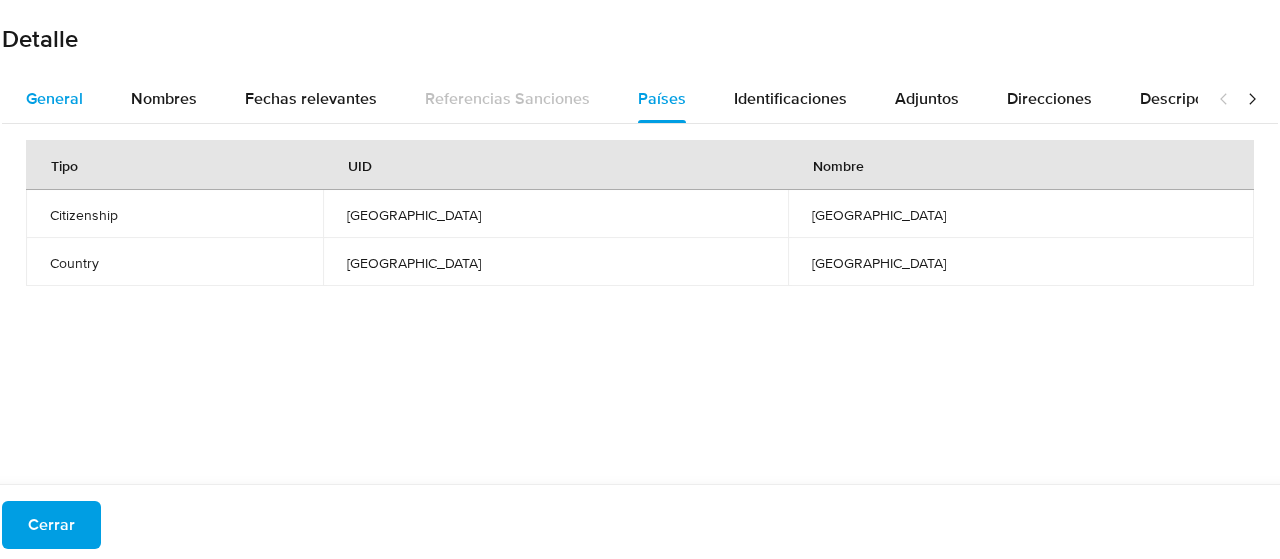 click on "General" at bounding box center (54, 98) 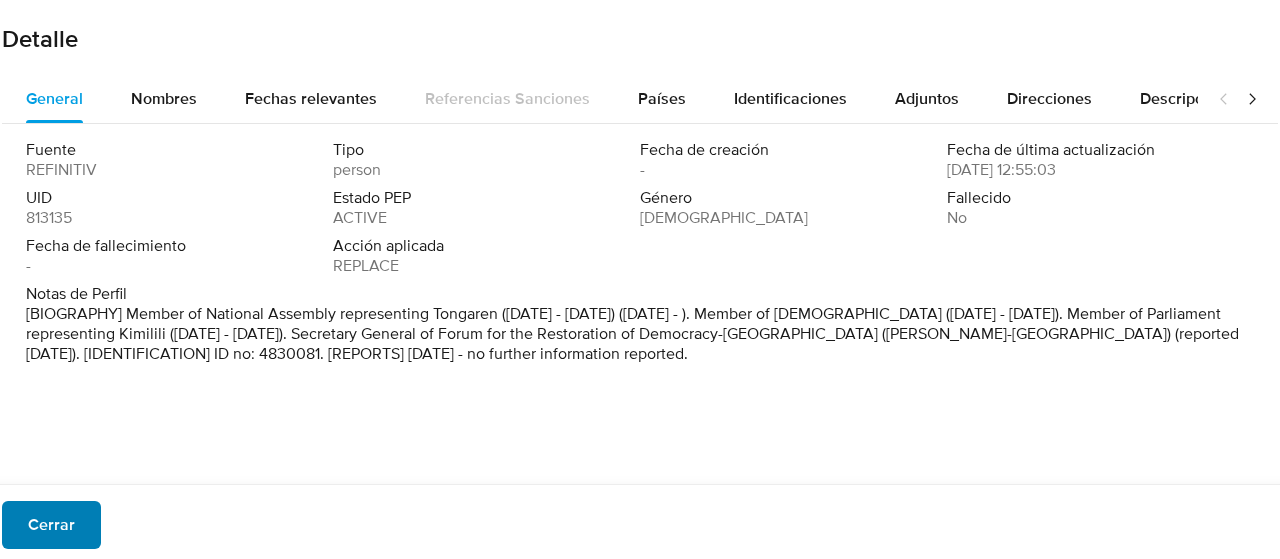 click on "Cerrar" at bounding box center (51, 525) 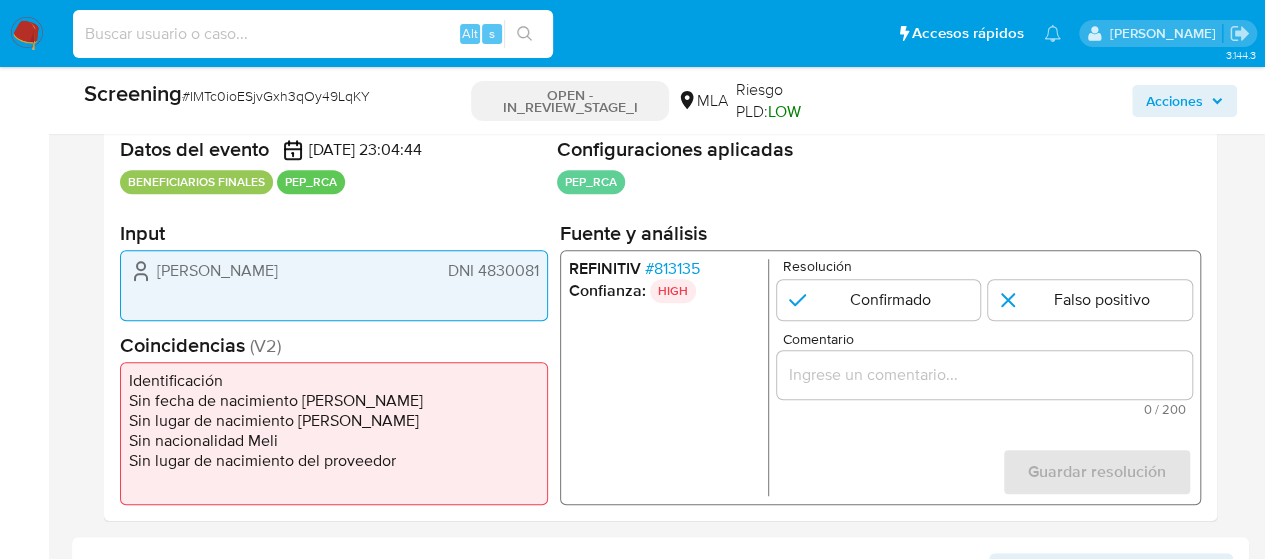 click at bounding box center (313, 34) 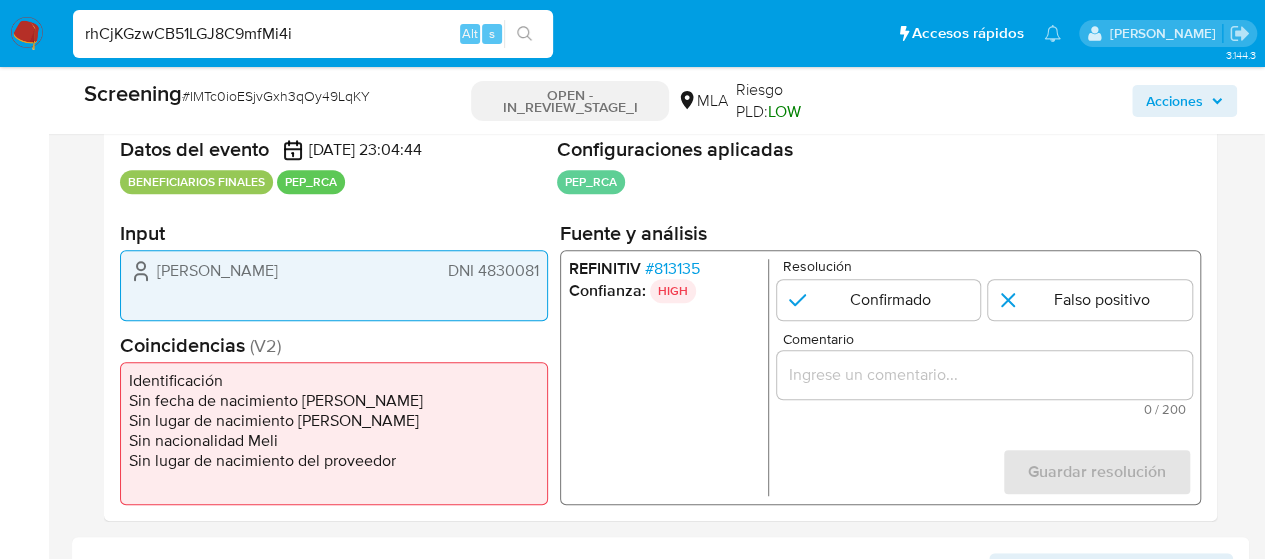 type on "rhCjKGzwCB51LGJ8C9mfMi4i" 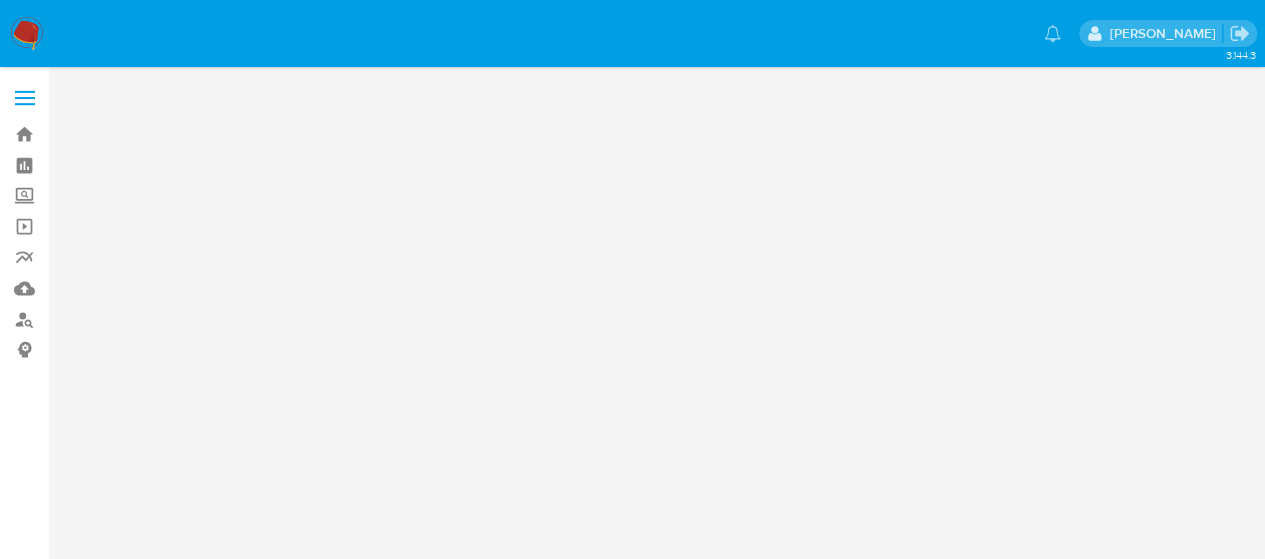 scroll, scrollTop: 0, scrollLeft: 0, axis: both 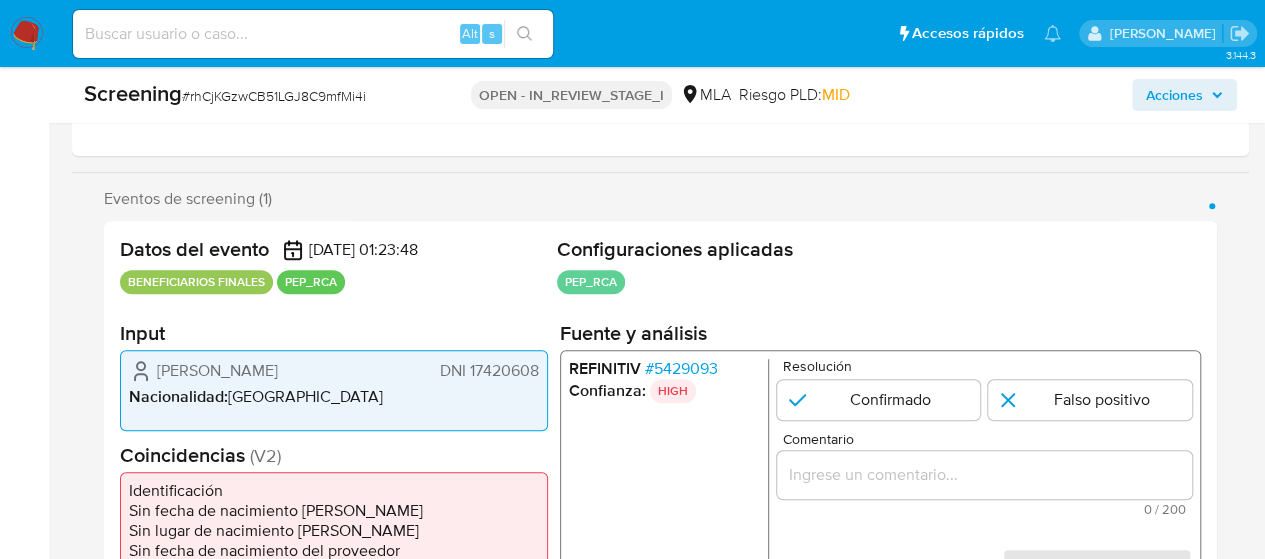 select on "10" 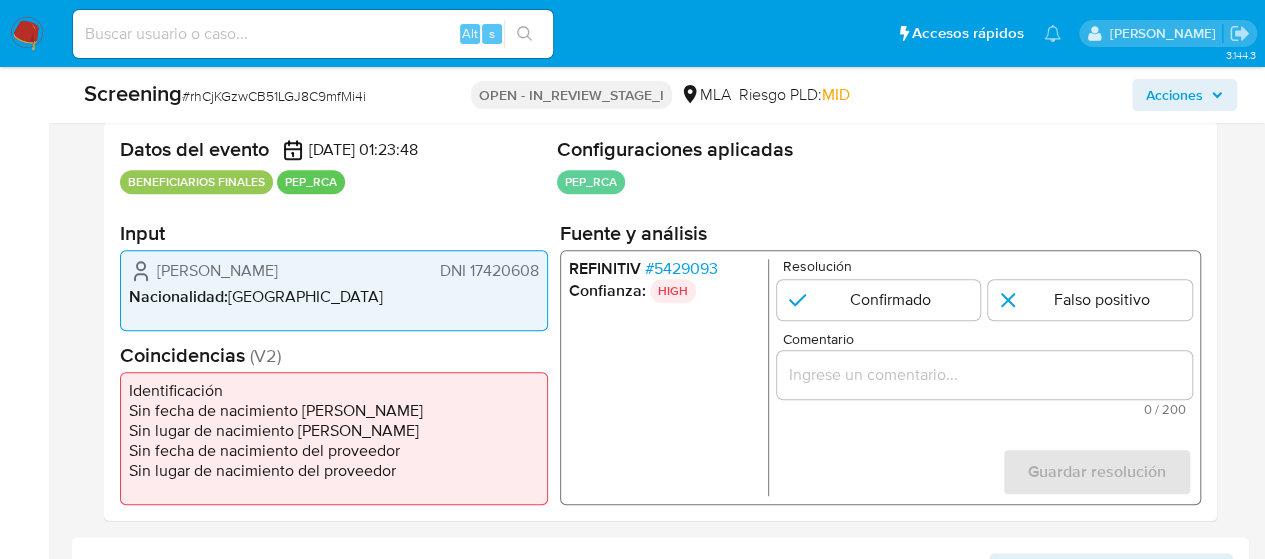 click on "# 5429093" at bounding box center (681, 269) 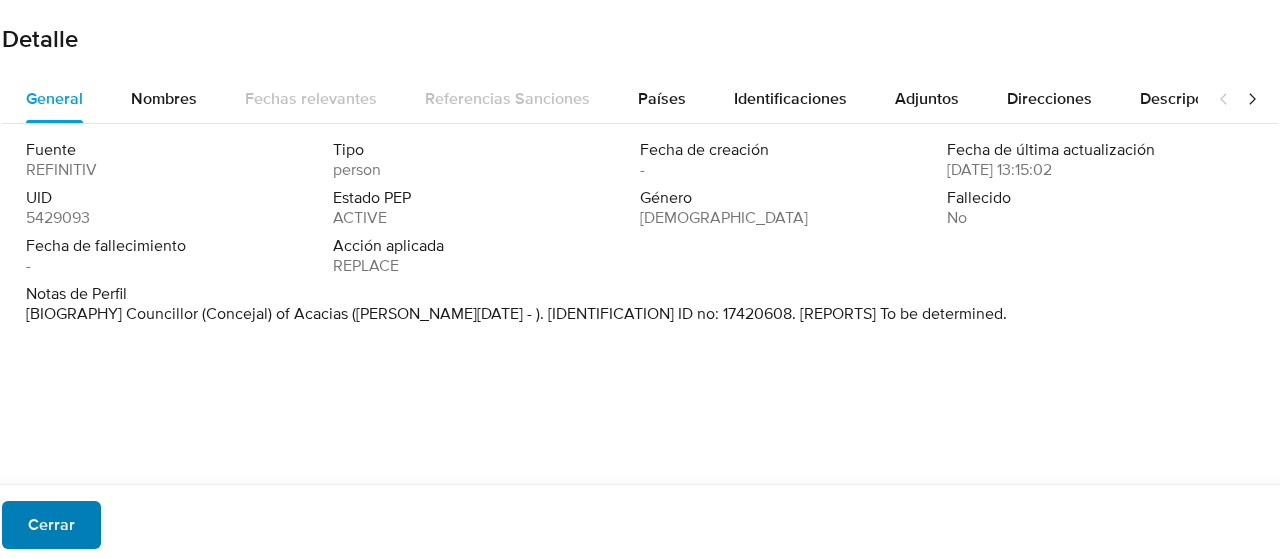 click on "Cerrar" at bounding box center (51, 525) 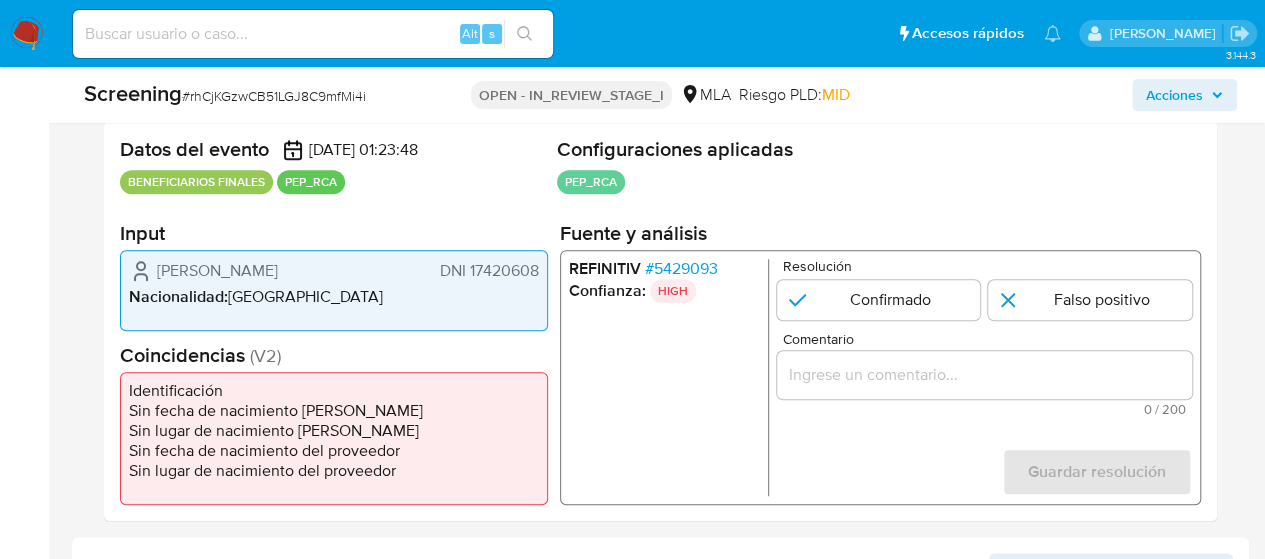 drag, startPoint x: 156, startPoint y: 265, endPoint x: 324, endPoint y: 265, distance: 168 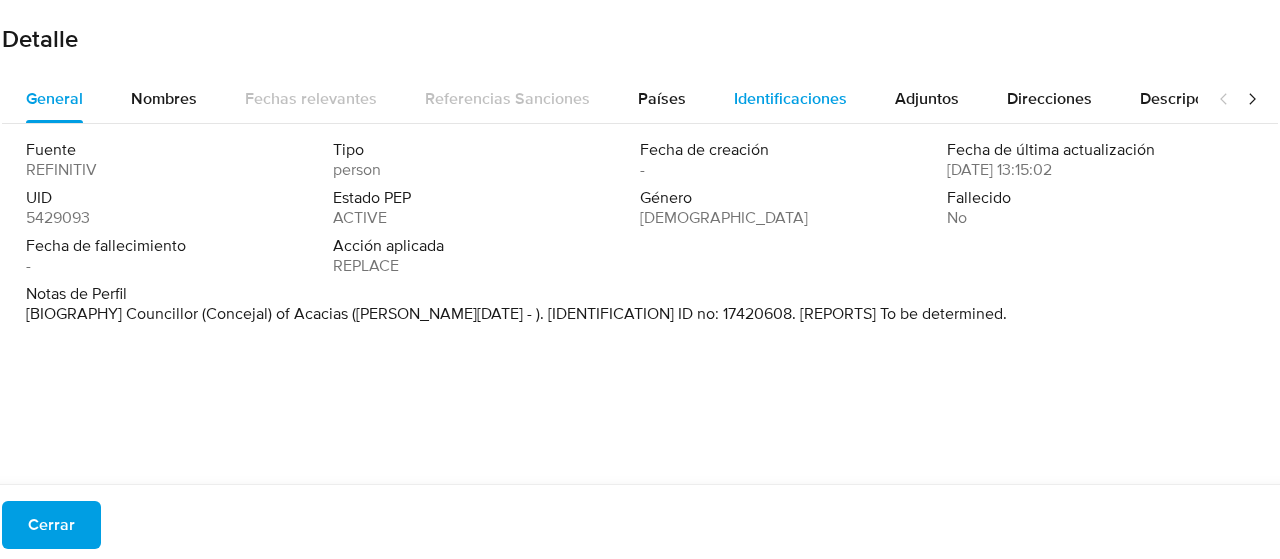 click on "Identificaciones" at bounding box center [790, 98] 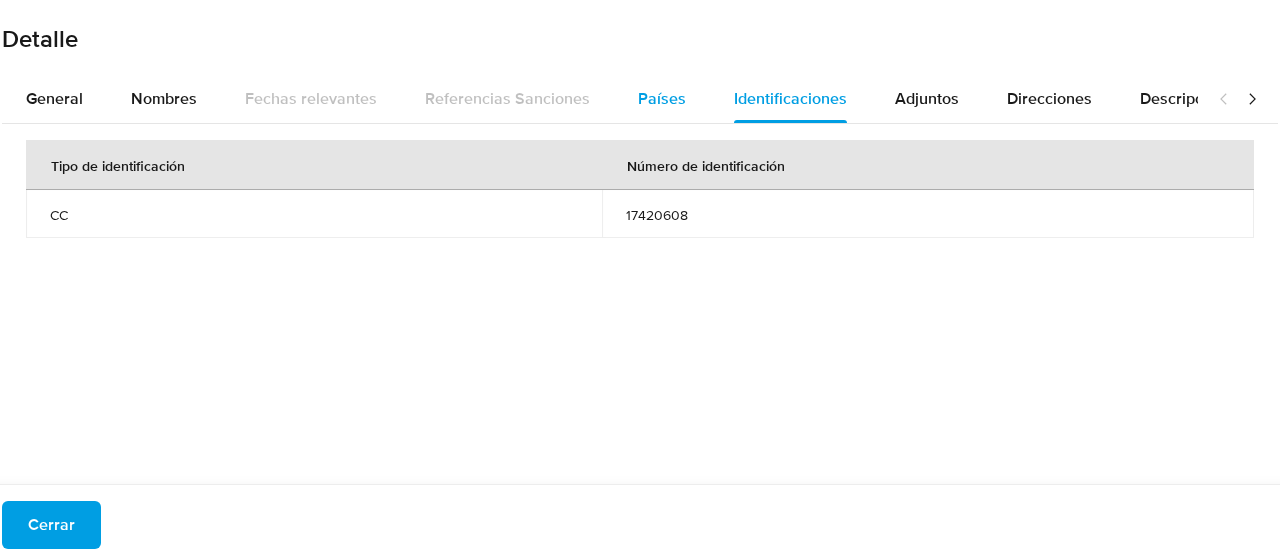 click on "Países" at bounding box center (662, 99) 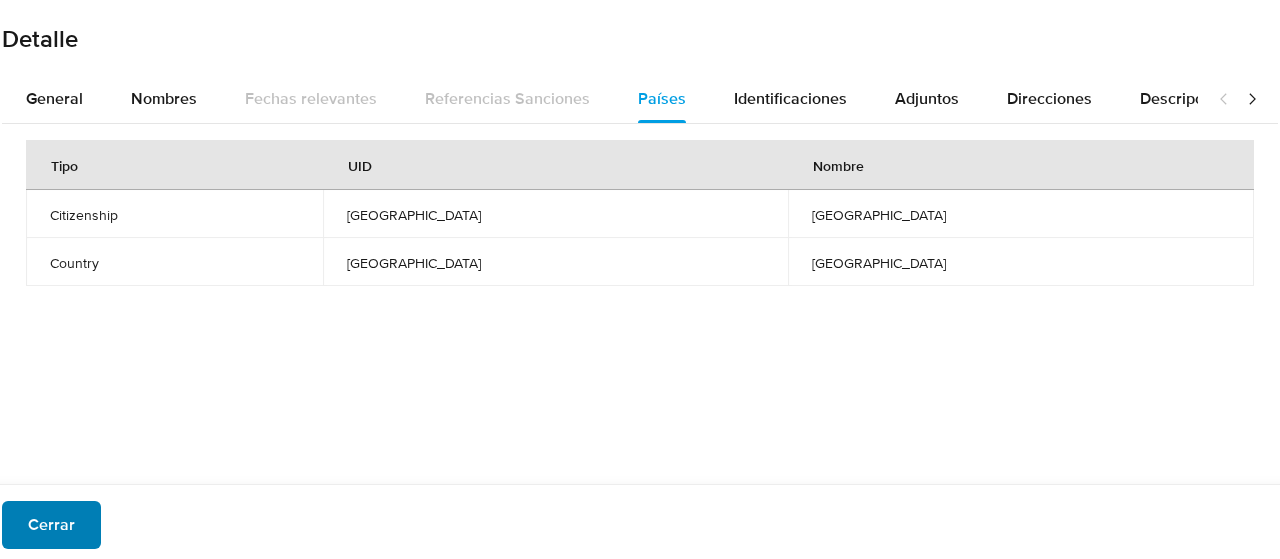click on "Cerrar" at bounding box center [51, 525] 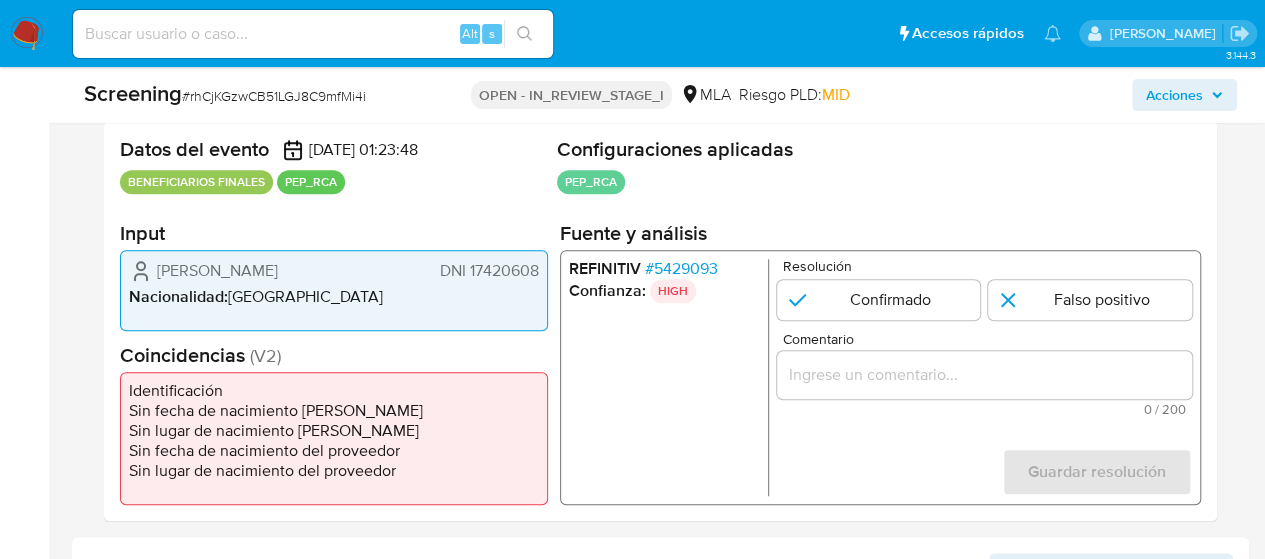click on "# 5429093" at bounding box center (681, 269) 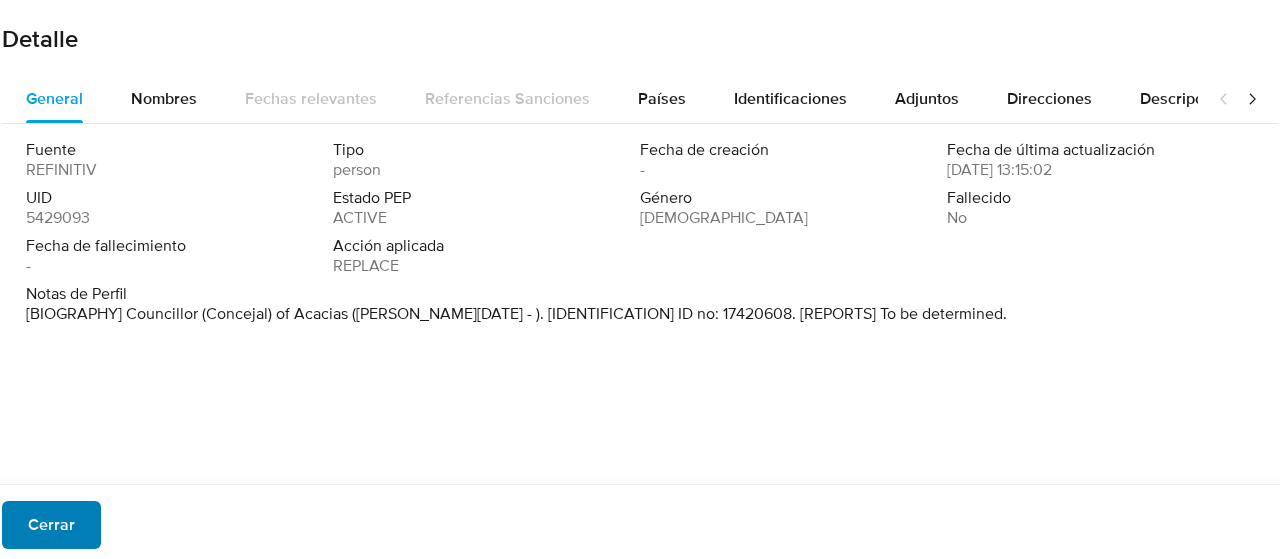 click on "Cerrar" at bounding box center (51, 525) 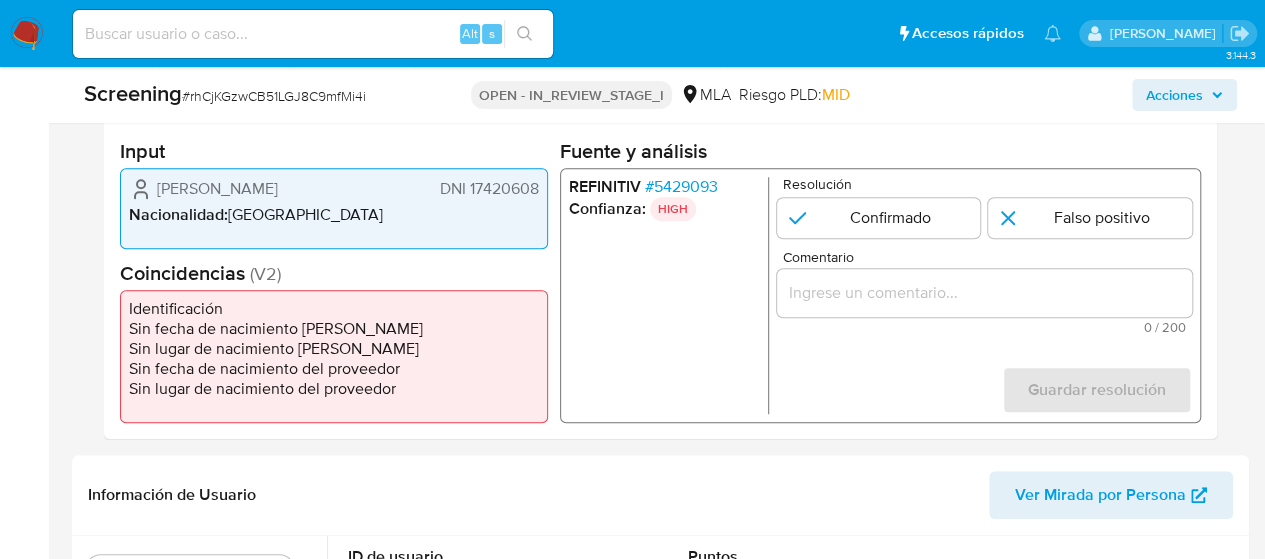 scroll, scrollTop: 400, scrollLeft: 0, axis: vertical 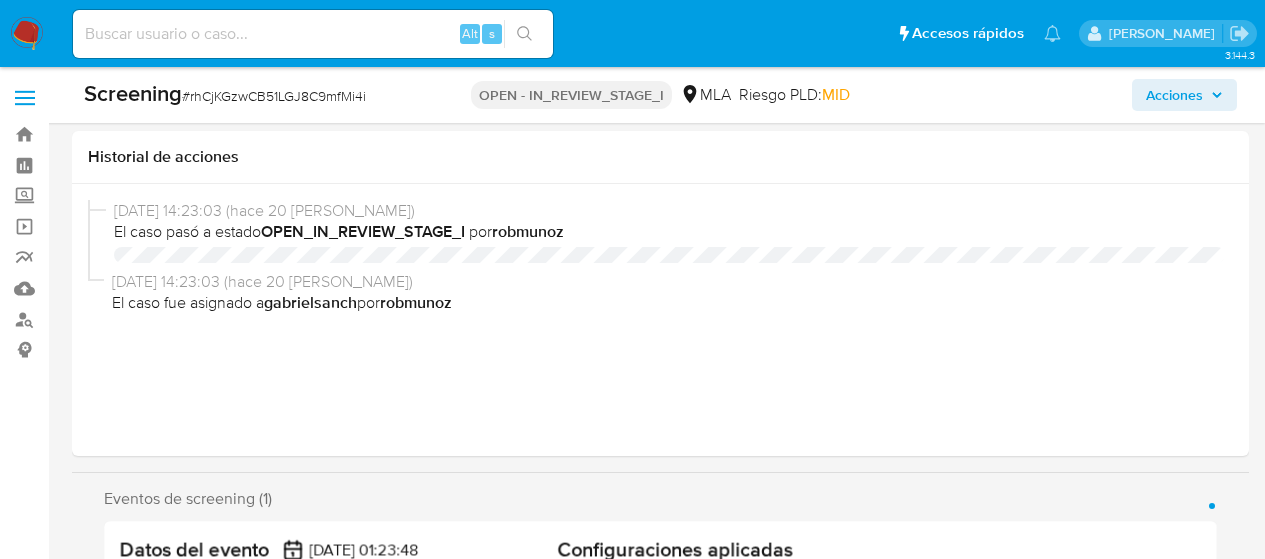 select on "10" 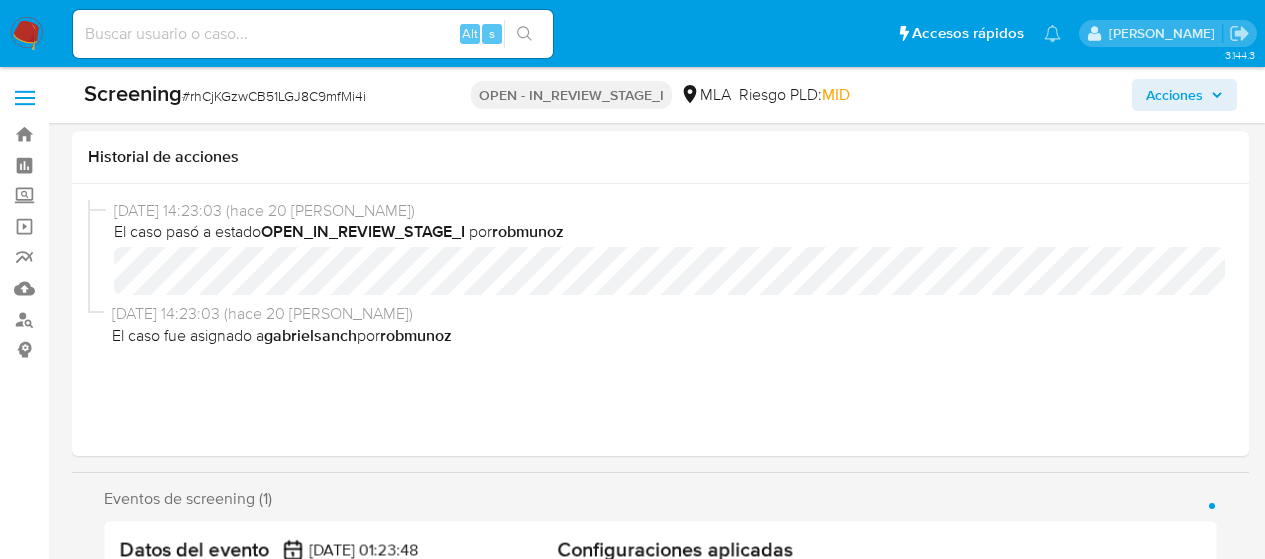 scroll, scrollTop: 400, scrollLeft: 0, axis: vertical 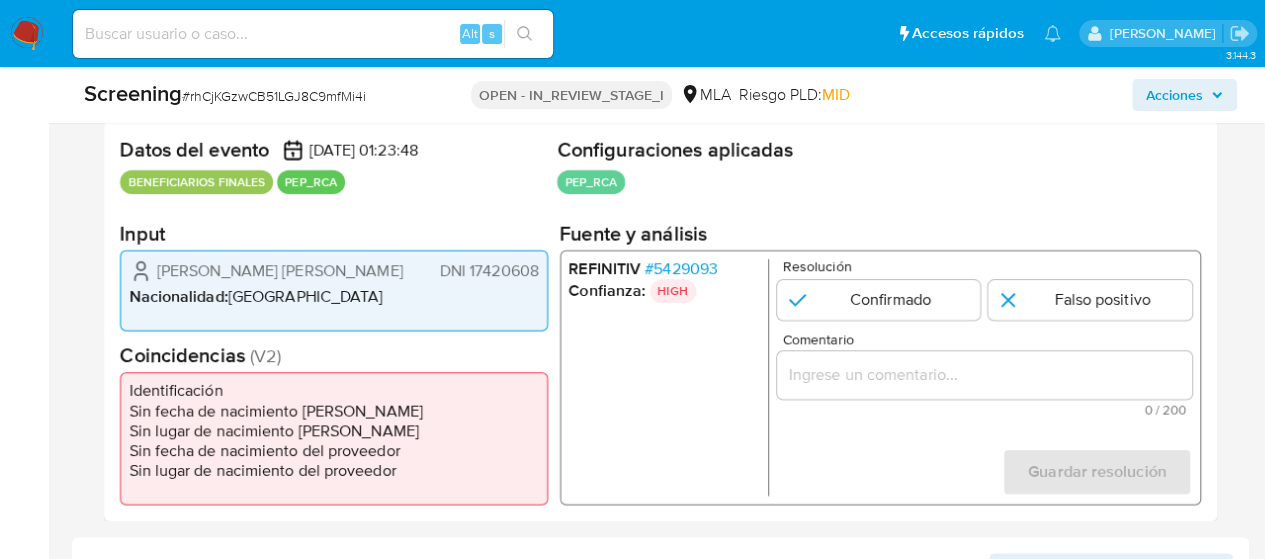 click on "# 5429093" at bounding box center (681, 269) 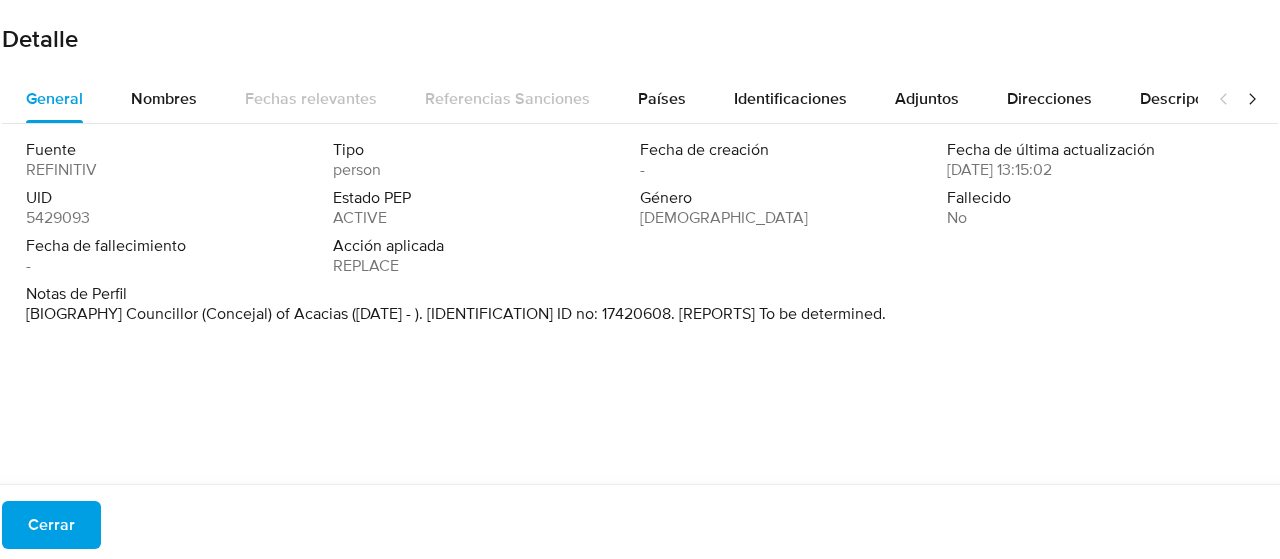 drag, startPoint x: 28, startPoint y: 318, endPoint x: 918, endPoint y: 327, distance: 890.04553 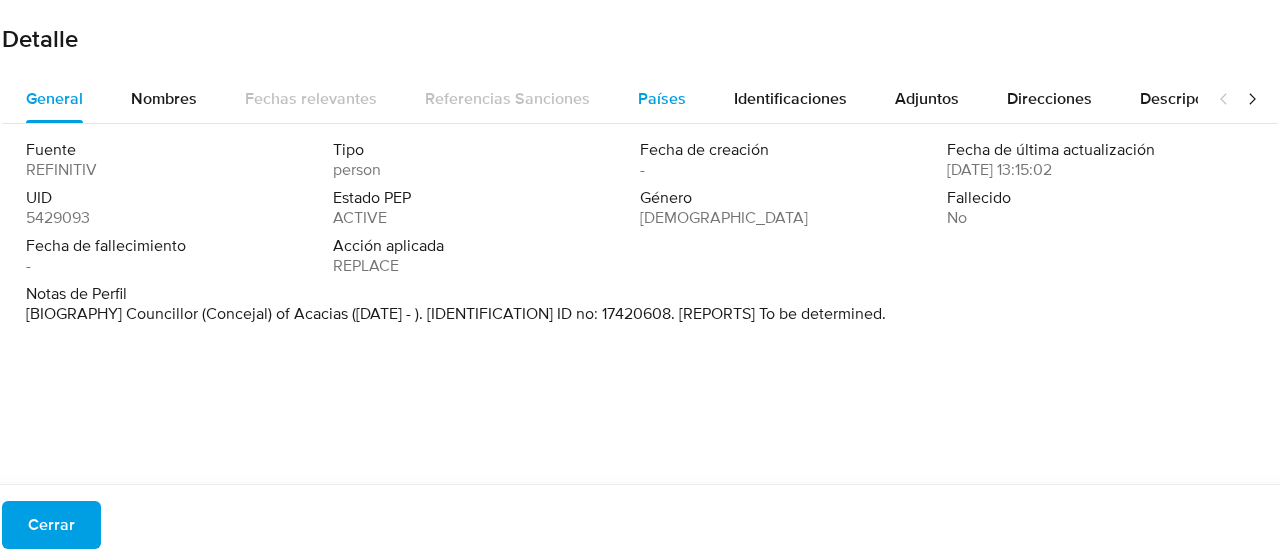click on "Países" at bounding box center (662, 98) 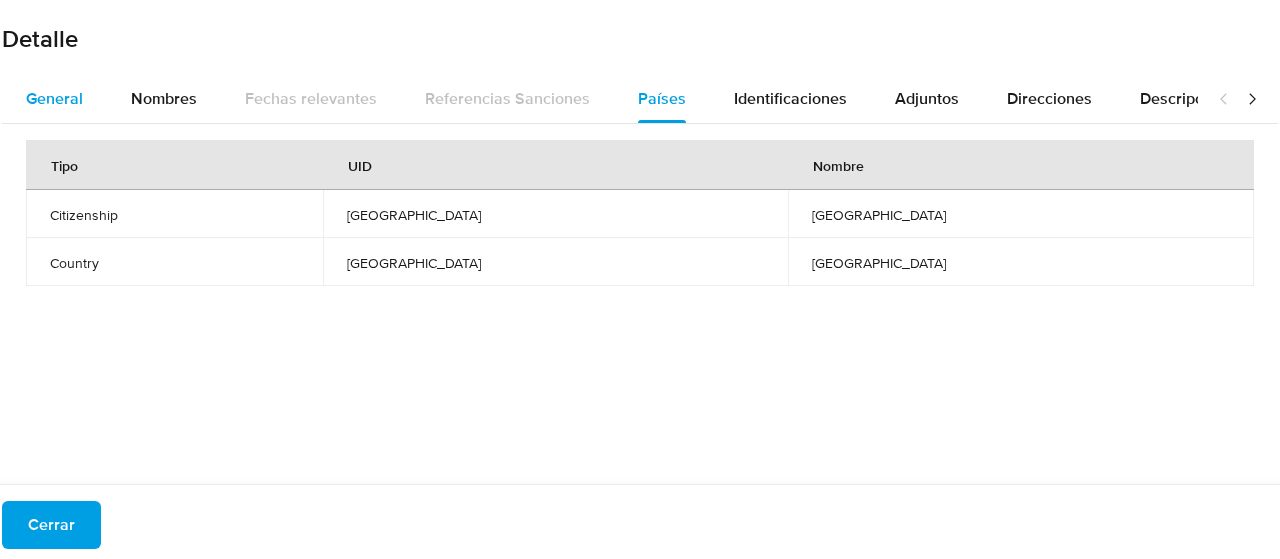 click on "General" at bounding box center (54, 98) 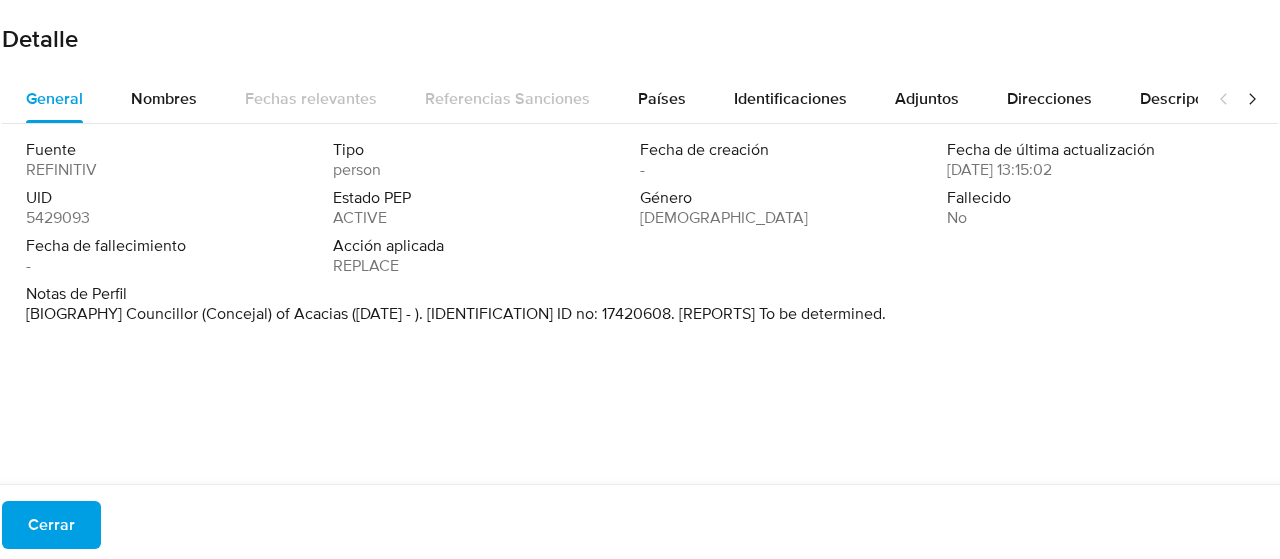 drag, startPoint x: 38, startPoint y: 314, endPoint x: 946, endPoint y: 338, distance: 908.31714 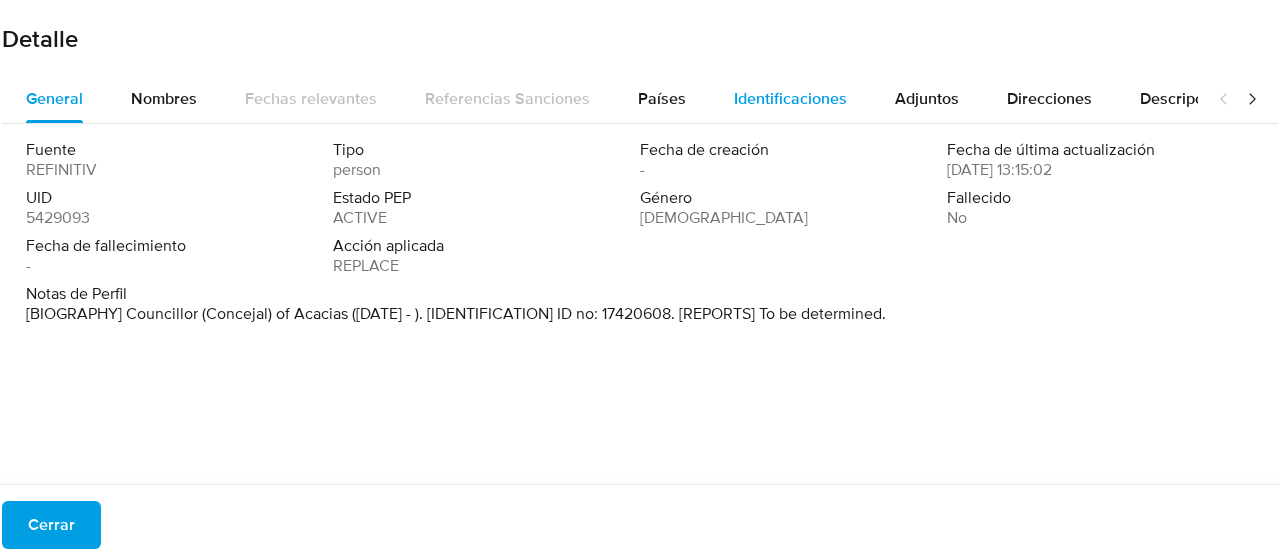 click on "Identificaciones" at bounding box center [790, 98] 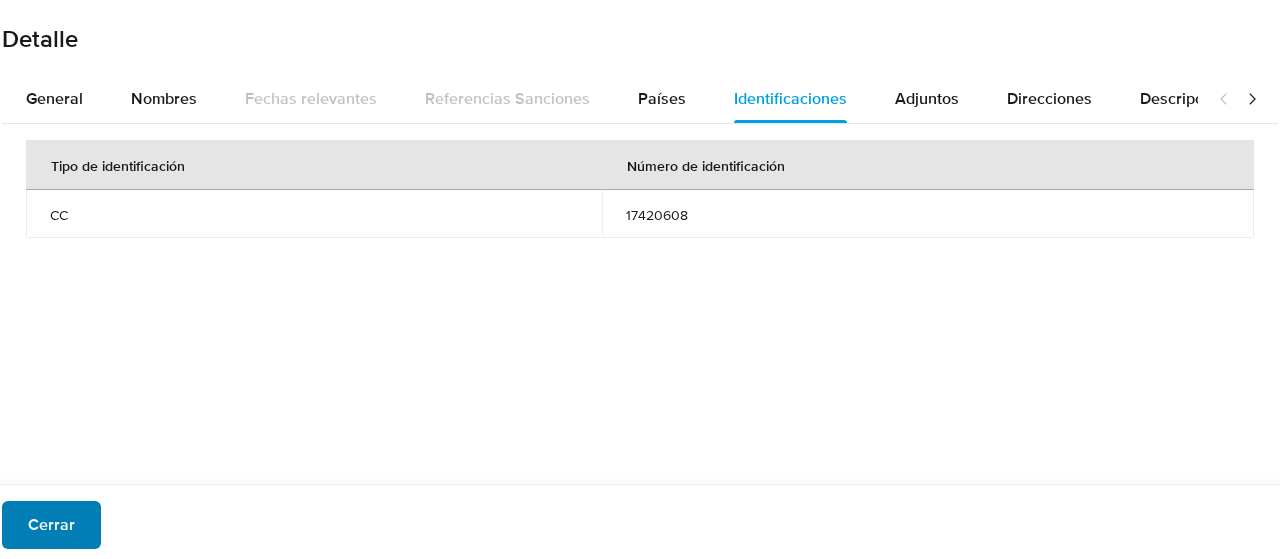 click on "Cerrar" at bounding box center [51, 525] 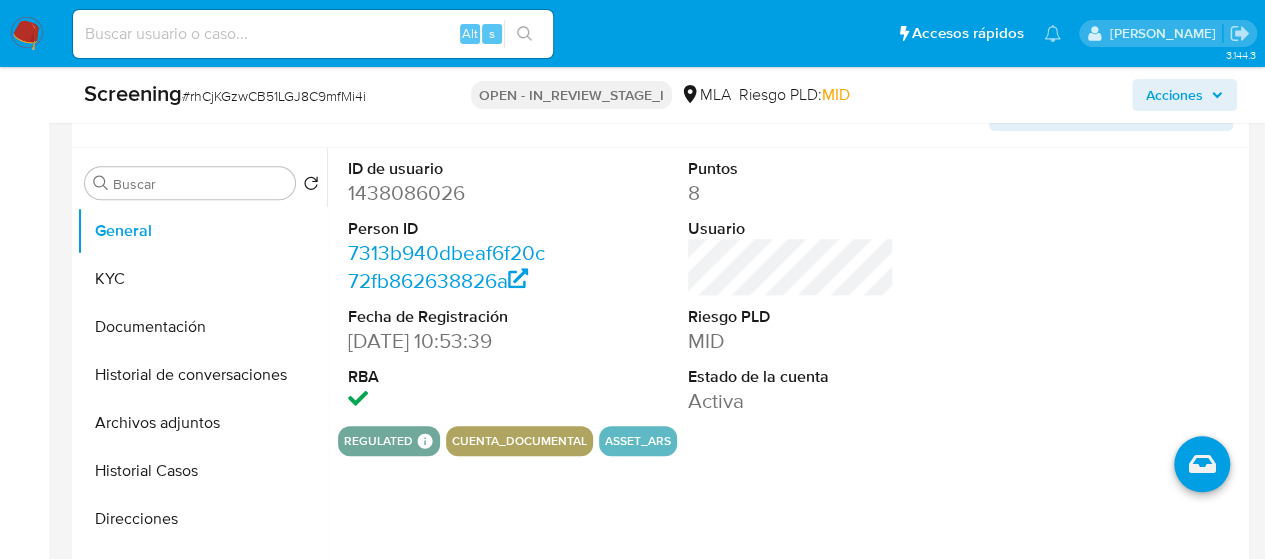 scroll, scrollTop: 900, scrollLeft: 0, axis: vertical 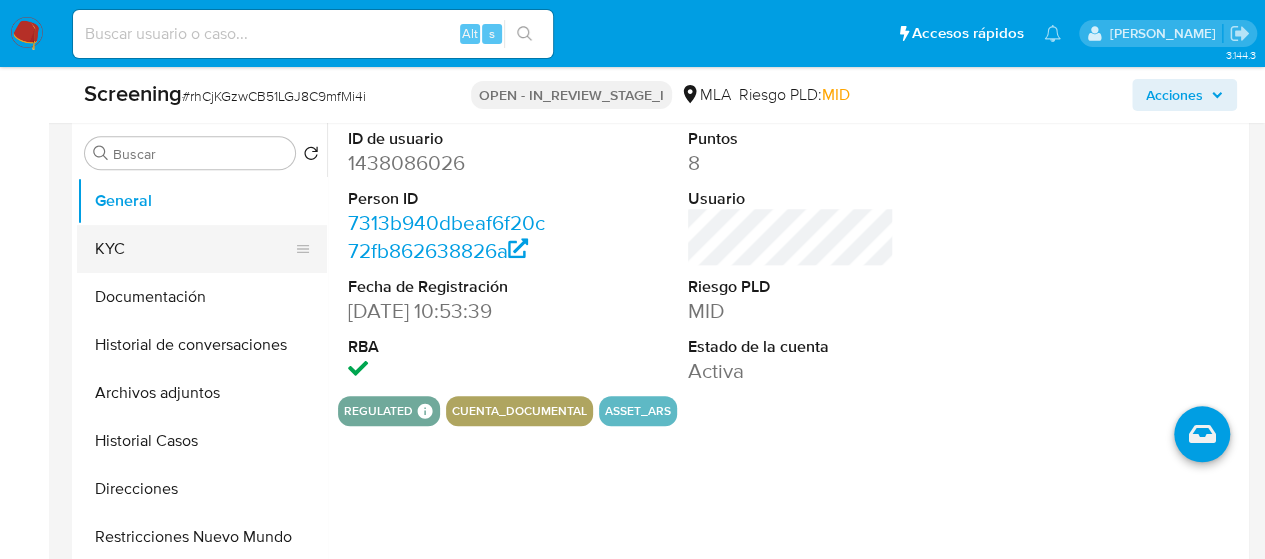 click on "KYC" at bounding box center [194, 249] 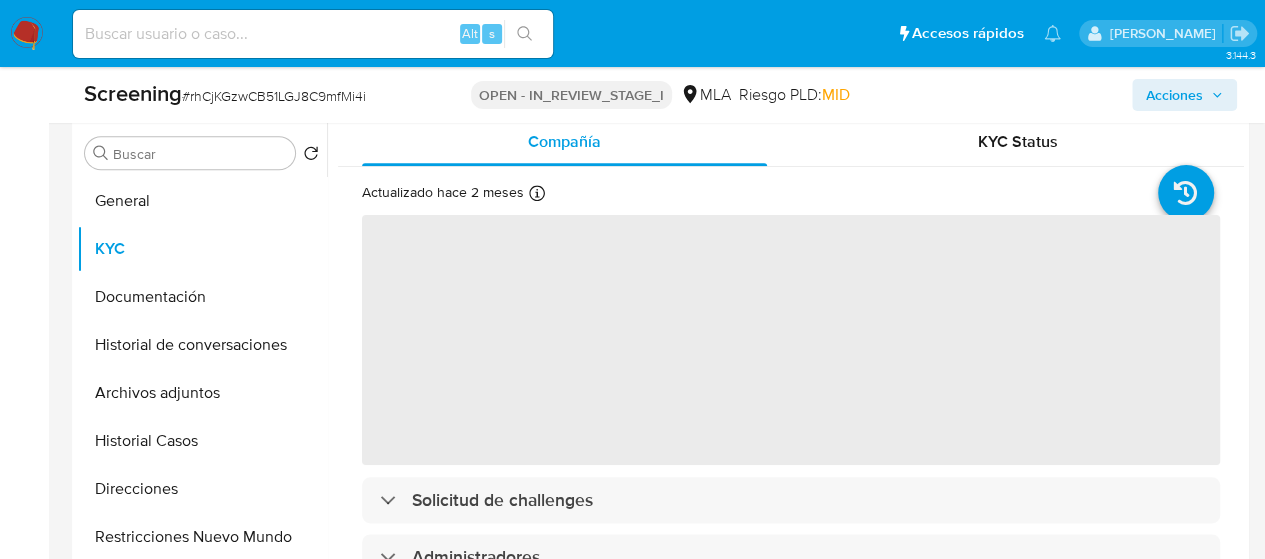 scroll, scrollTop: 1000, scrollLeft: 0, axis: vertical 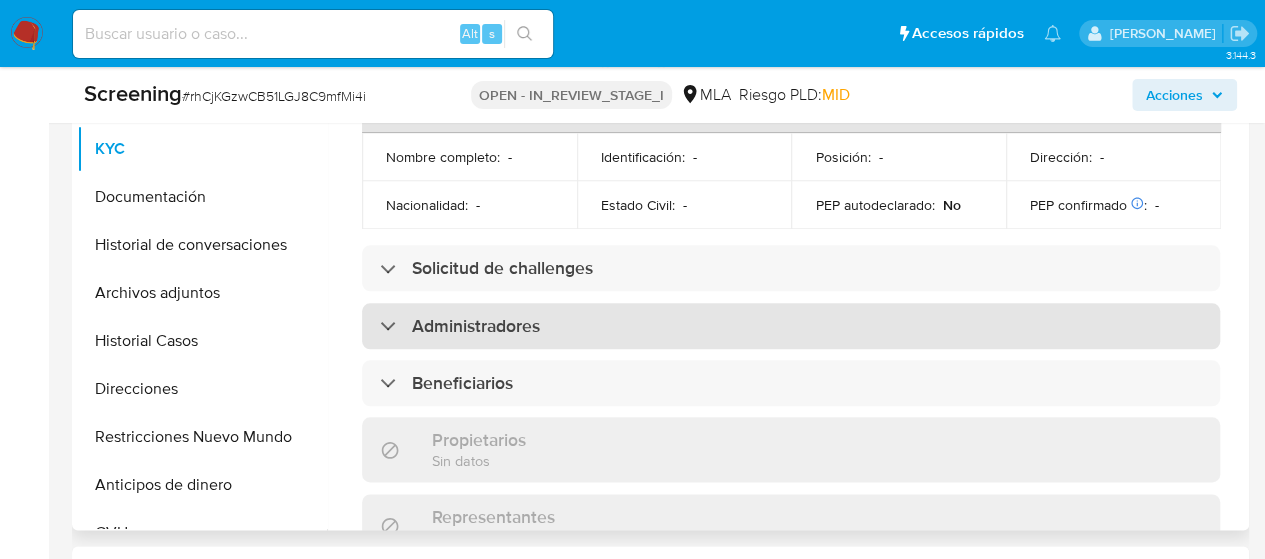 click on "Administradores" at bounding box center (791, 326) 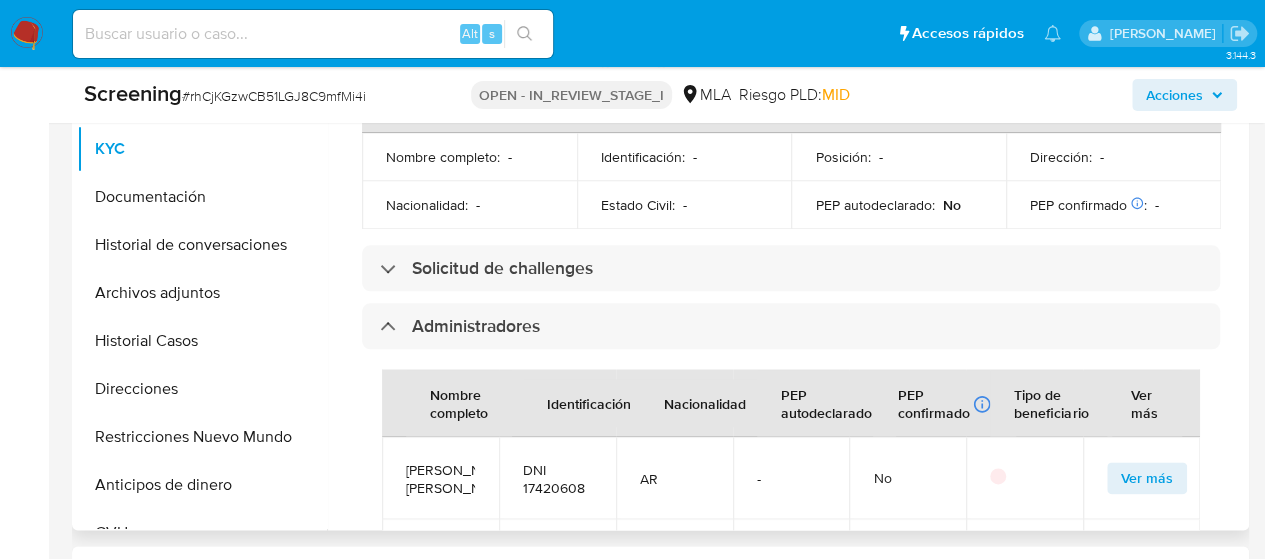 scroll, scrollTop: 1000, scrollLeft: 0, axis: vertical 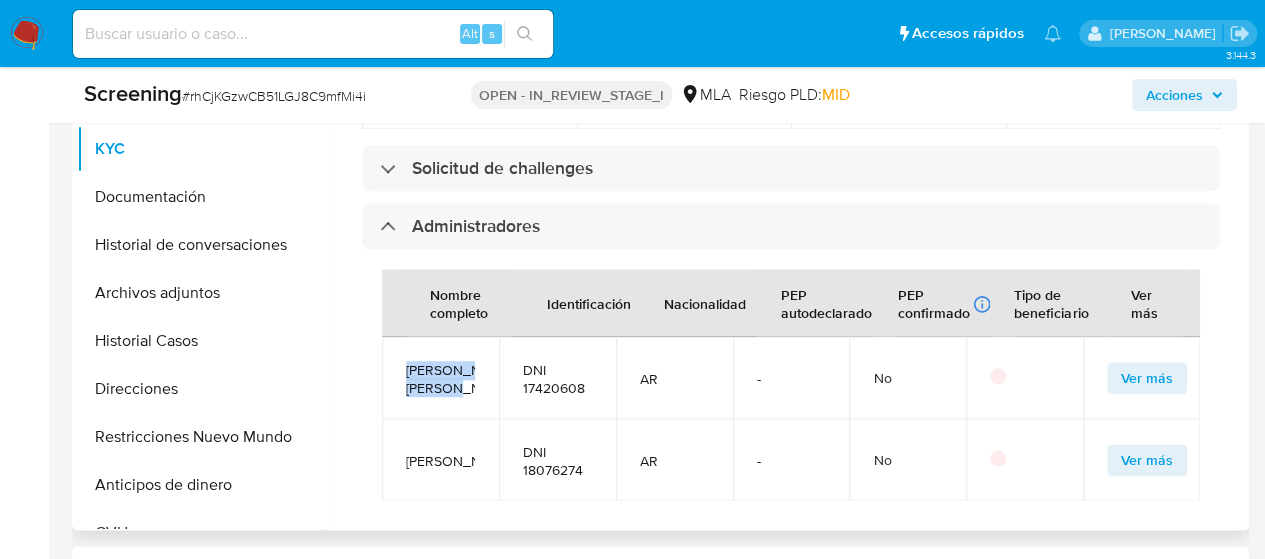 drag, startPoint x: 404, startPoint y: 296, endPoint x: 463, endPoint y: 337, distance: 71.84706 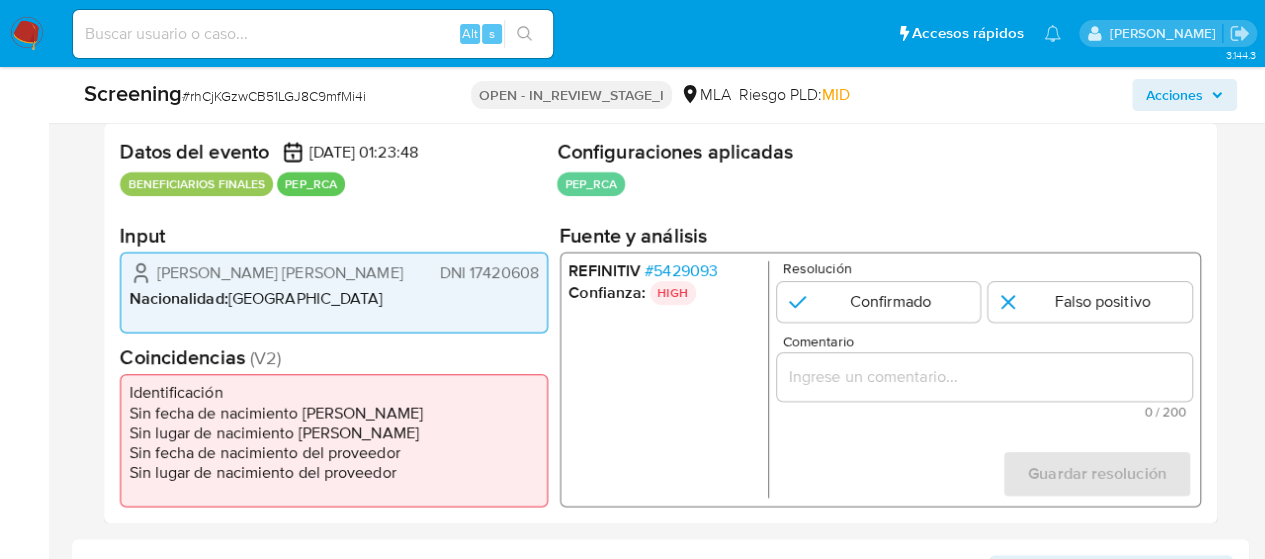 scroll, scrollTop: 392, scrollLeft: 0, axis: vertical 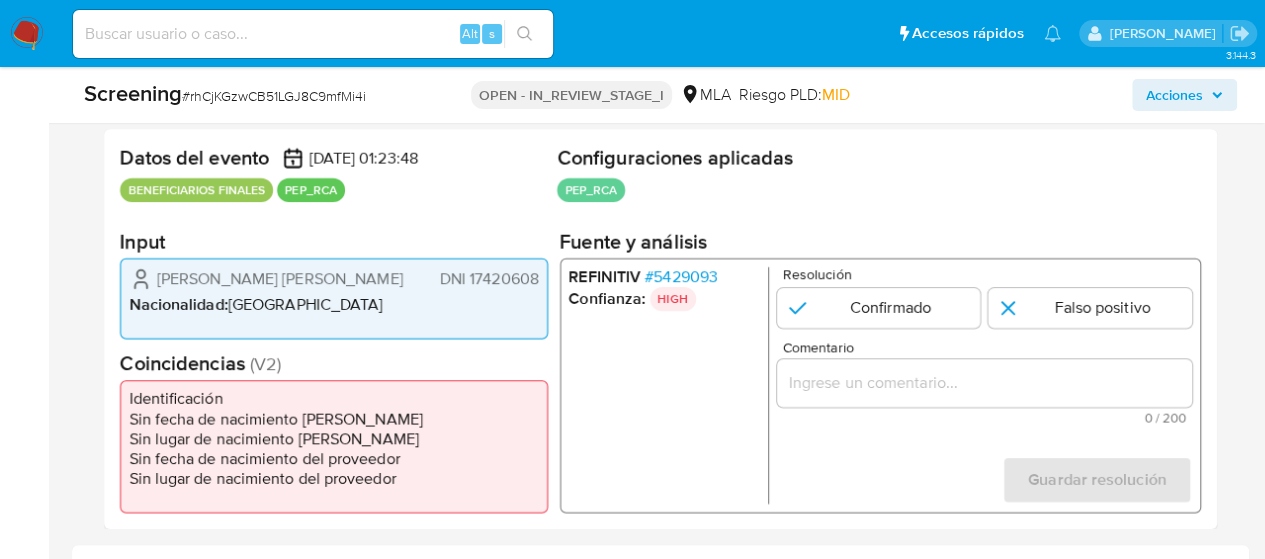 click on "# 5429093" at bounding box center [681, 277] 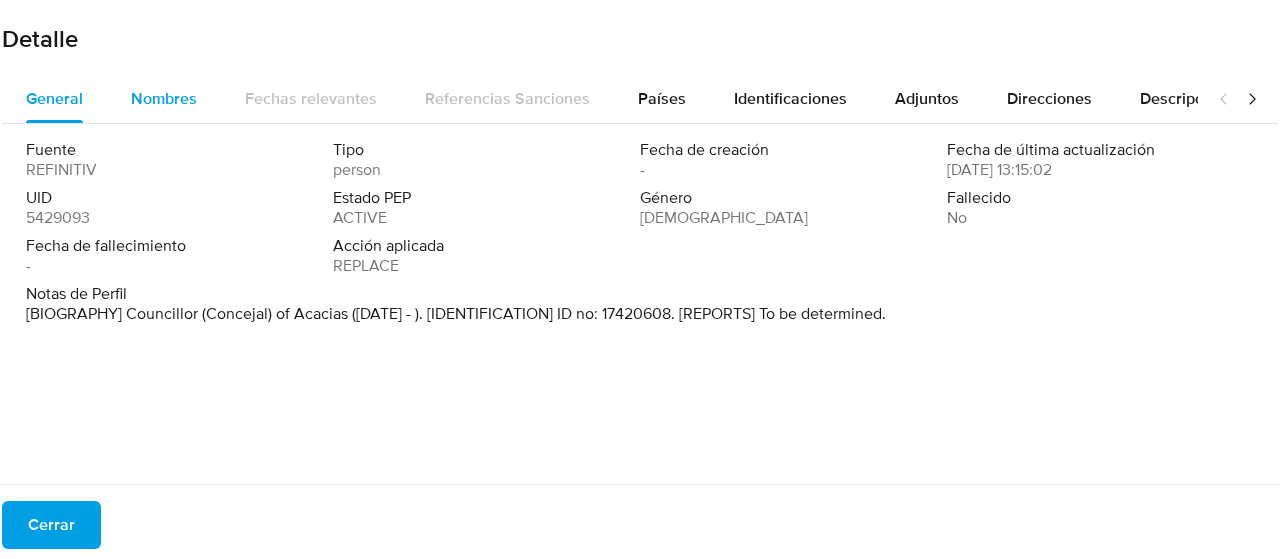 click on "Nombres" at bounding box center (164, 98) 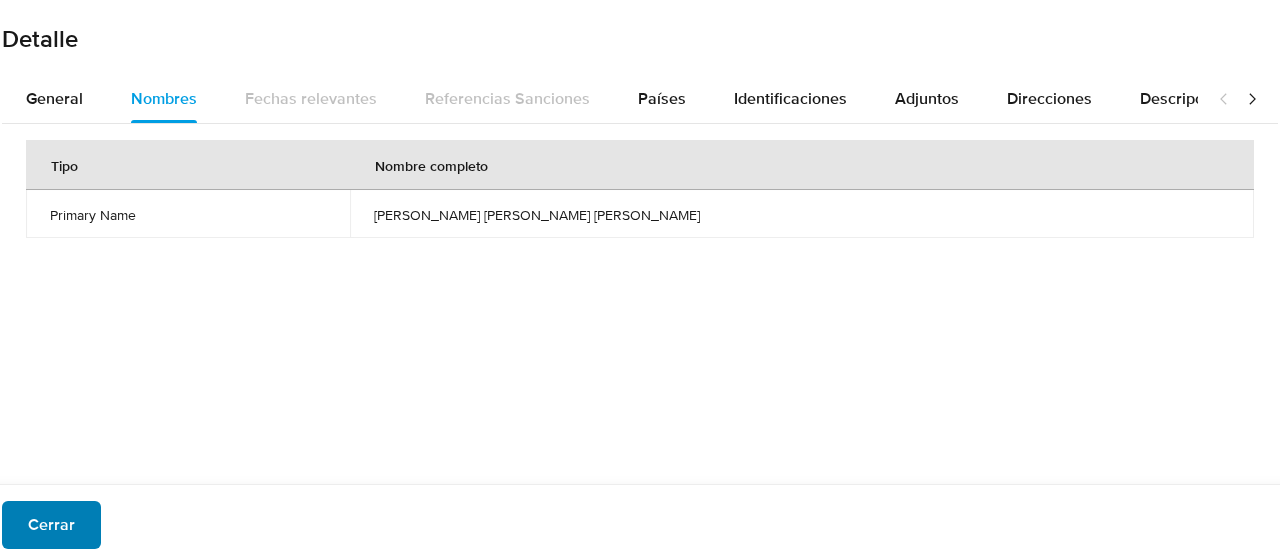 click on "Cerrar" at bounding box center [51, 525] 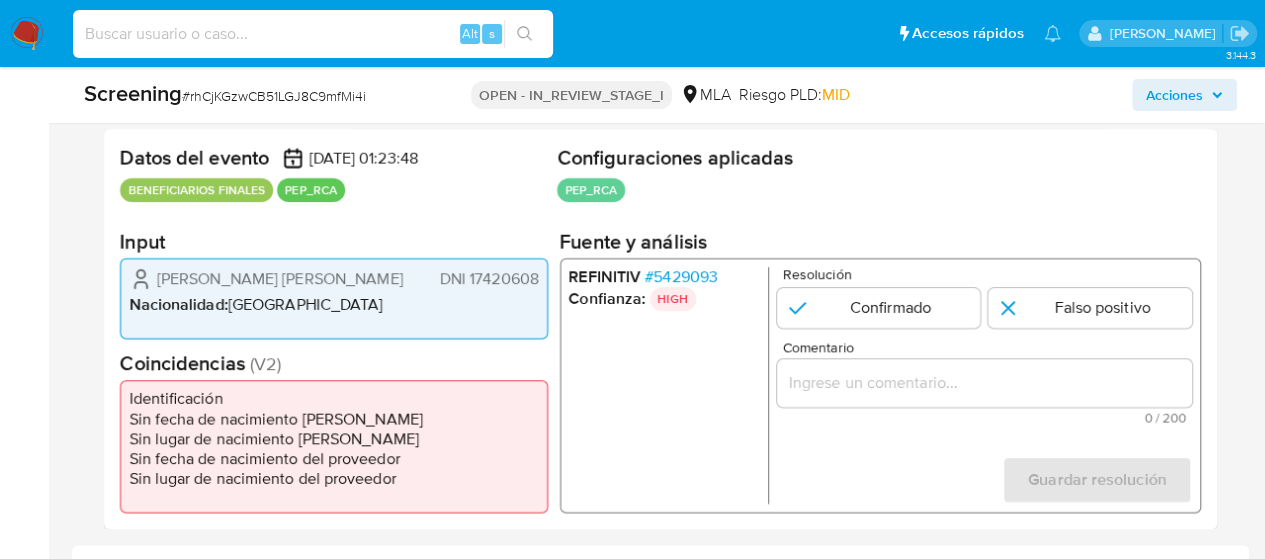 click at bounding box center [313, 34] 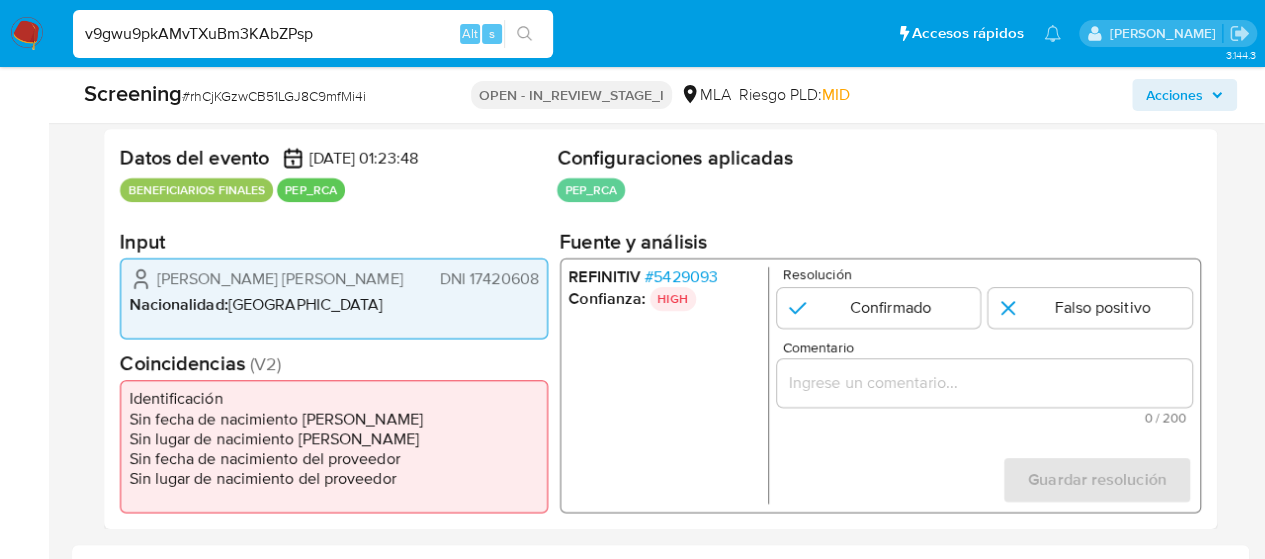 type on "v9gwu9pkAMvTXuBm3KAbZPsp" 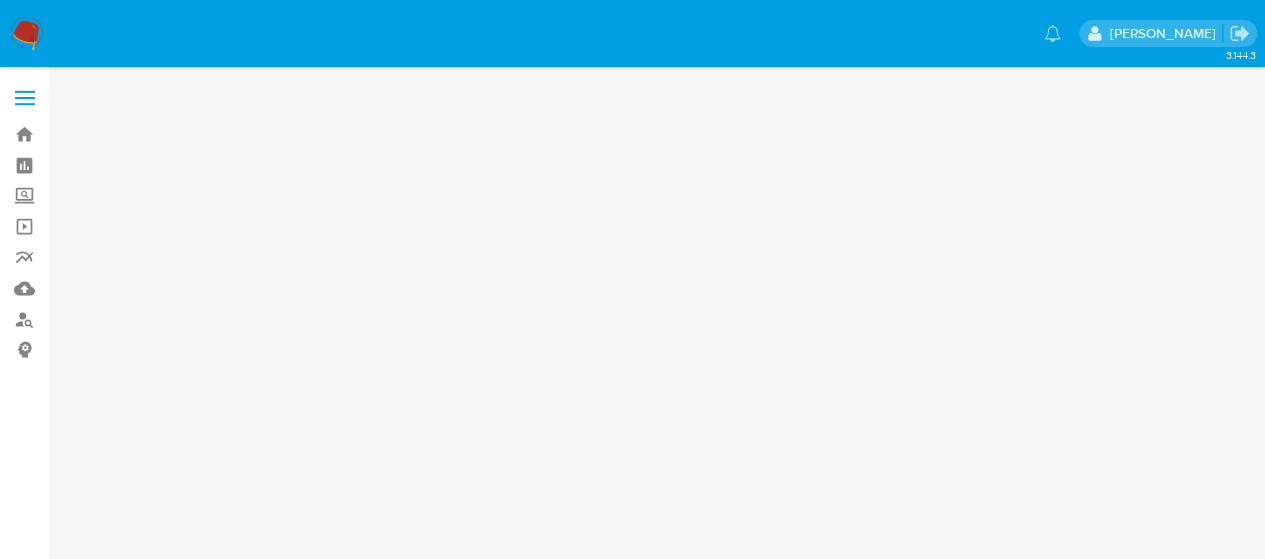 scroll, scrollTop: 0, scrollLeft: 0, axis: both 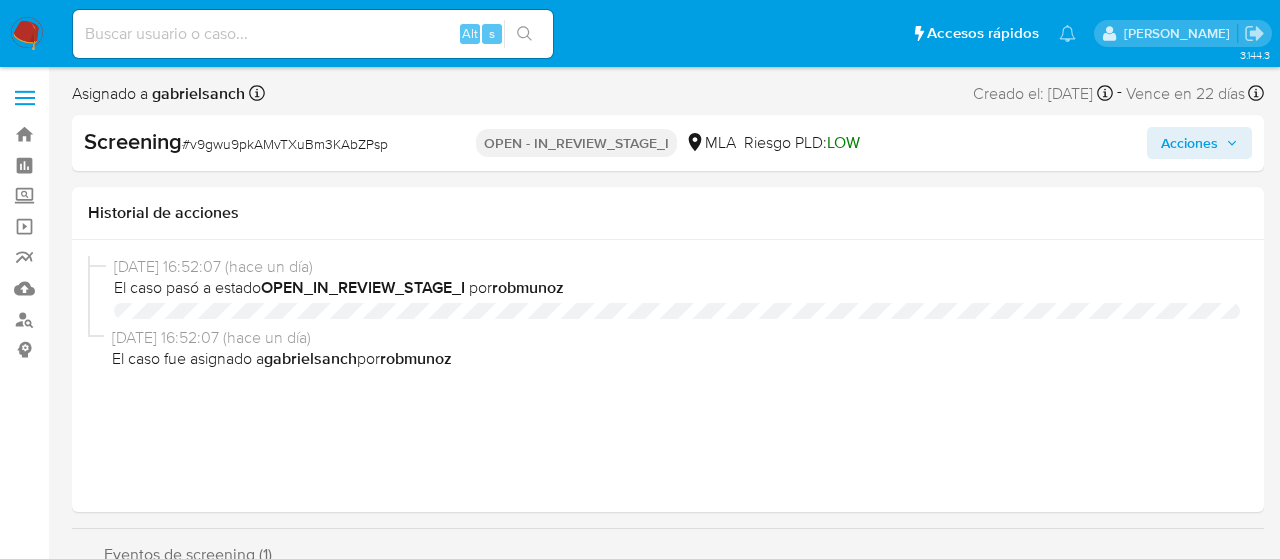 select on "10" 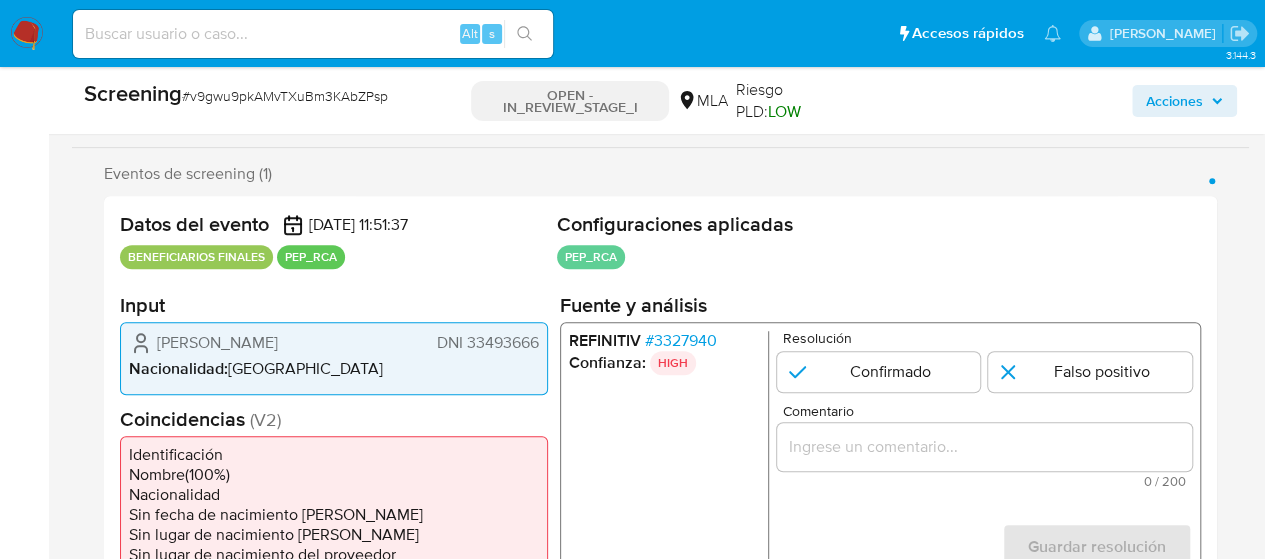 scroll, scrollTop: 400, scrollLeft: 0, axis: vertical 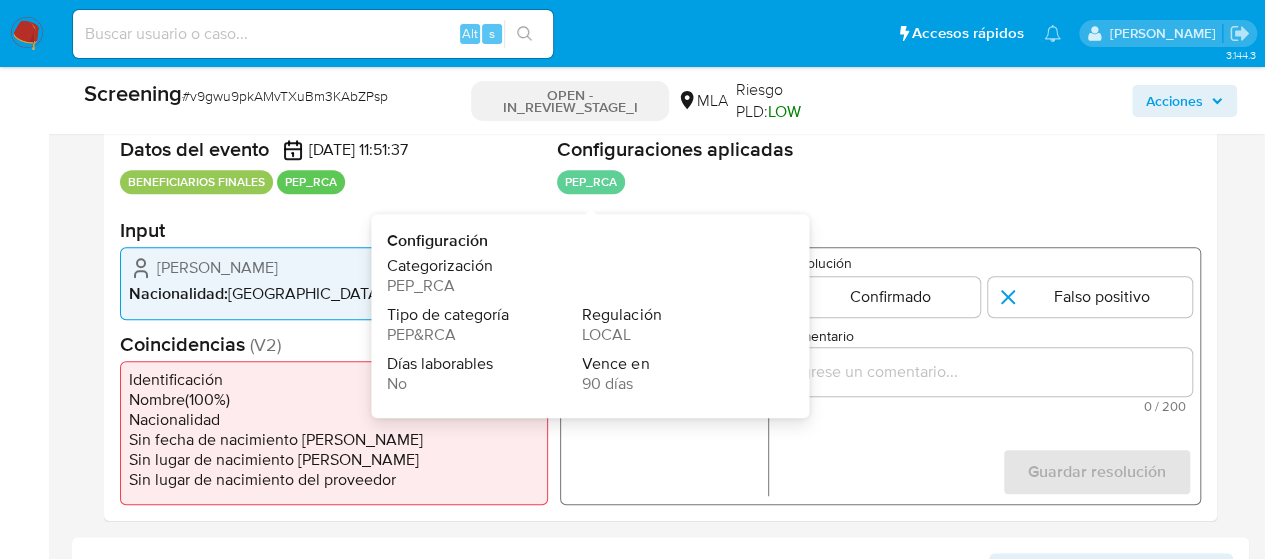click on "Categorización" at bounding box center [580, 266] 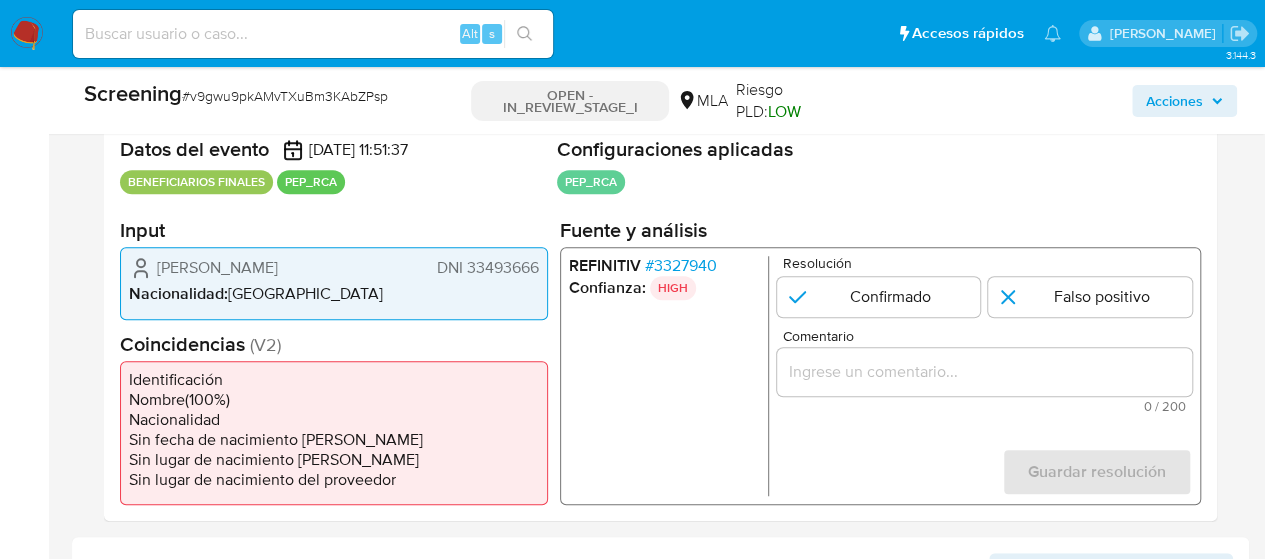 click on "# 3327940" at bounding box center (681, 266) 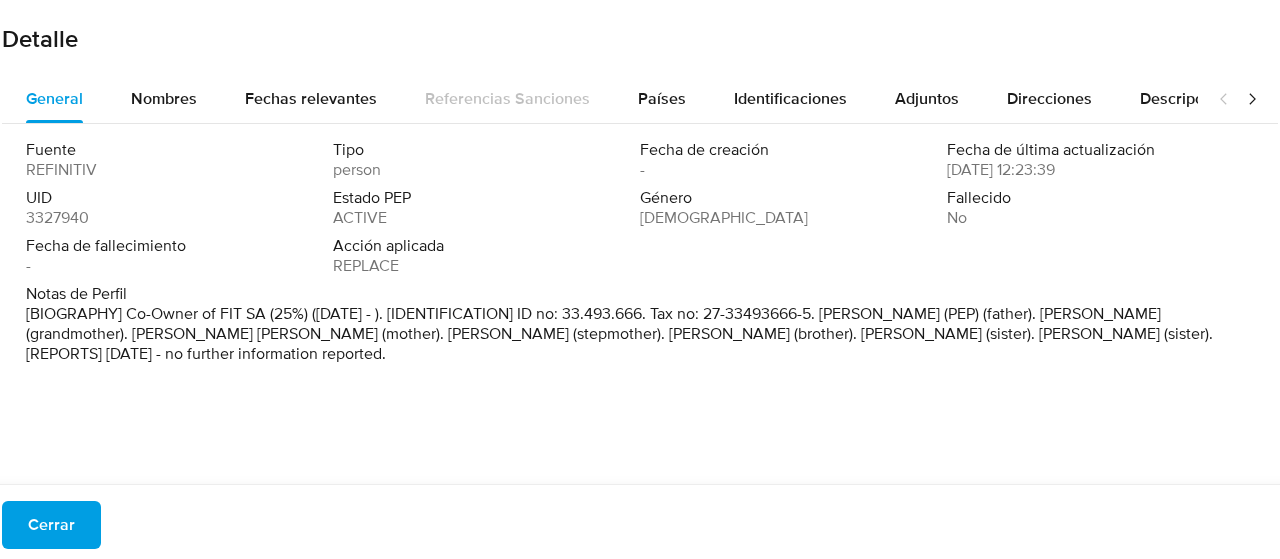 drag, startPoint x: 24, startPoint y: 313, endPoint x: 251, endPoint y: 361, distance: 232.0194 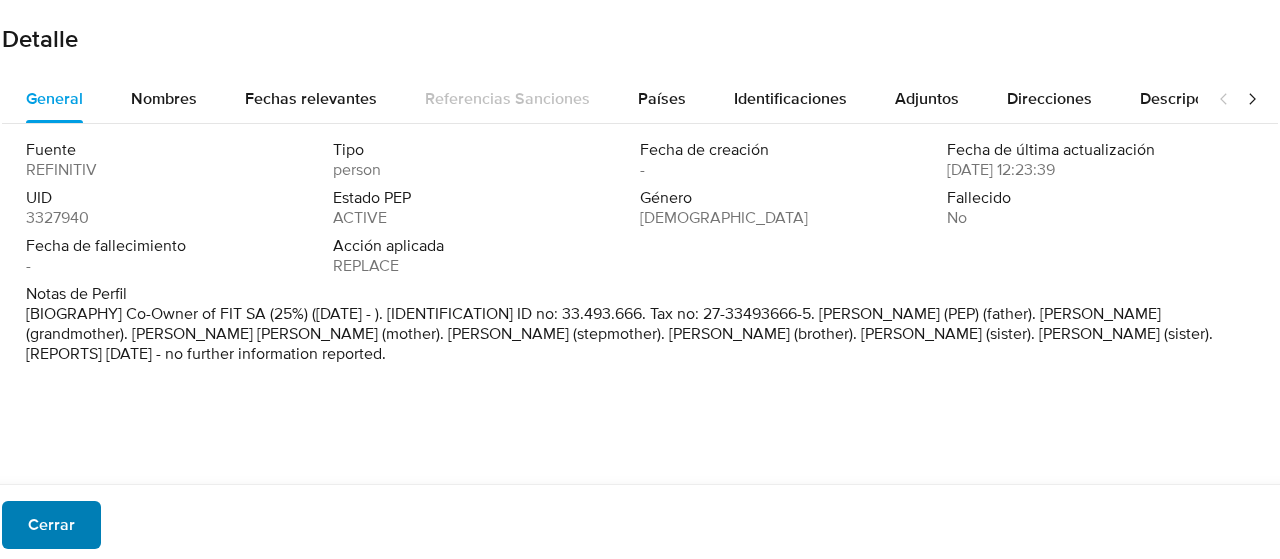 click on "Cerrar" at bounding box center [51, 525] 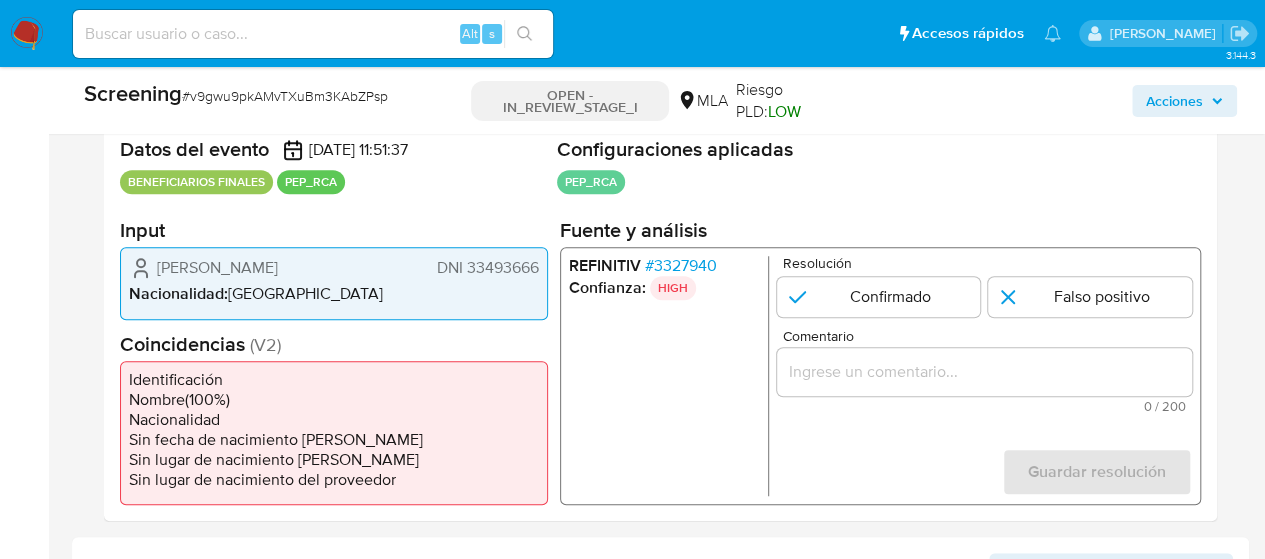 drag, startPoint x: 153, startPoint y: 271, endPoint x: 255, endPoint y: 273, distance: 102.01961 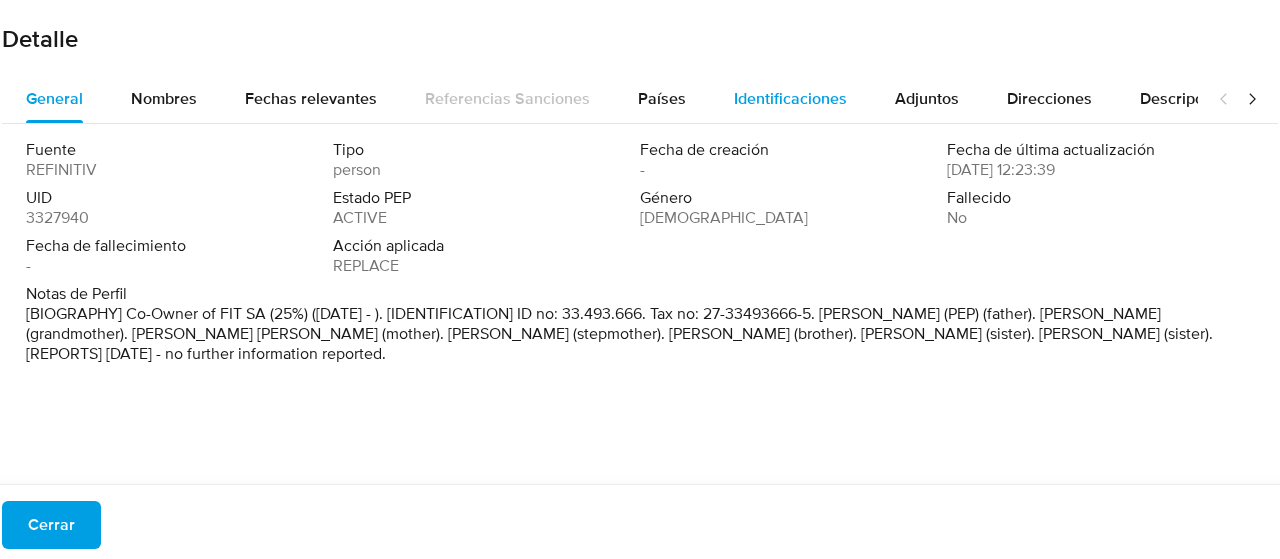 click on "Identificaciones" at bounding box center (790, 99) 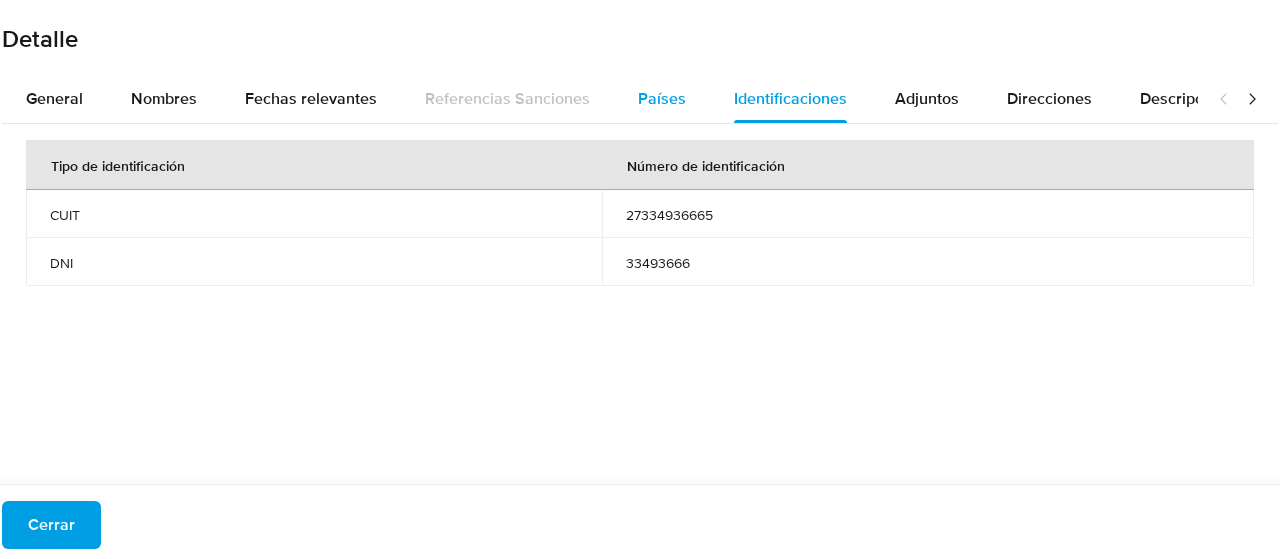 click on "Países" at bounding box center (662, 99) 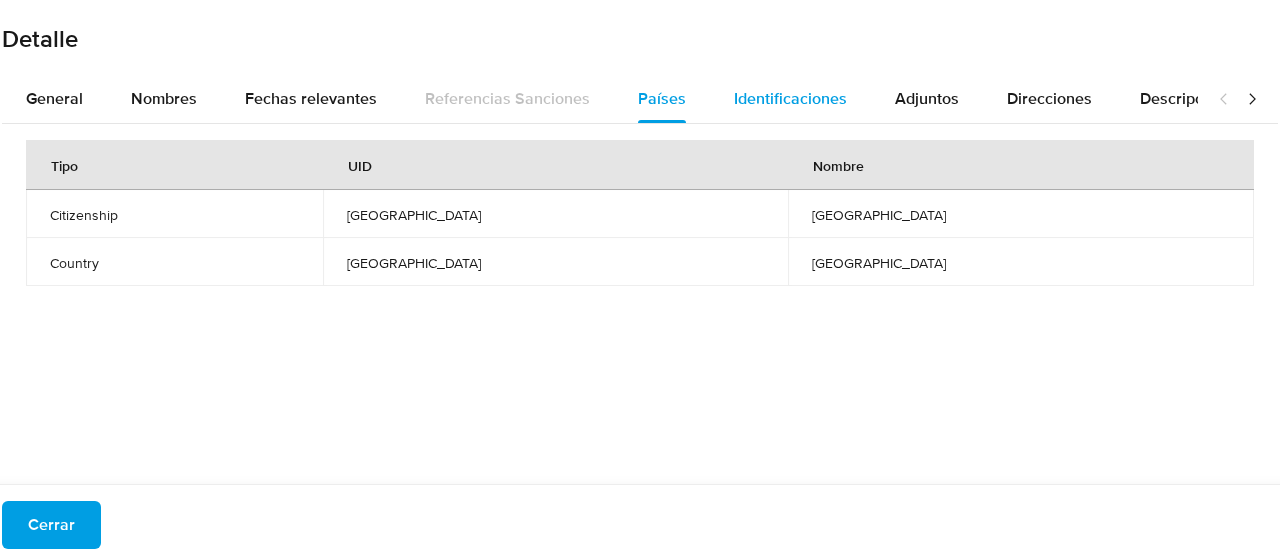 click on "Identificaciones" at bounding box center (790, 98) 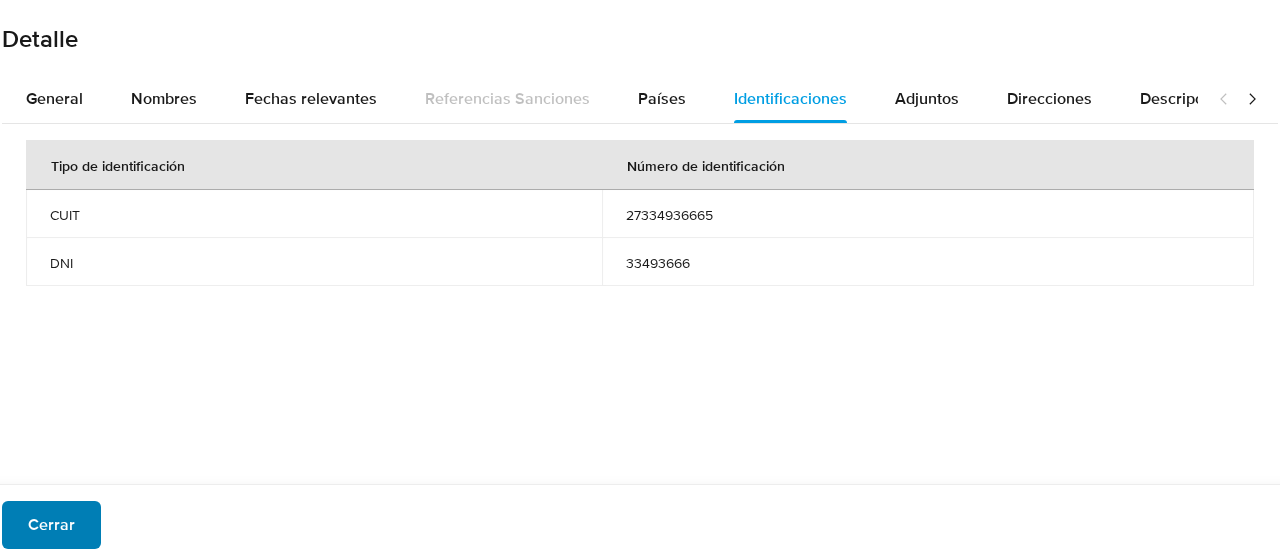 click on "Cerrar" at bounding box center [51, 525] 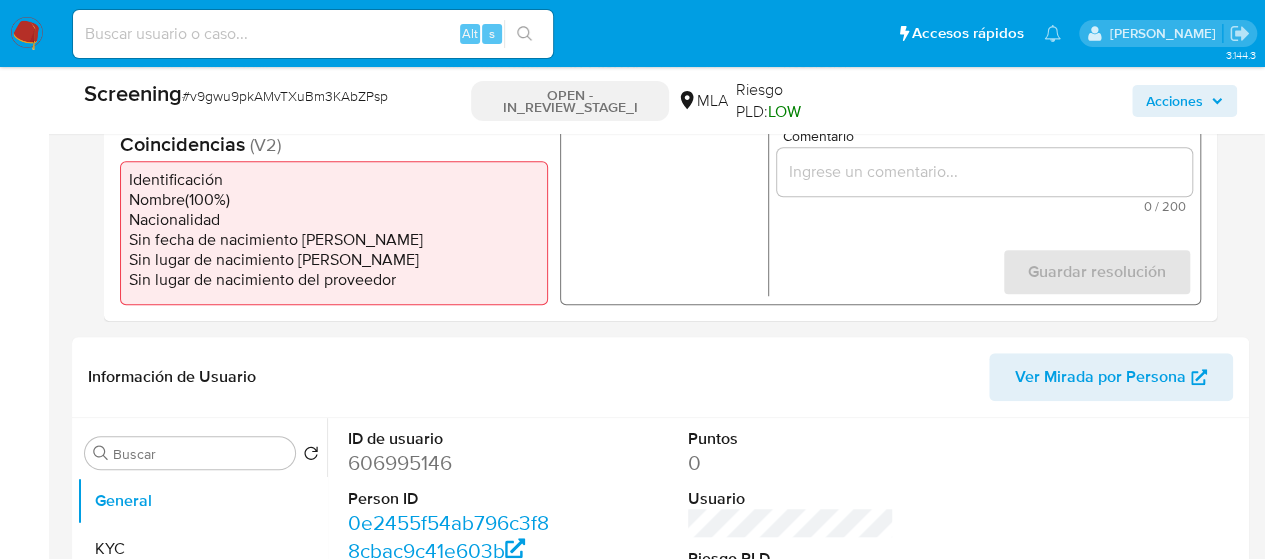 scroll, scrollTop: 900, scrollLeft: 0, axis: vertical 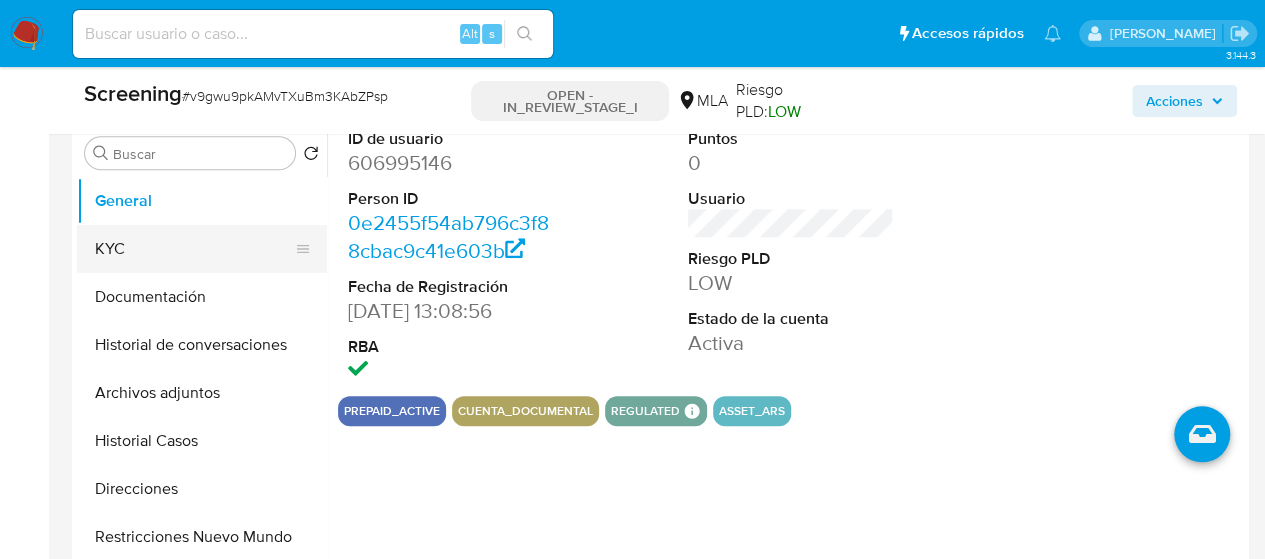 click on "KYC" at bounding box center [194, 249] 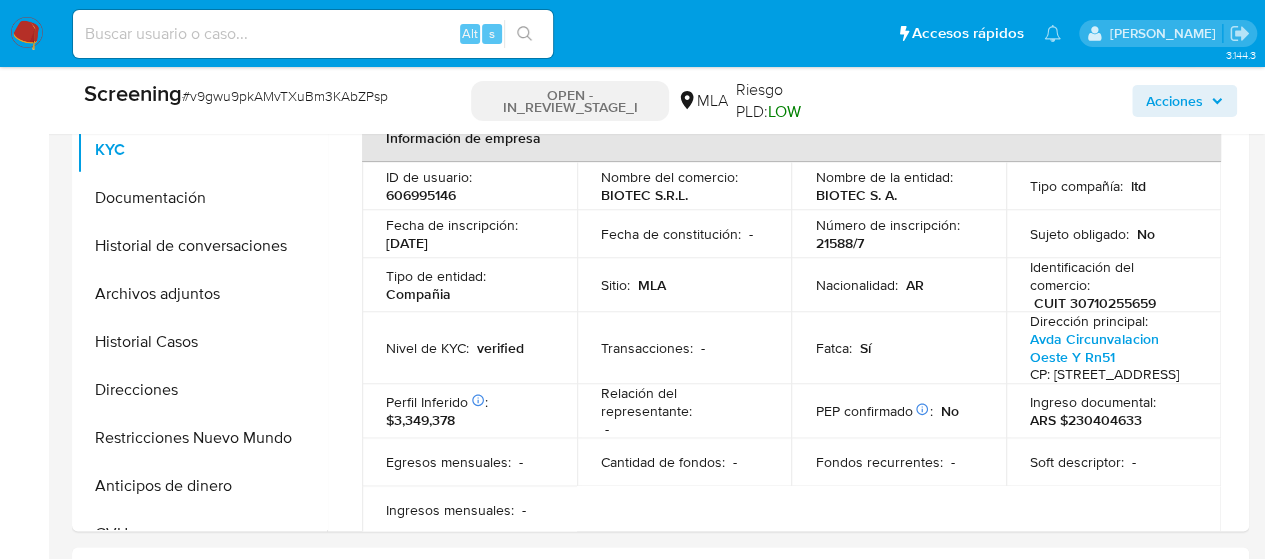 scroll, scrollTop: 1000, scrollLeft: 0, axis: vertical 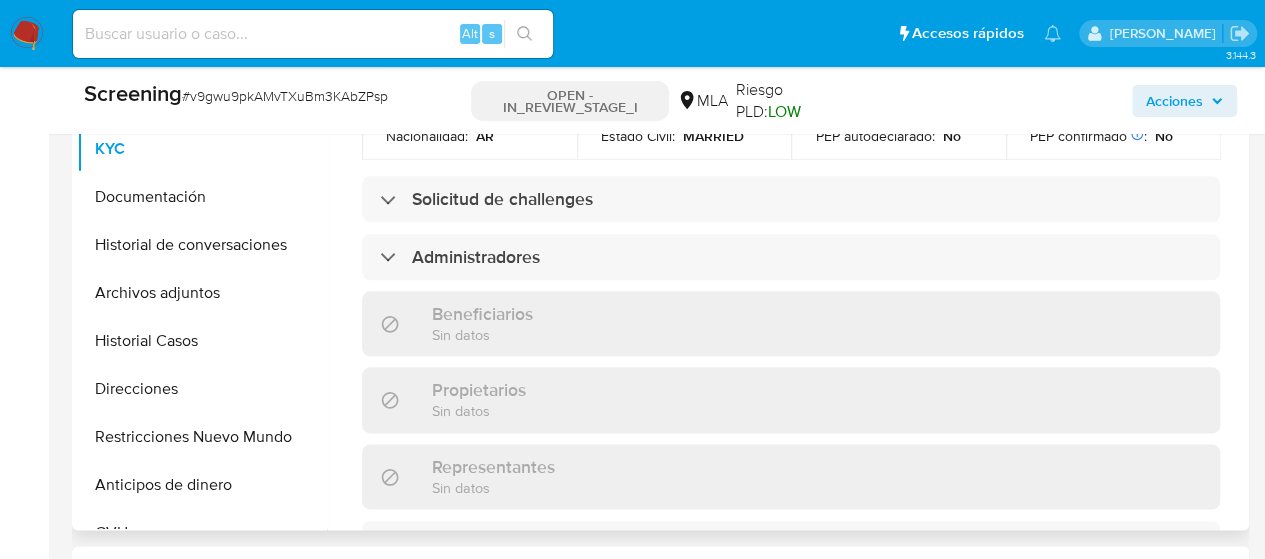 click on "Administradores" at bounding box center (476, 257) 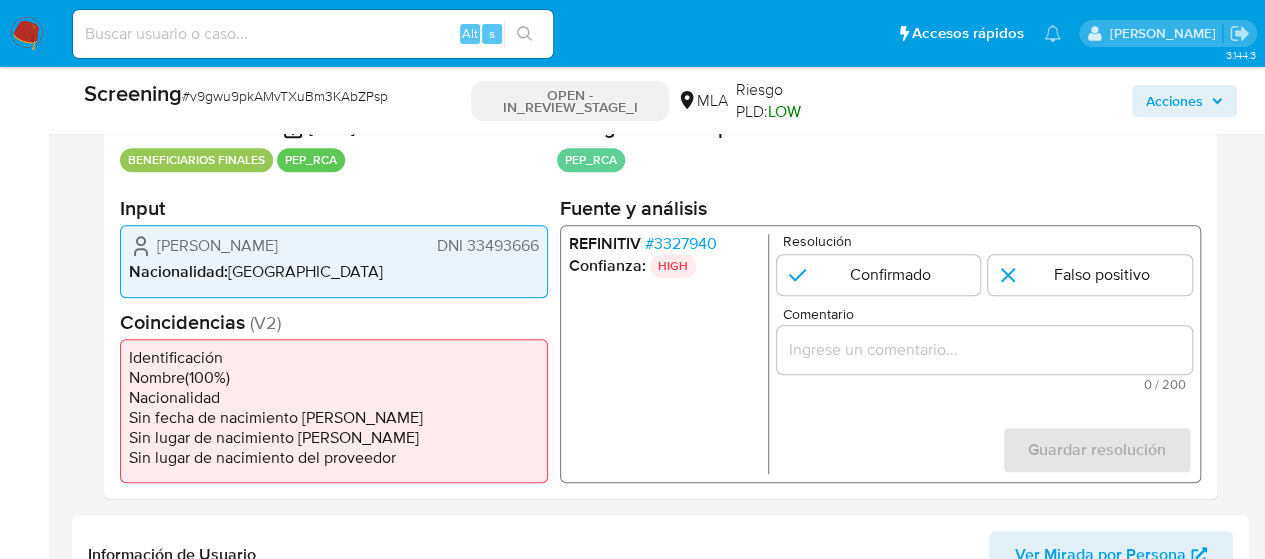 scroll, scrollTop: 300, scrollLeft: 0, axis: vertical 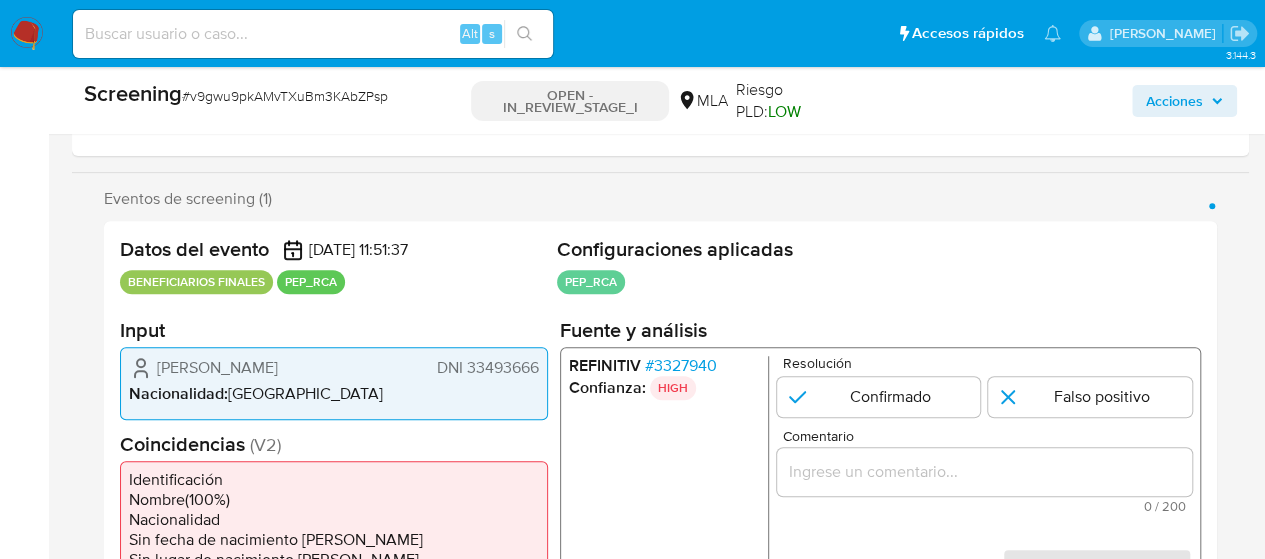 click on "# 3327940" at bounding box center (681, 366) 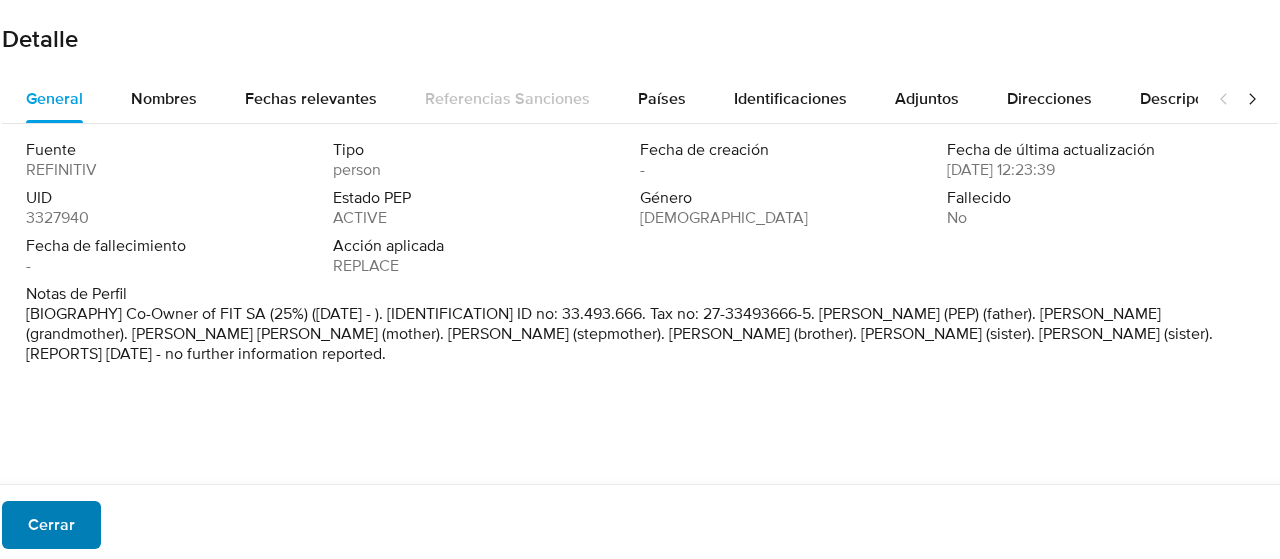 click on "Cerrar" at bounding box center [51, 525] 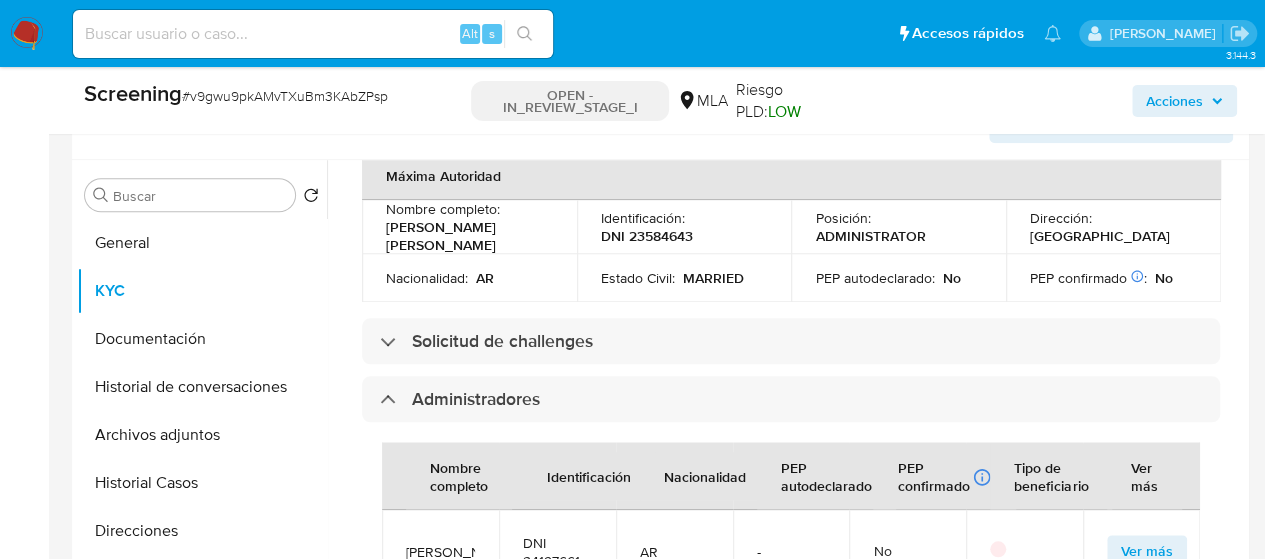 scroll, scrollTop: 900, scrollLeft: 0, axis: vertical 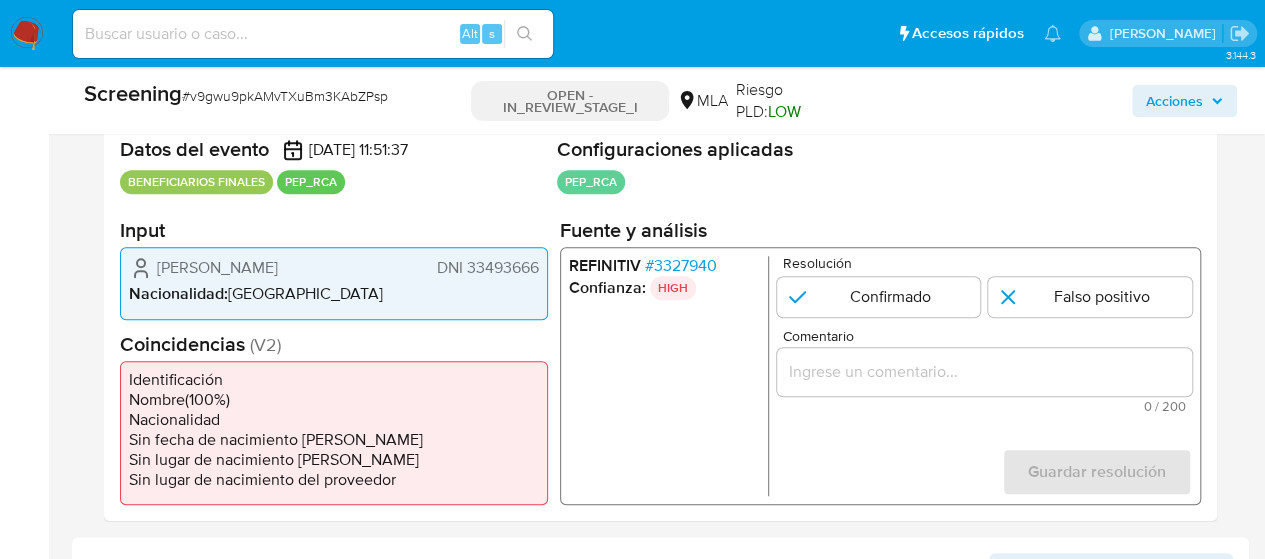 click on "# 3327940" at bounding box center [681, 266] 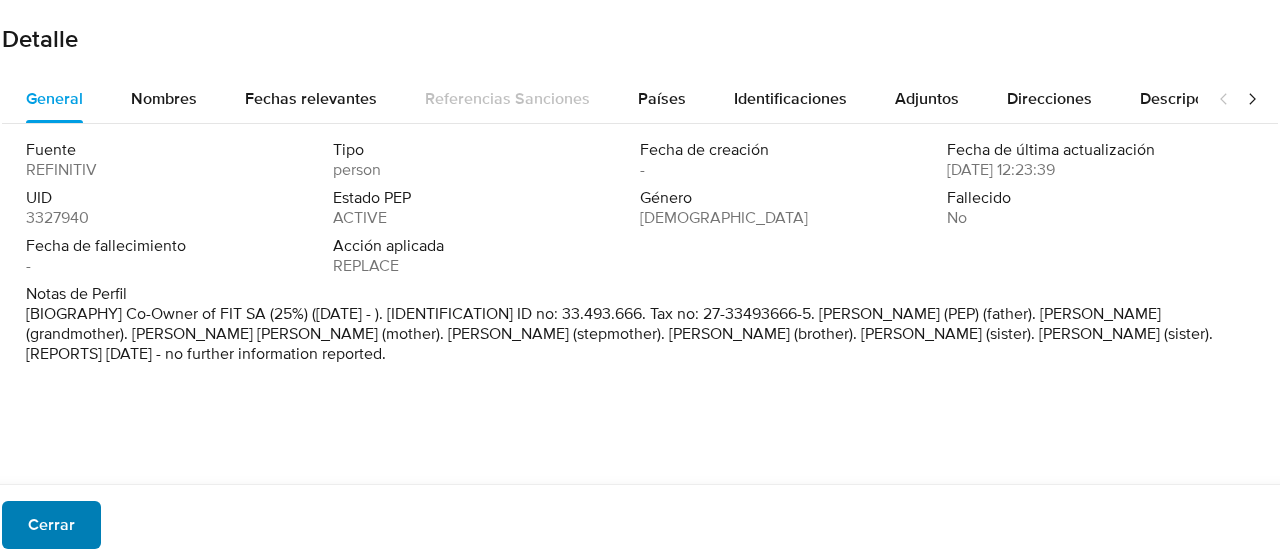 click on "Cerrar" at bounding box center [51, 525] 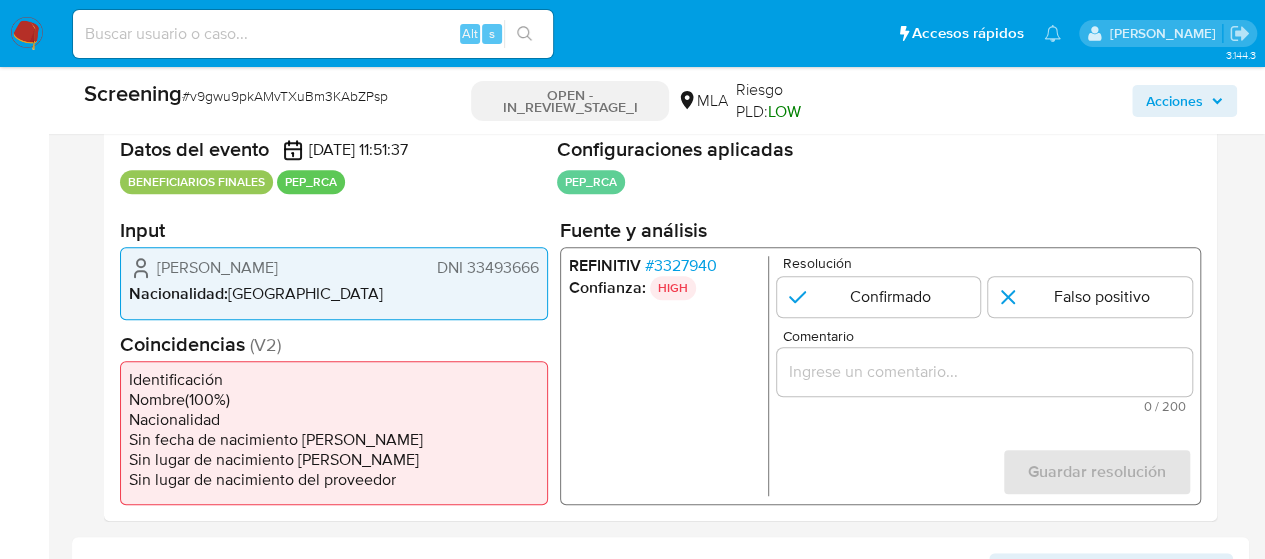 click on "# 3327940" at bounding box center (681, 266) 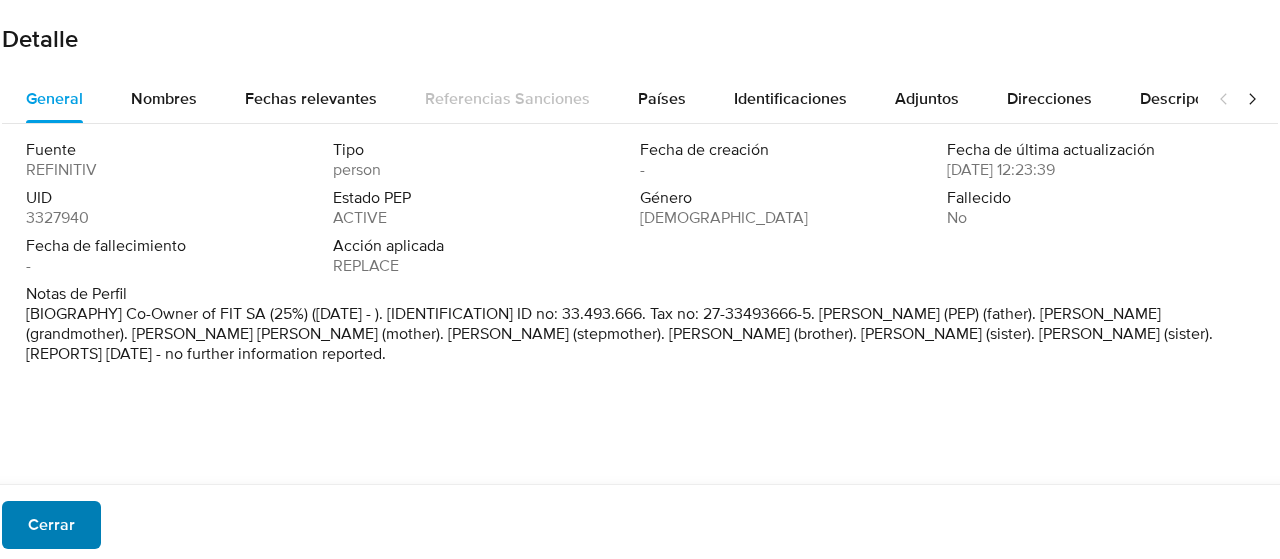 click on "Cerrar" at bounding box center (51, 525) 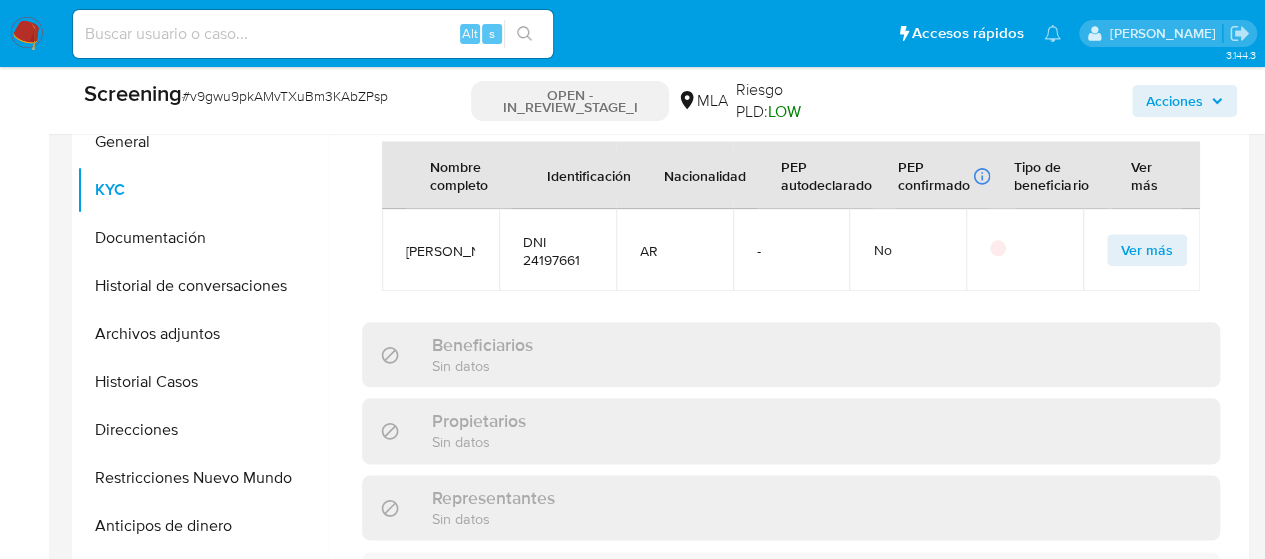 scroll, scrollTop: 1000, scrollLeft: 0, axis: vertical 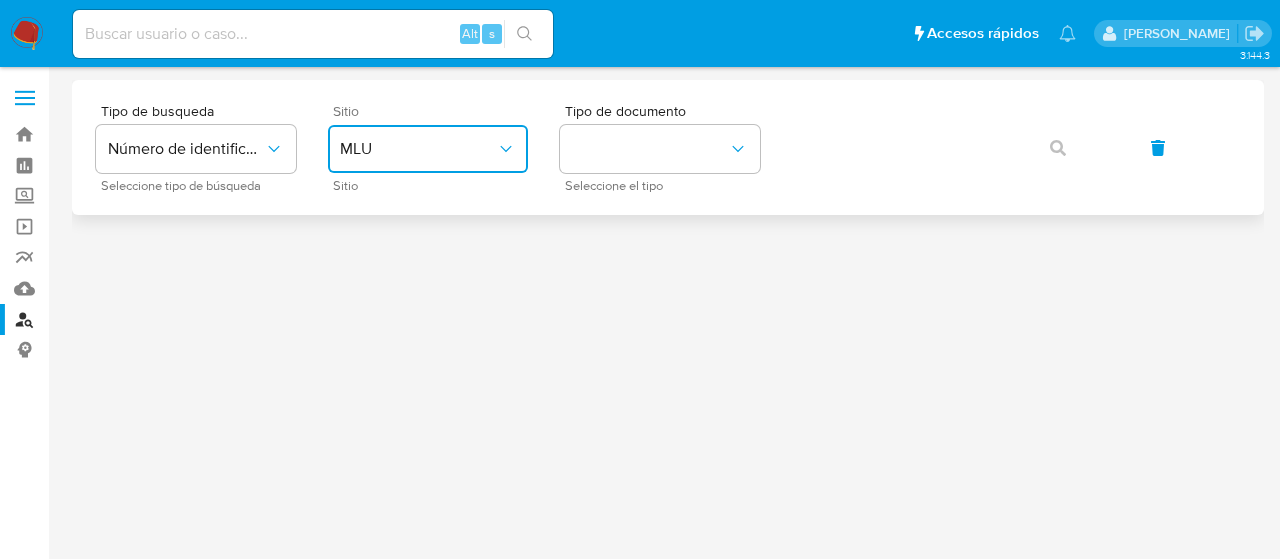 click on "MLU" at bounding box center (418, 149) 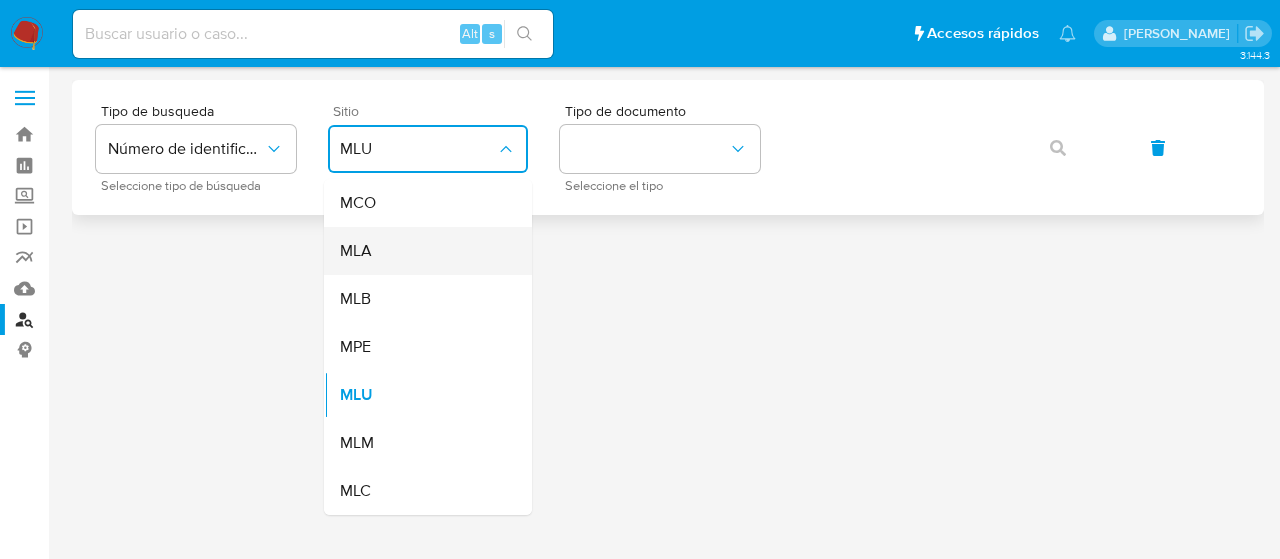 click on "MLA" at bounding box center [422, 251] 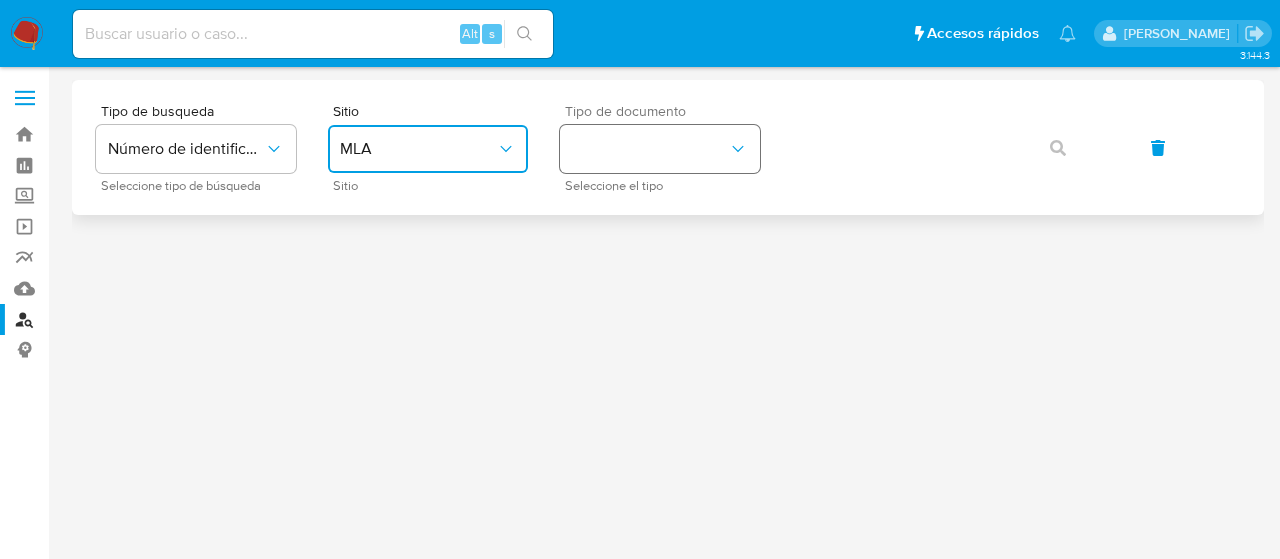 click at bounding box center (660, 149) 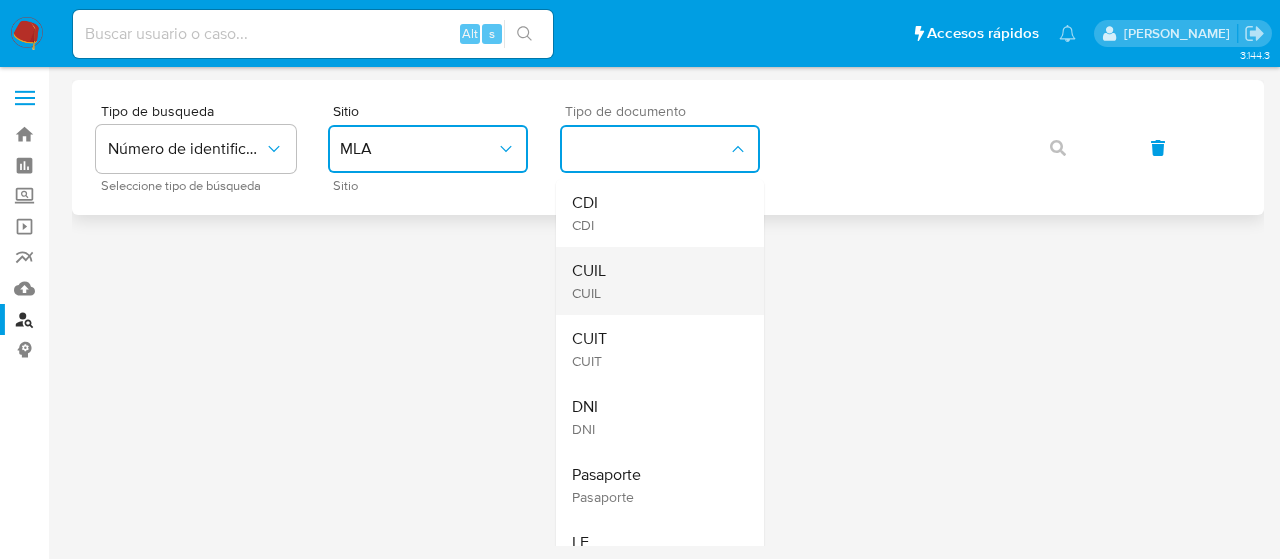 click on "CUIL CUIL" at bounding box center (654, 281) 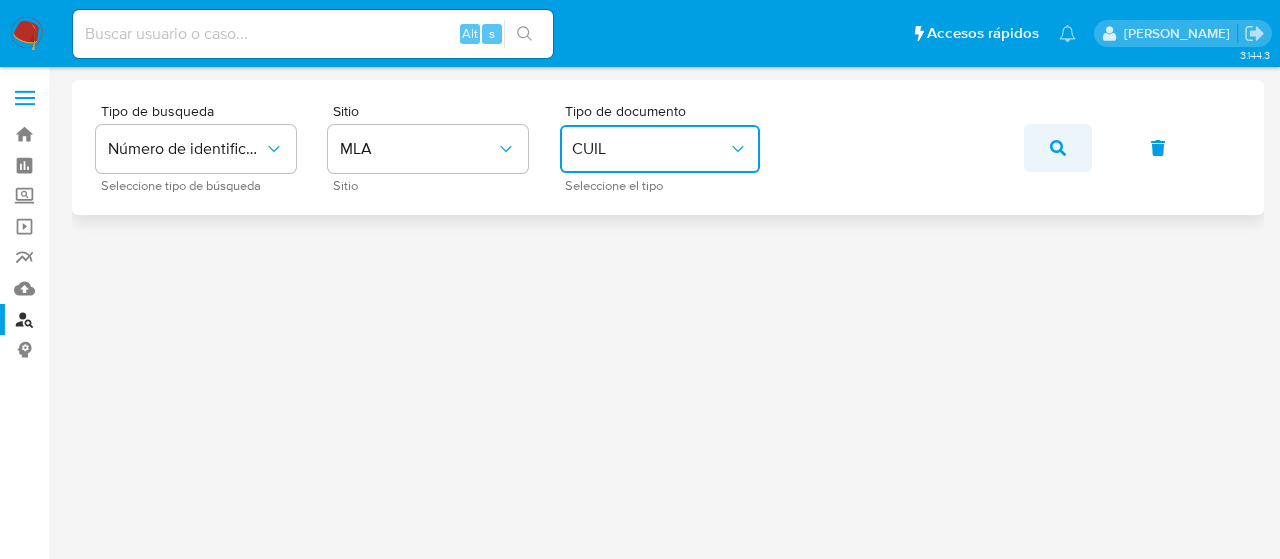 click at bounding box center [1058, 148] 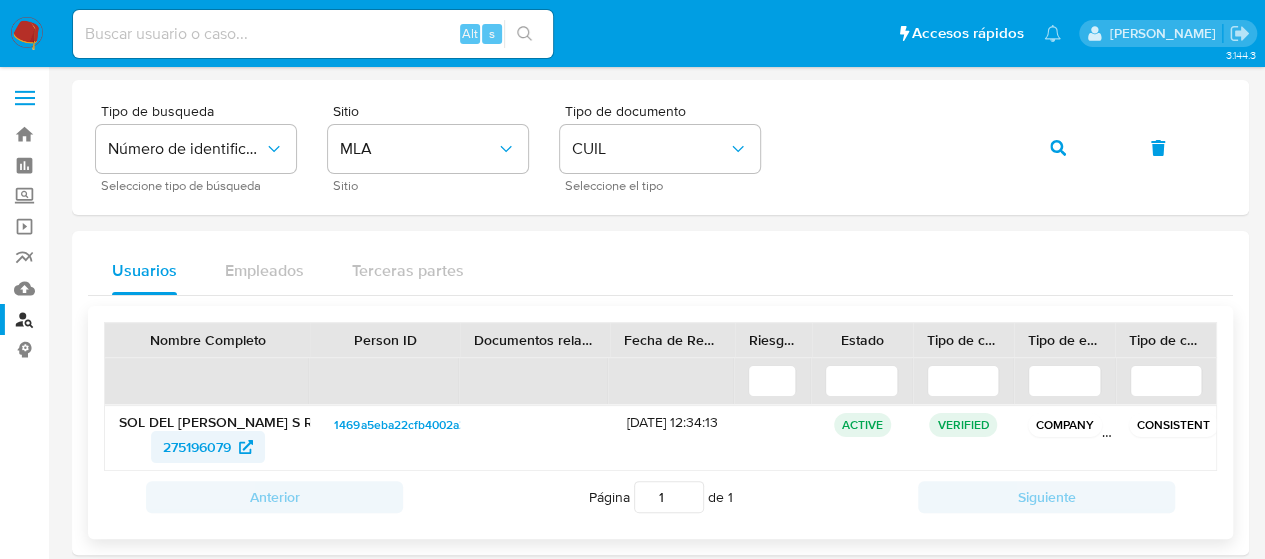 click on "275196079" at bounding box center [197, 447] 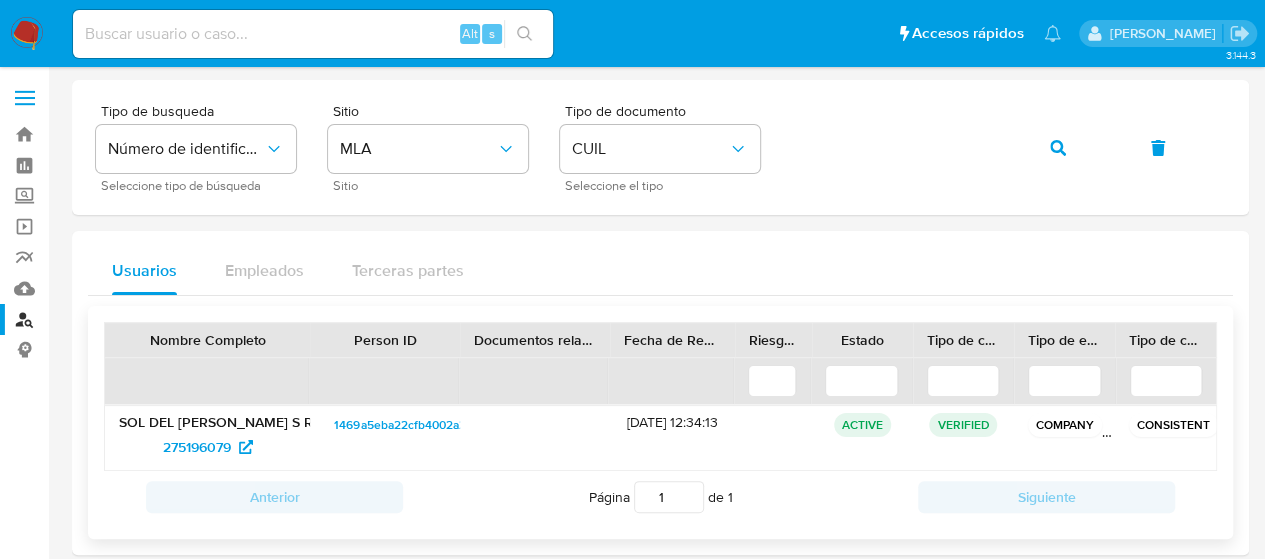 scroll, scrollTop: 22, scrollLeft: 0, axis: vertical 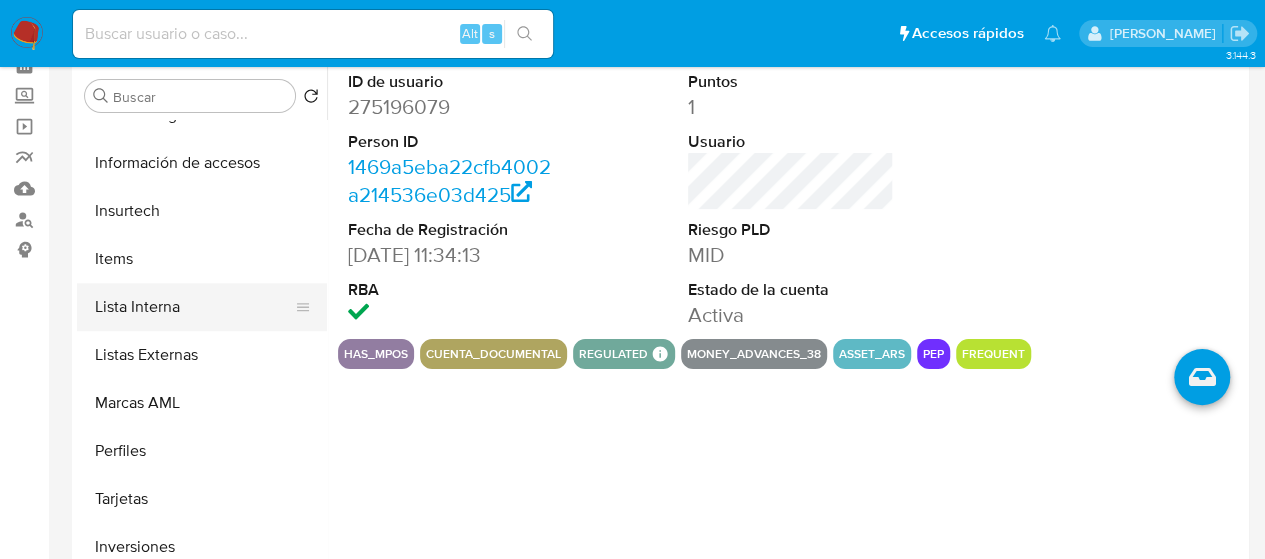 click on "Listas Externas" at bounding box center (202, 355) 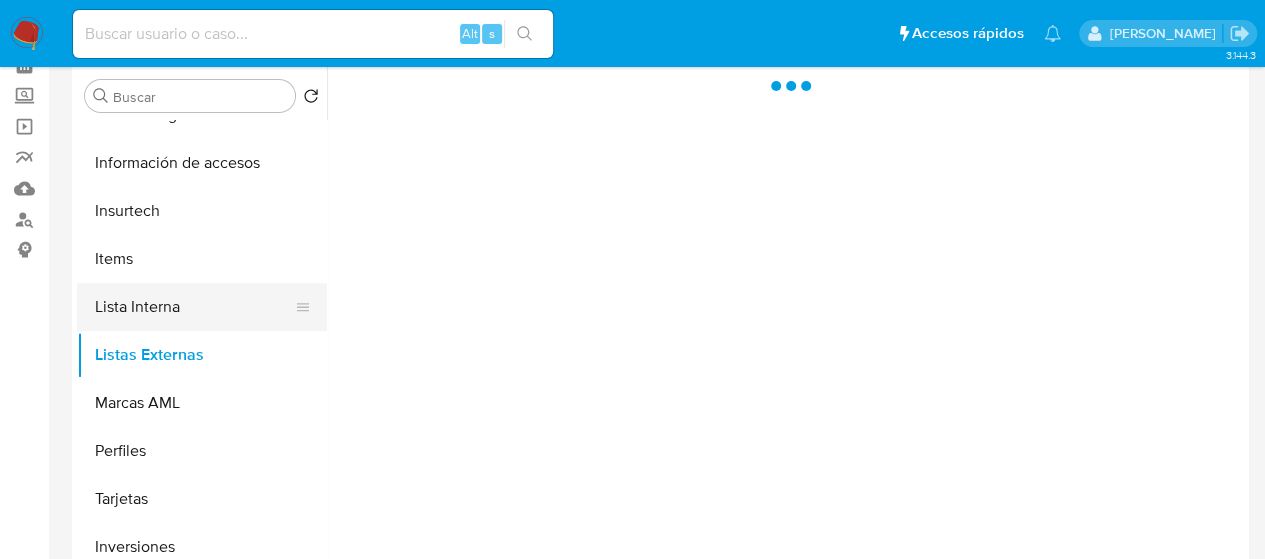click on "Lista Interna" at bounding box center (194, 307) 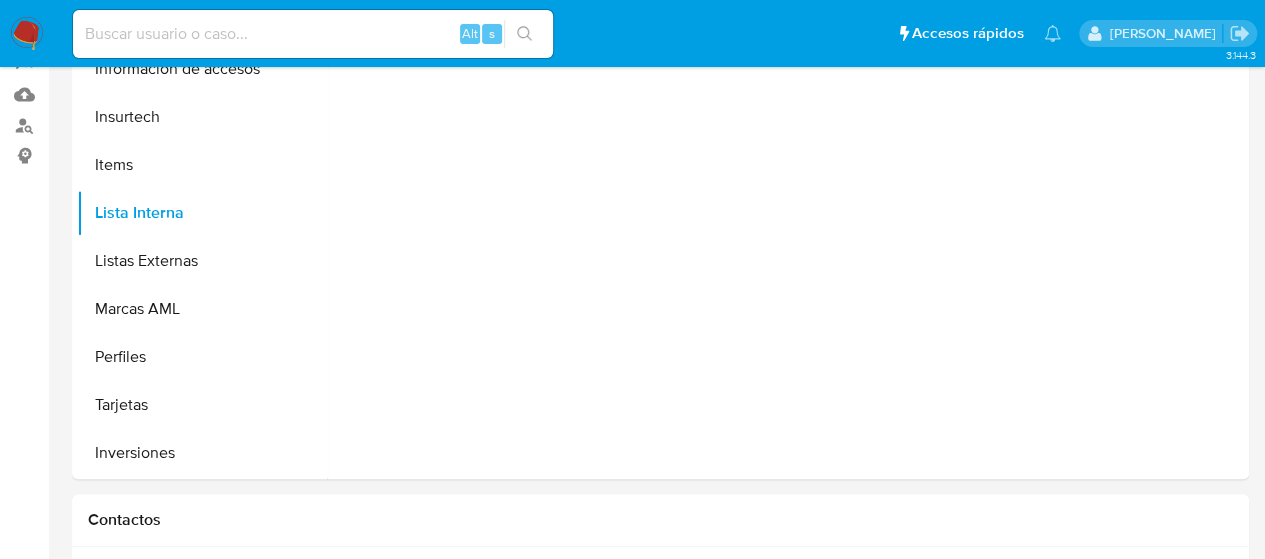 scroll, scrollTop: 0, scrollLeft: 0, axis: both 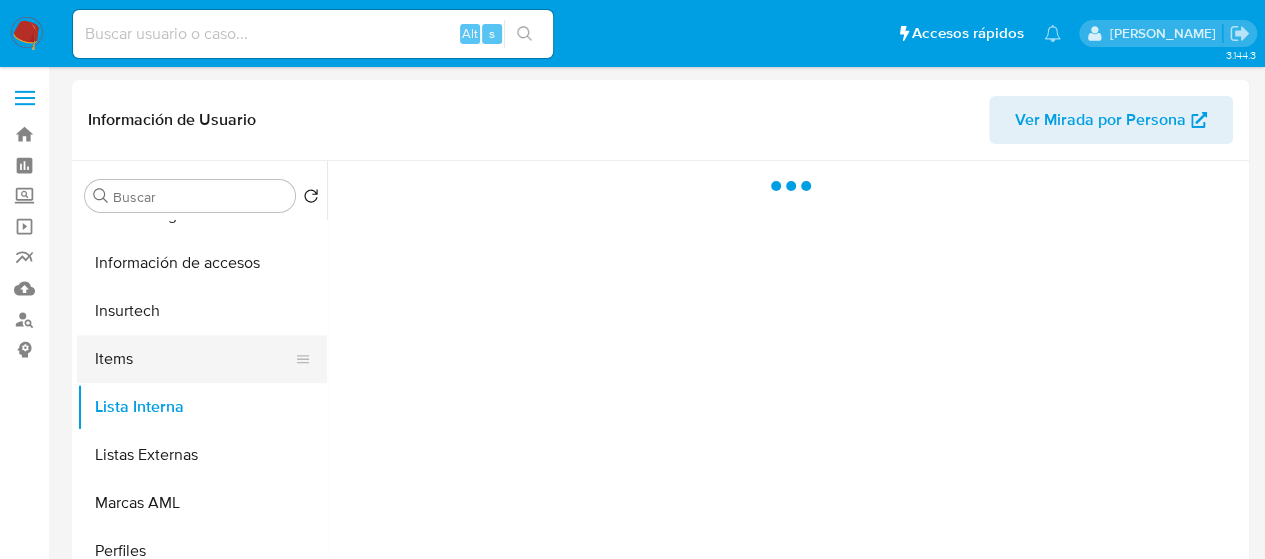 click on "Items" at bounding box center [194, 359] 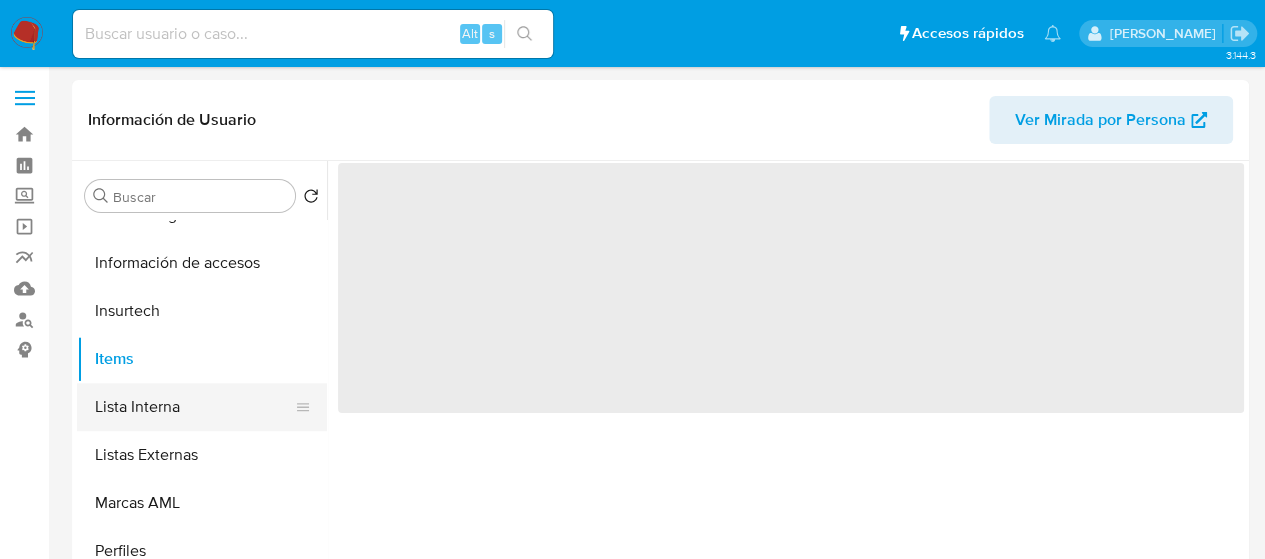 click on "Lista Interna" at bounding box center [194, 407] 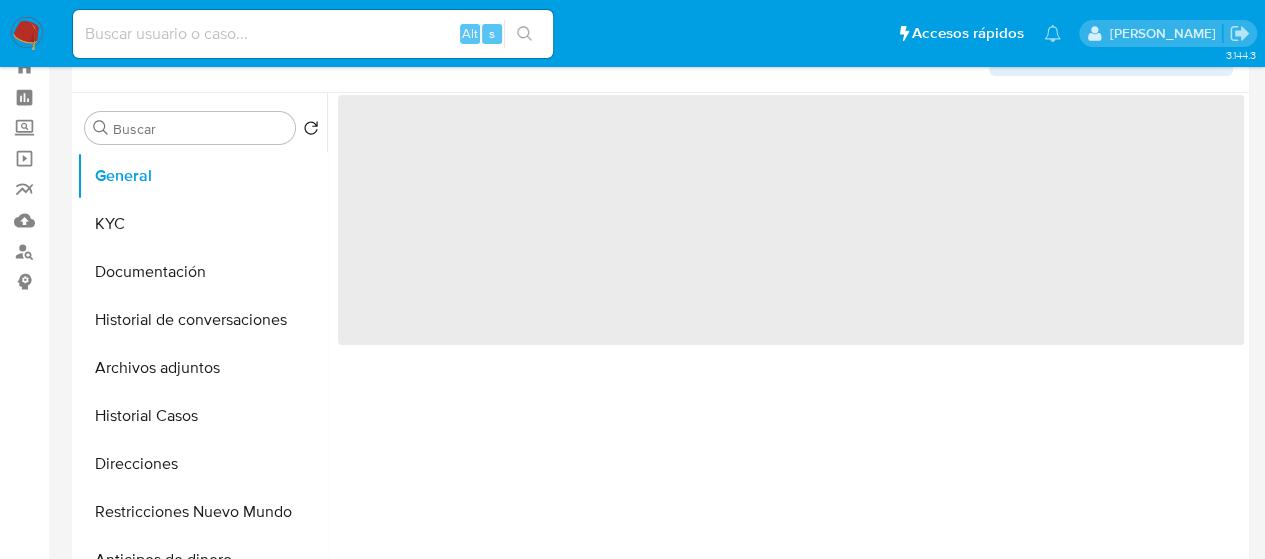 scroll, scrollTop: 100, scrollLeft: 0, axis: vertical 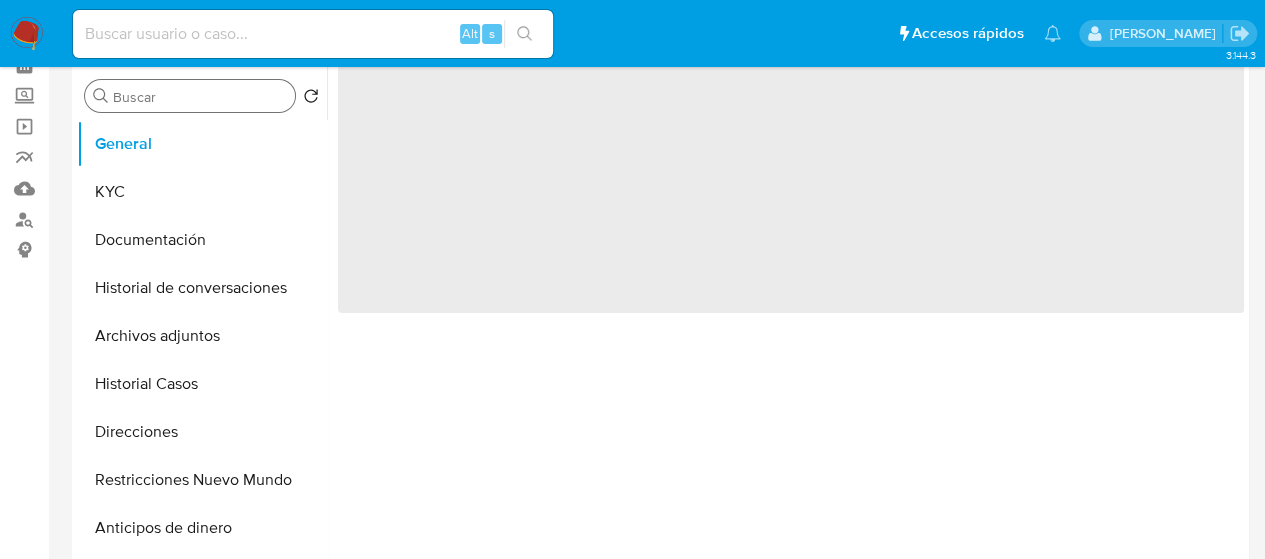 click on "Buscar" at bounding box center (200, 97) 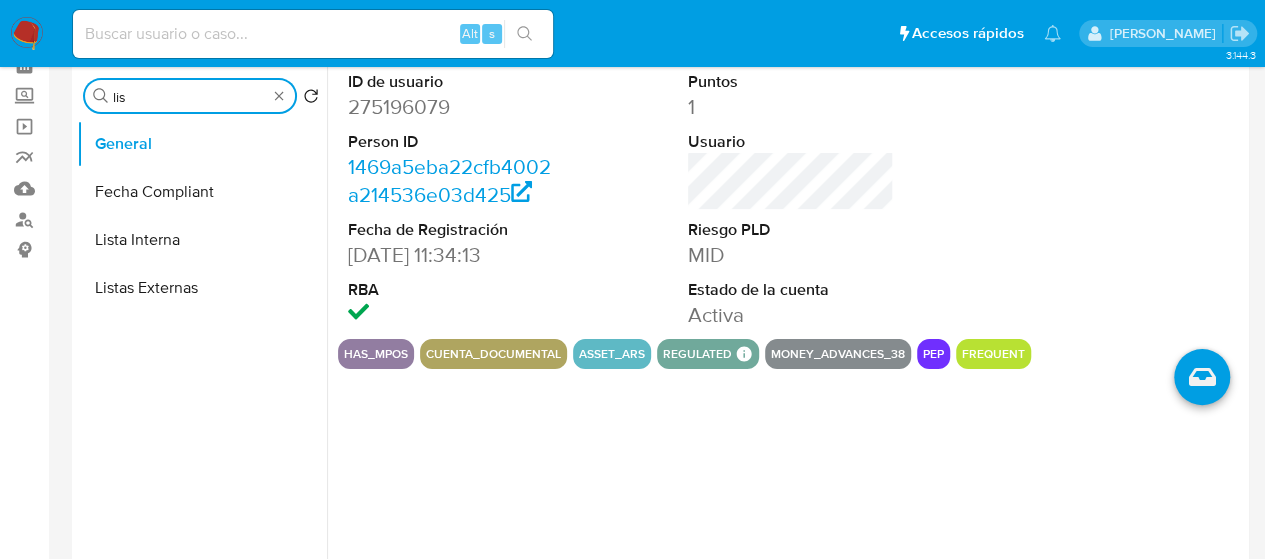 type on "list" 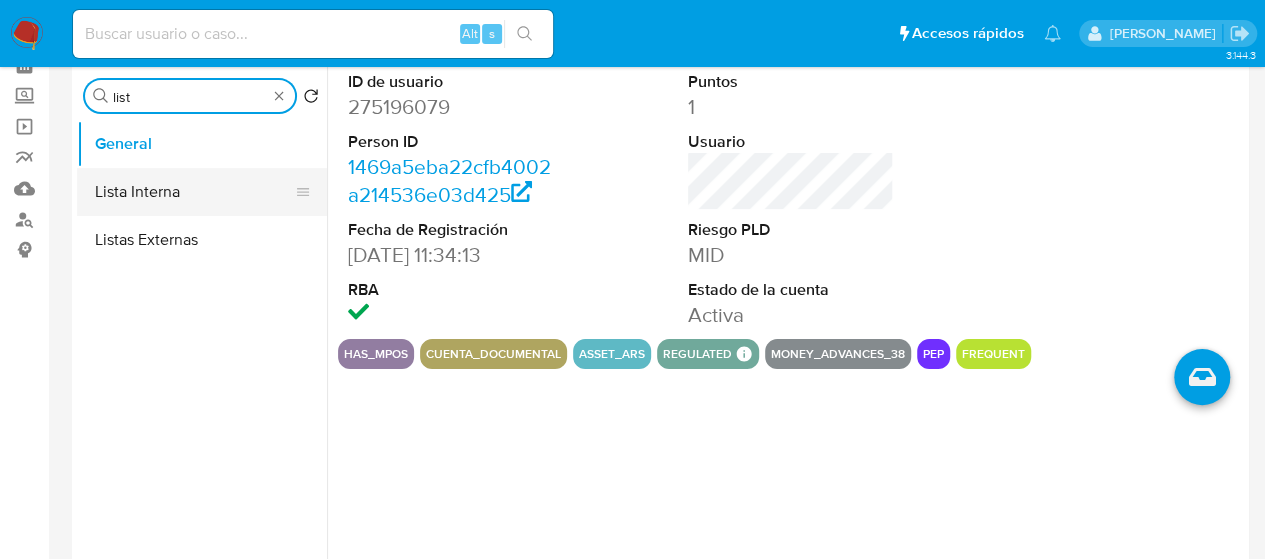 select on "10" 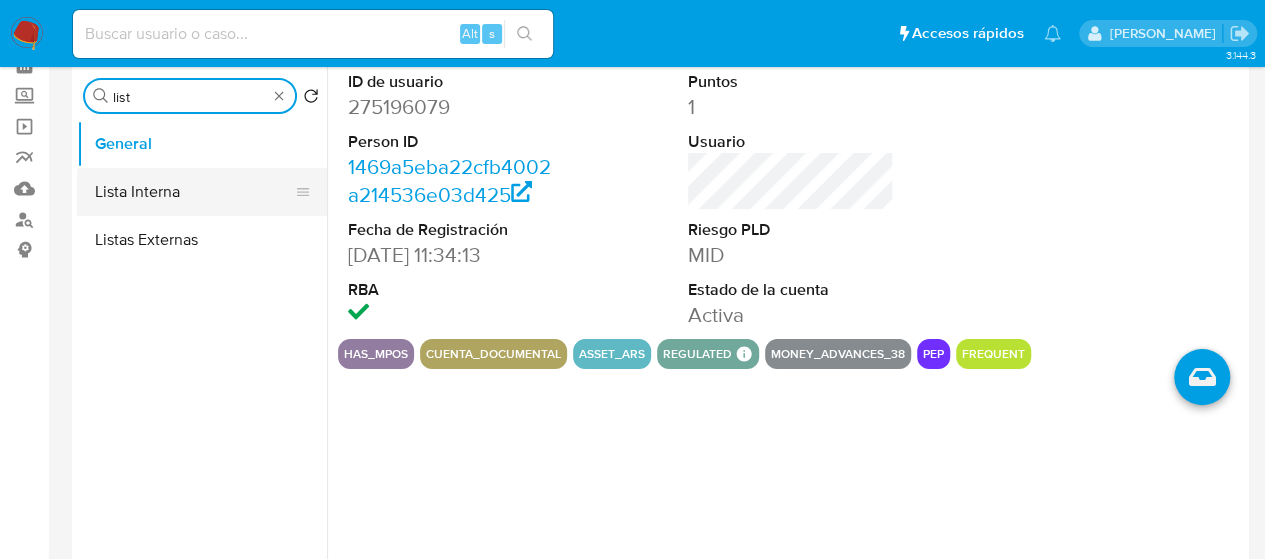 type on "list" 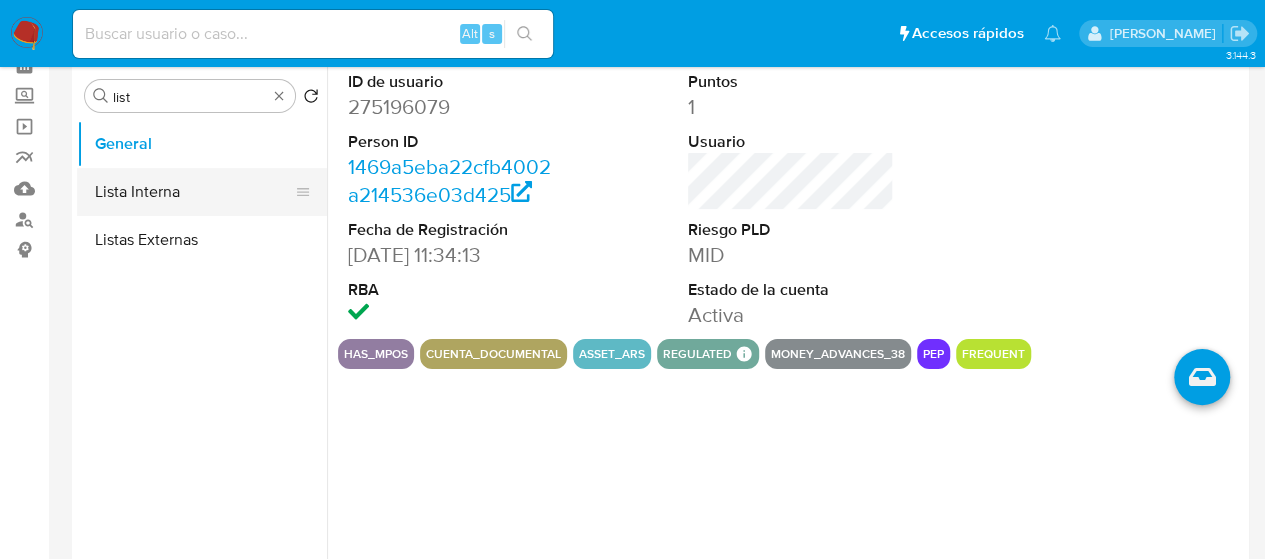 click on "Lista Interna" at bounding box center (194, 192) 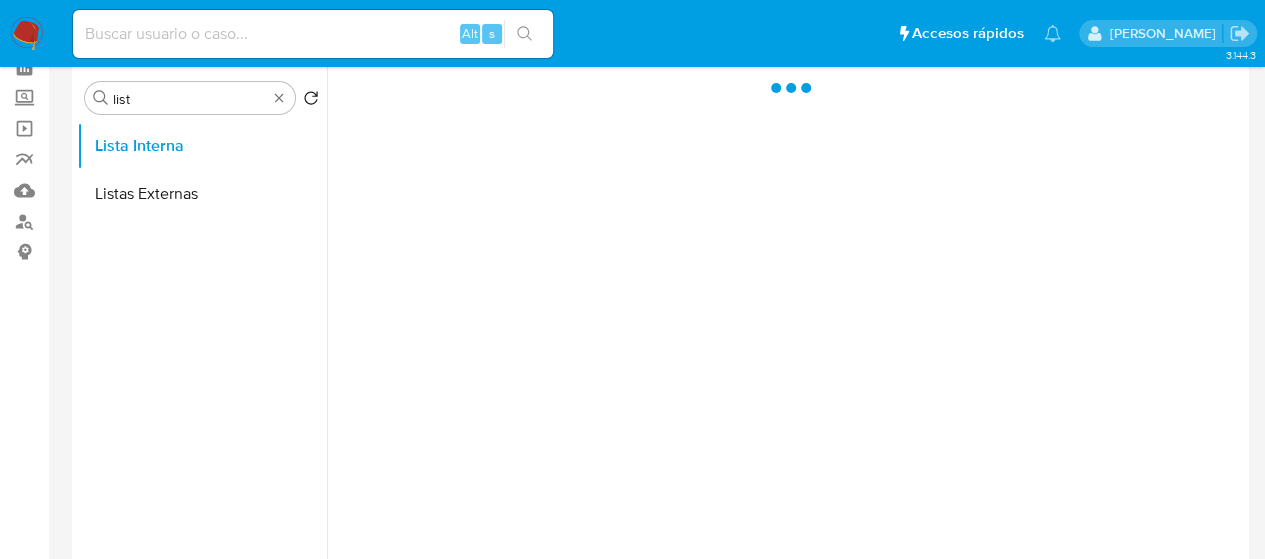 scroll, scrollTop: 0, scrollLeft: 0, axis: both 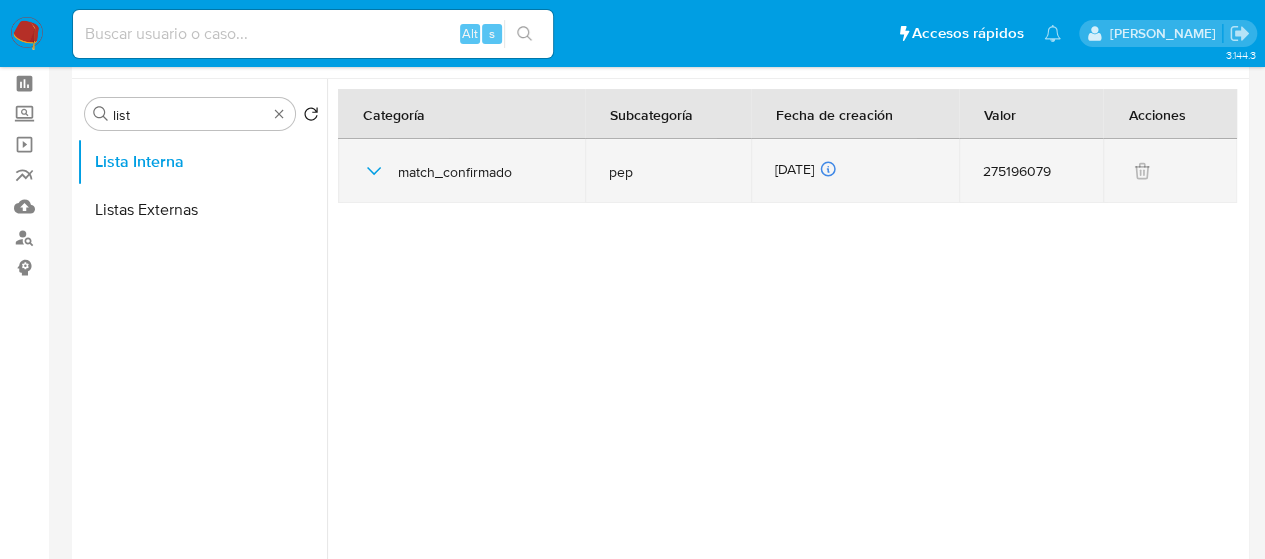 click 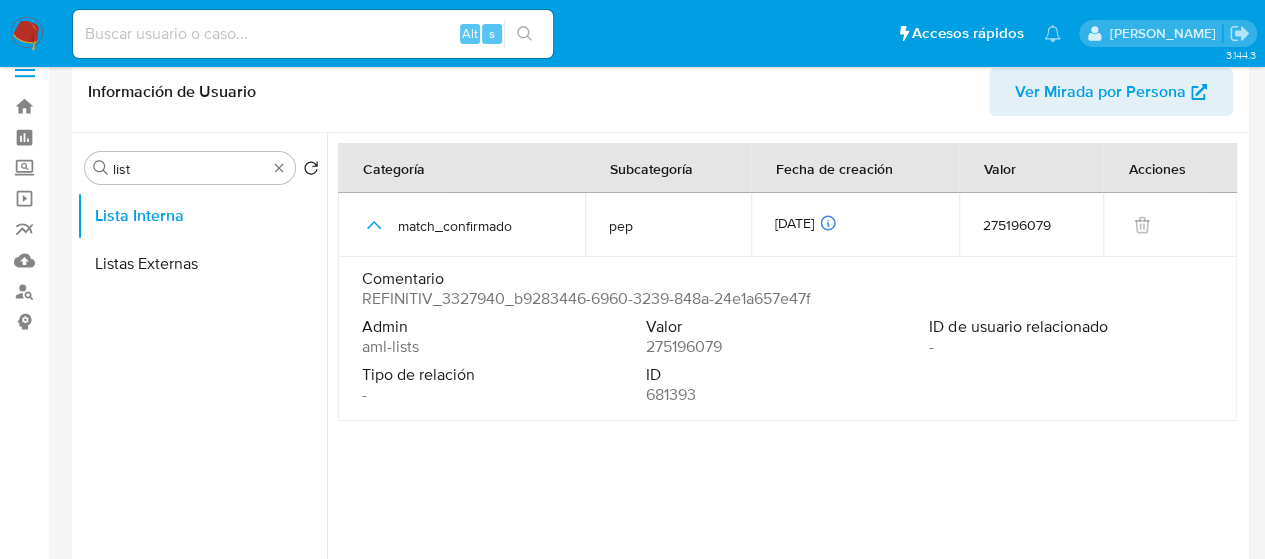 scroll, scrollTop: 0, scrollLeft: 0, axis: both 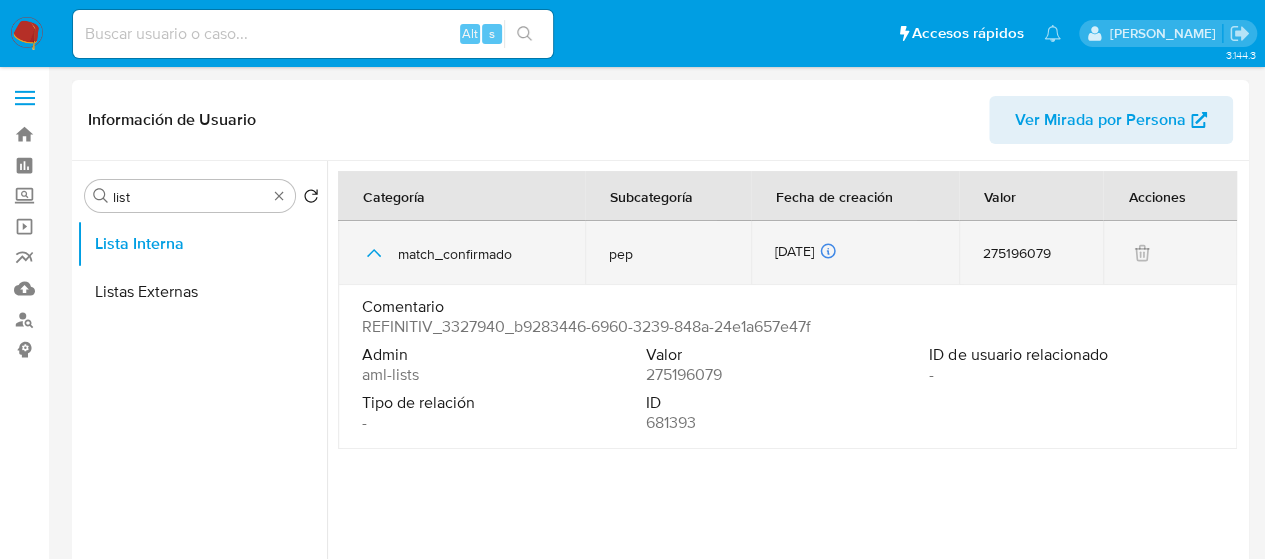 click on "275196079" at bounding box center (1031, 253) 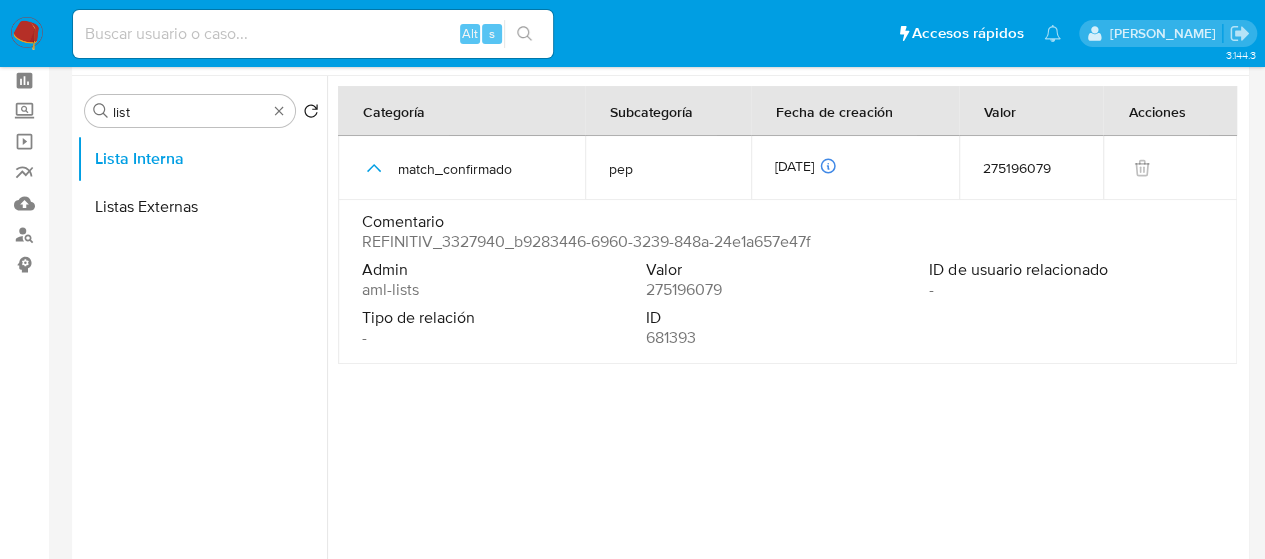 scroll, scrollTop: 0, scrollLeft: 0, axis: both 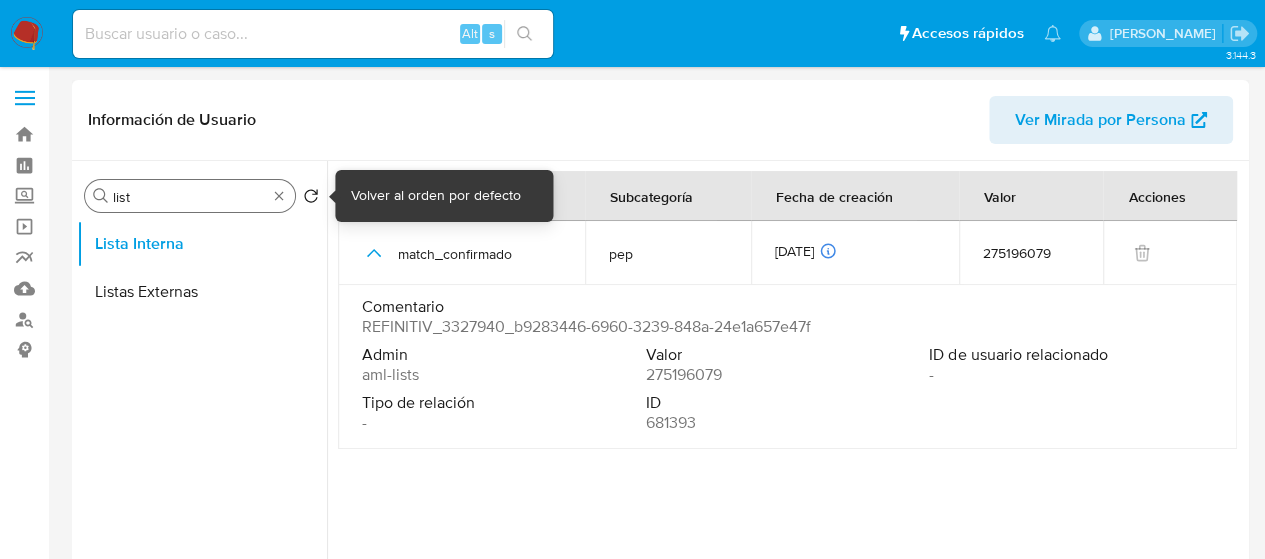 type 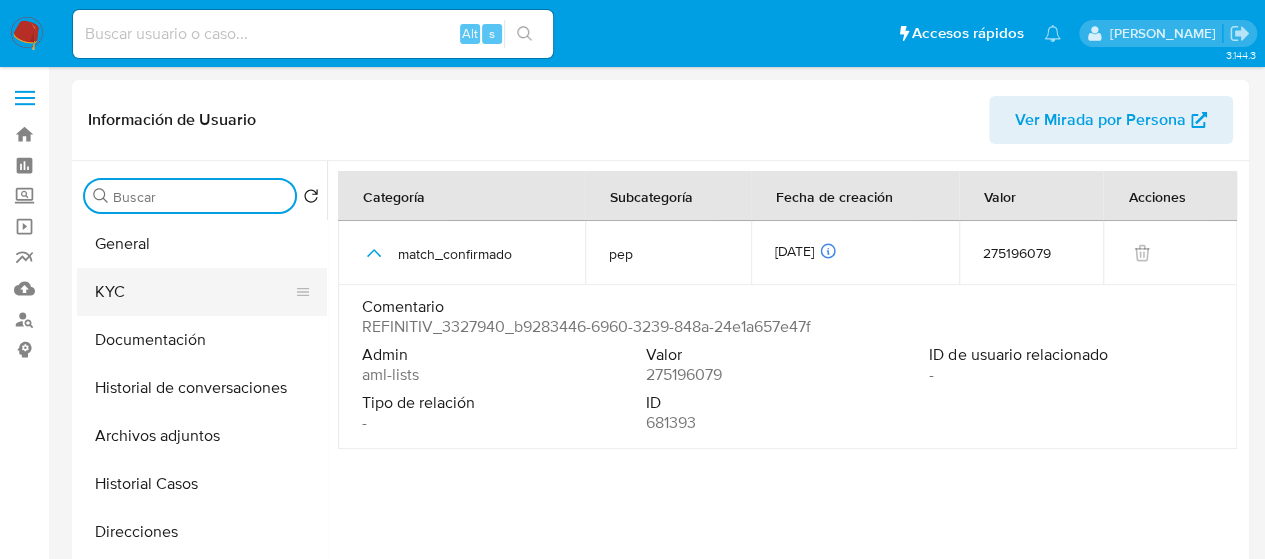 click on "KYC" at bounding box center (194, 292) 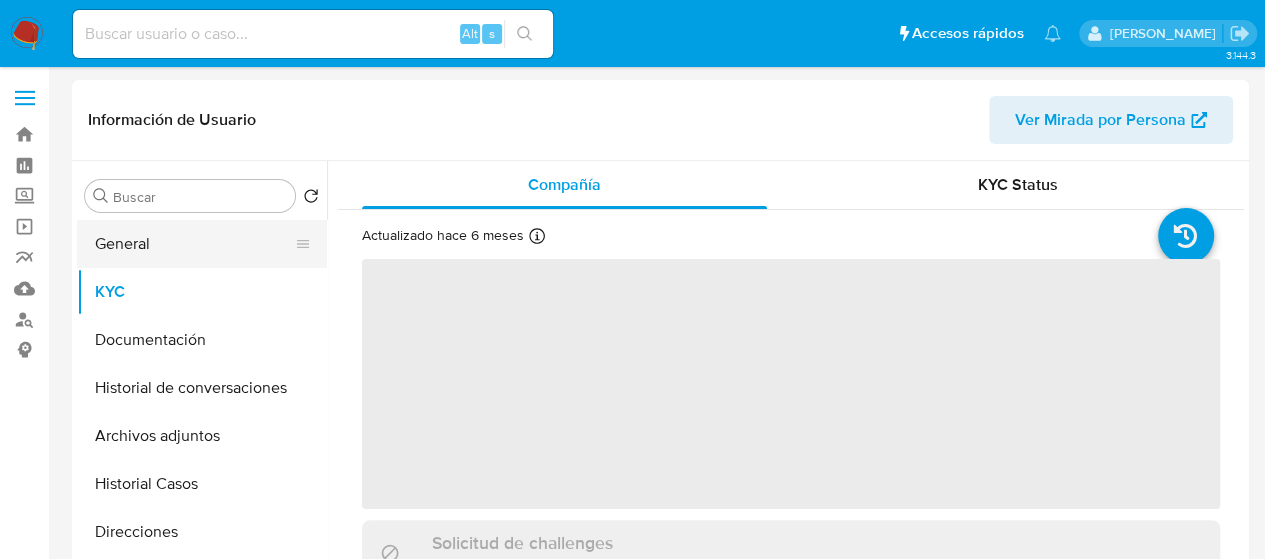 click on "General" at bounding box center (194, 244) 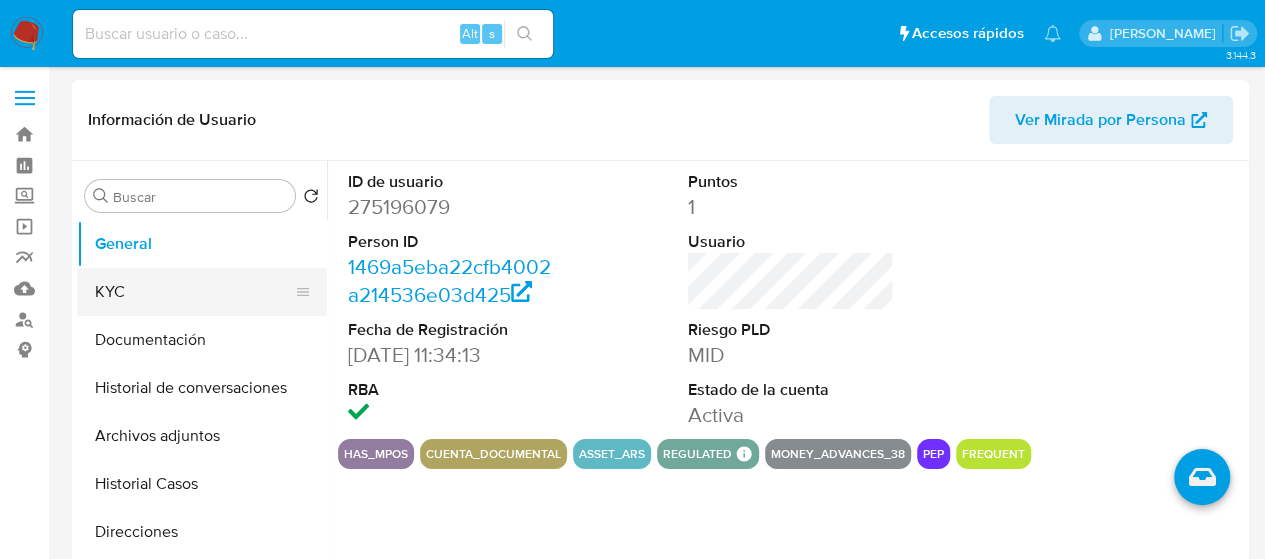 click on "KYC" at bounding box center (194, 292) 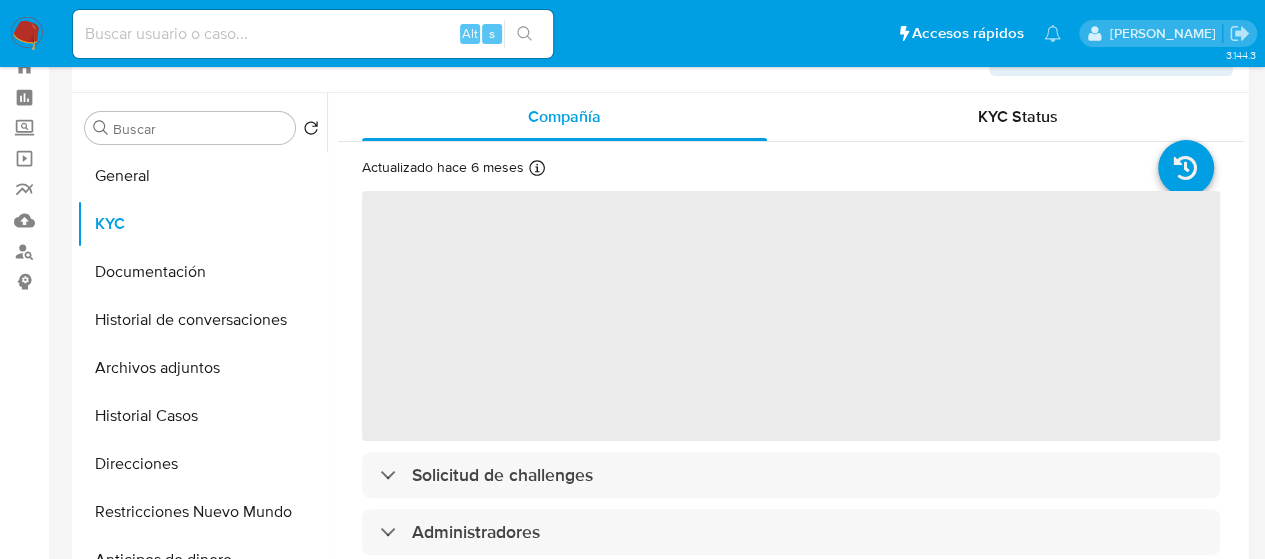 scroll, scrollTop: 100, scrollLeft: 0, axis: vertical 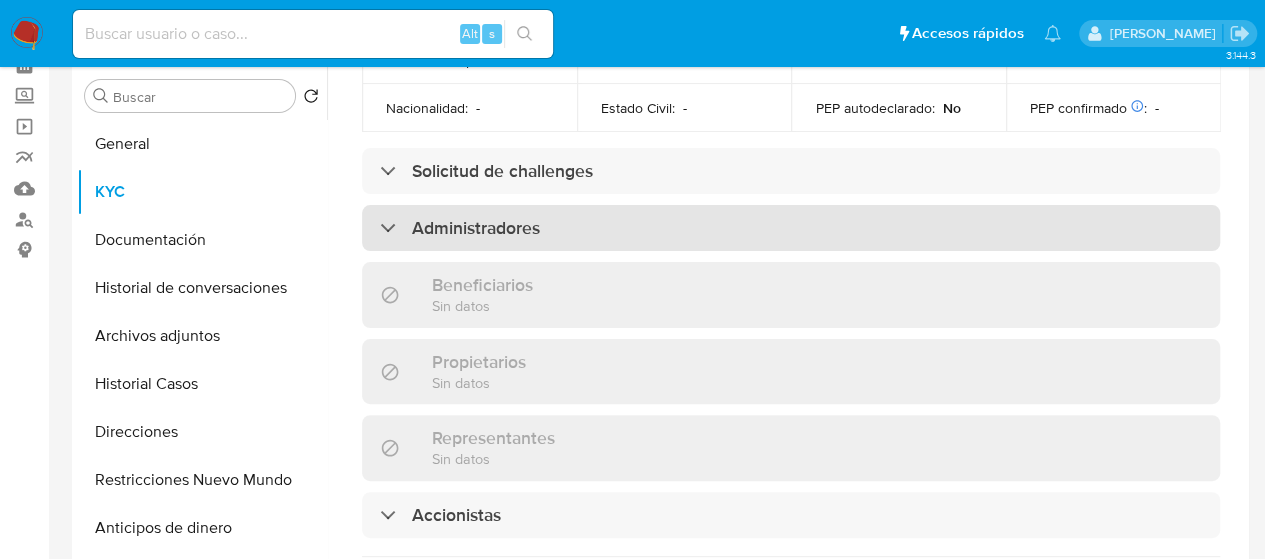 click on "Administradores" at bounding box center [476, 228] 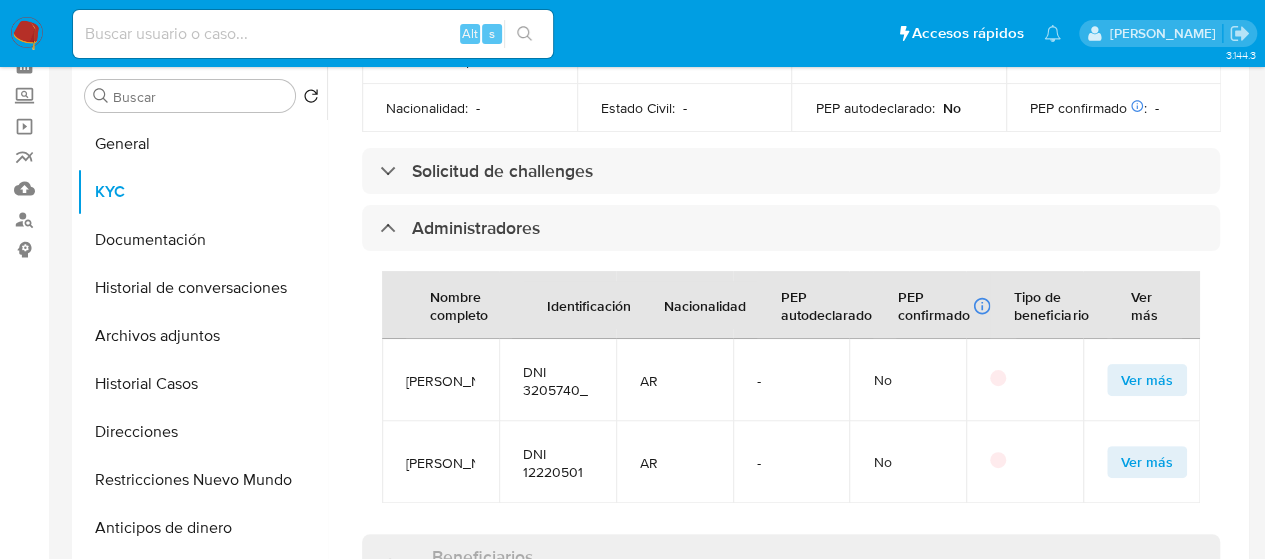 scroll, scrollTop: 36, scrollLeft: 0, axis: vertical 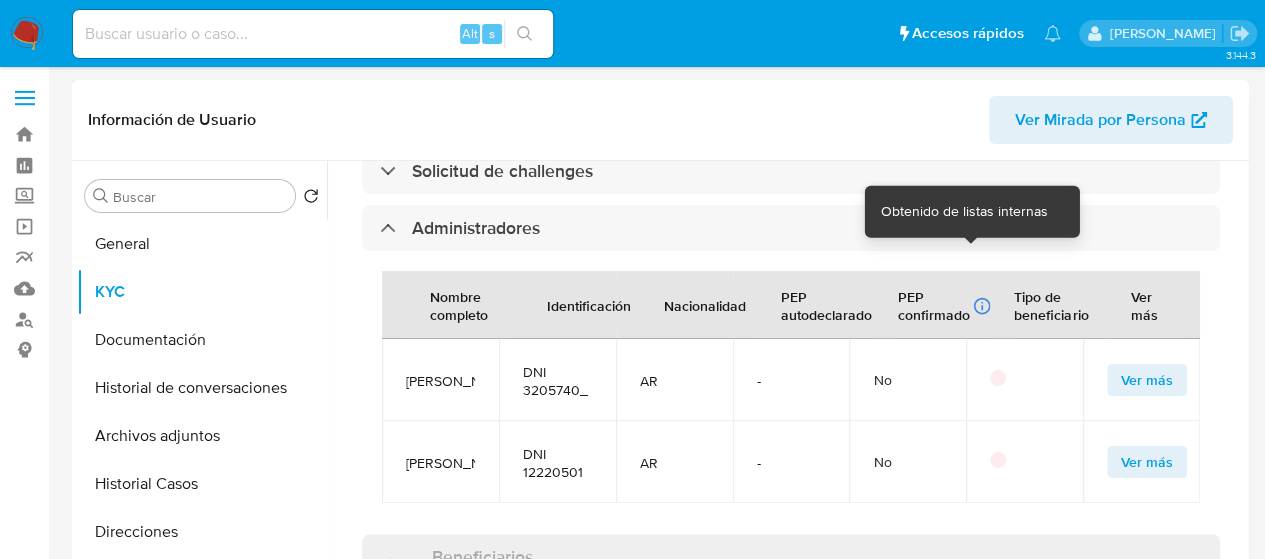 click 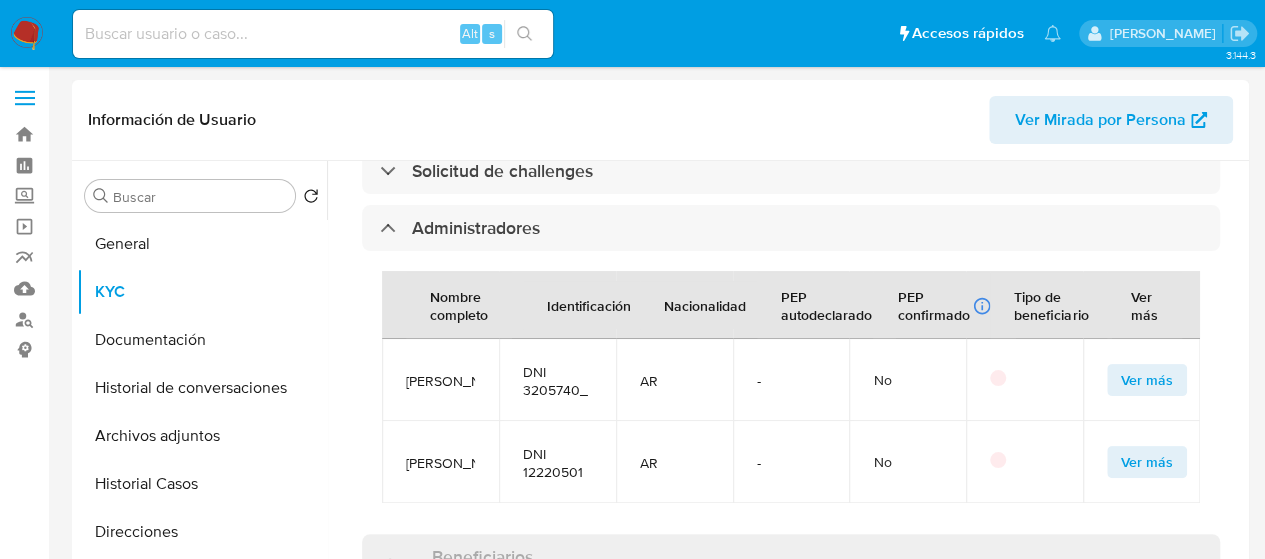 click on "Ver más" at bounding box center (1147, 462) 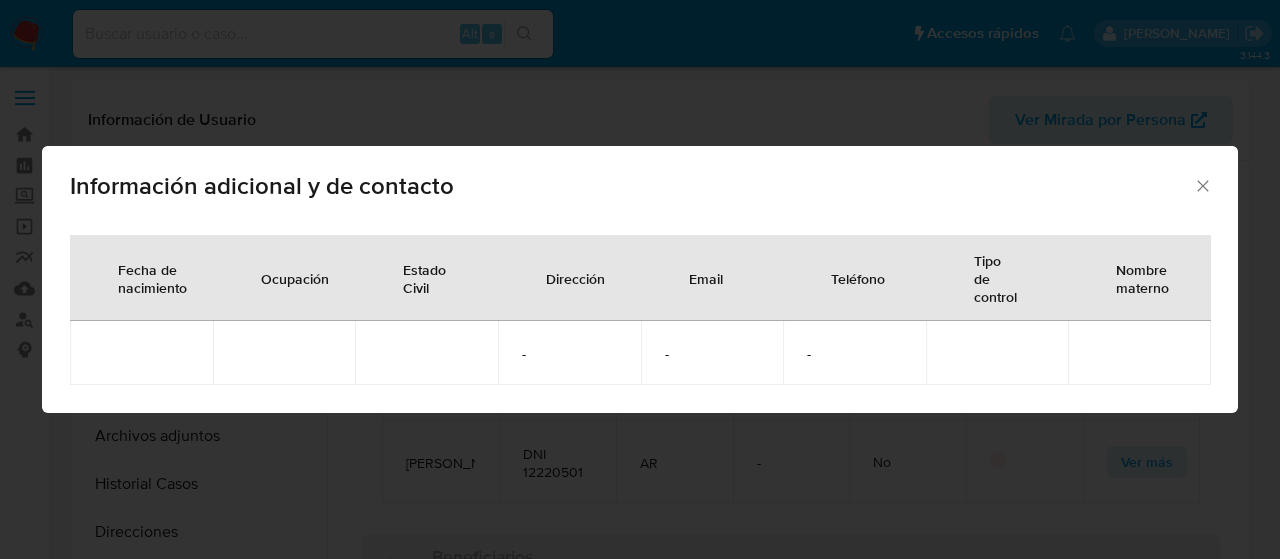 click 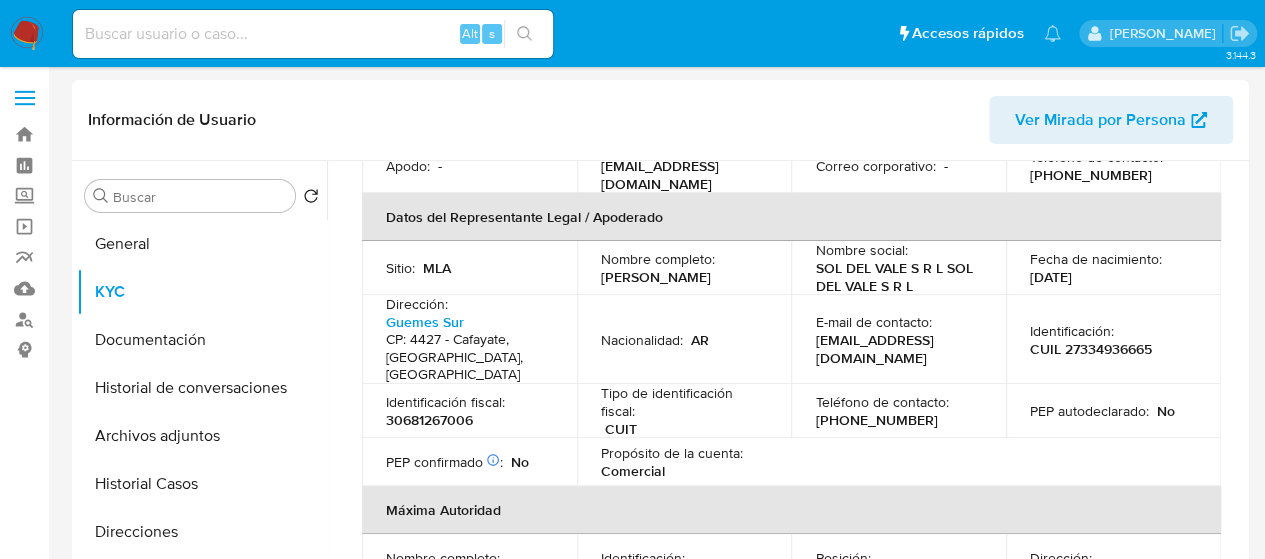 scroll, scrollTop: 700, scrollLeft: 0, axis: vertical 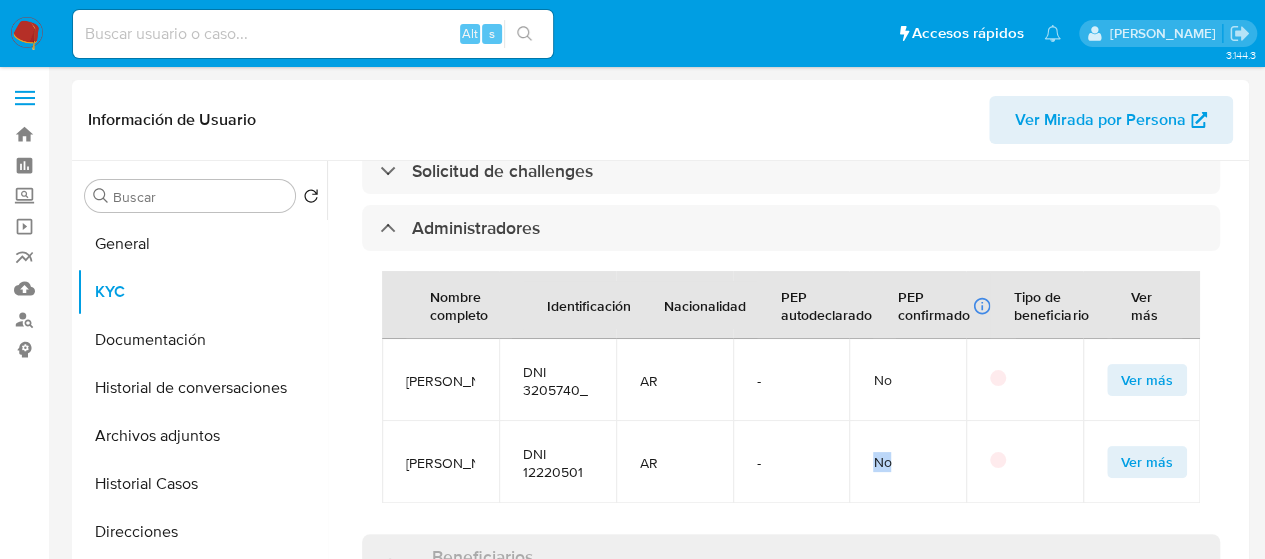drag, startPoint x: 864, startPoint y: 430, endPoint x: 890, endPoint y: 425, distance: 26.476404 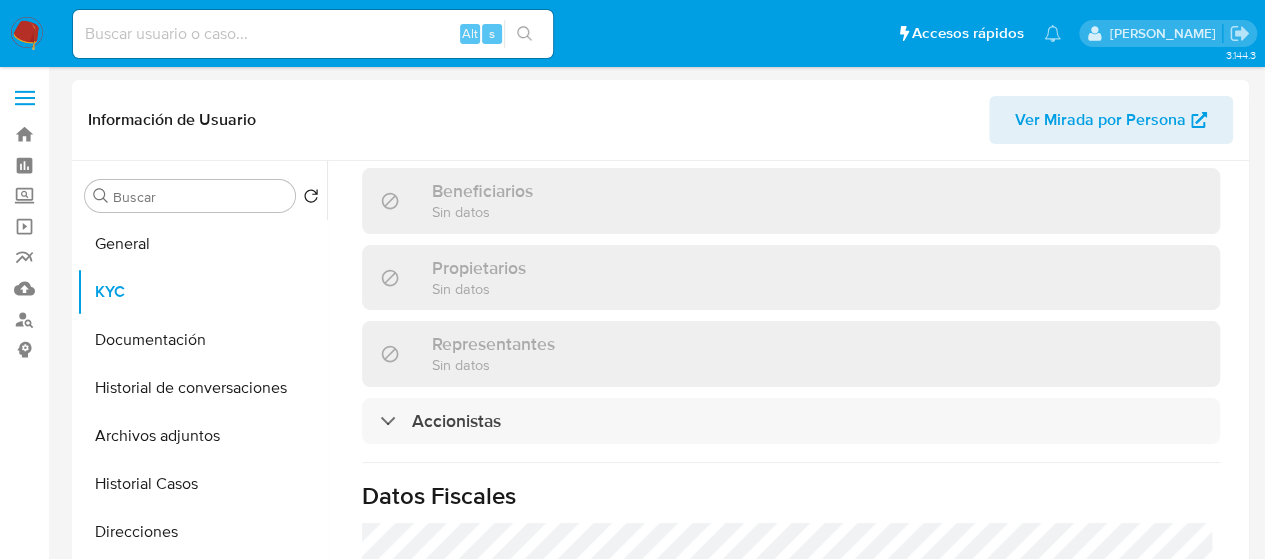 scroll, scrollTop: 1300, scrollLeft: 0, axis: vertical 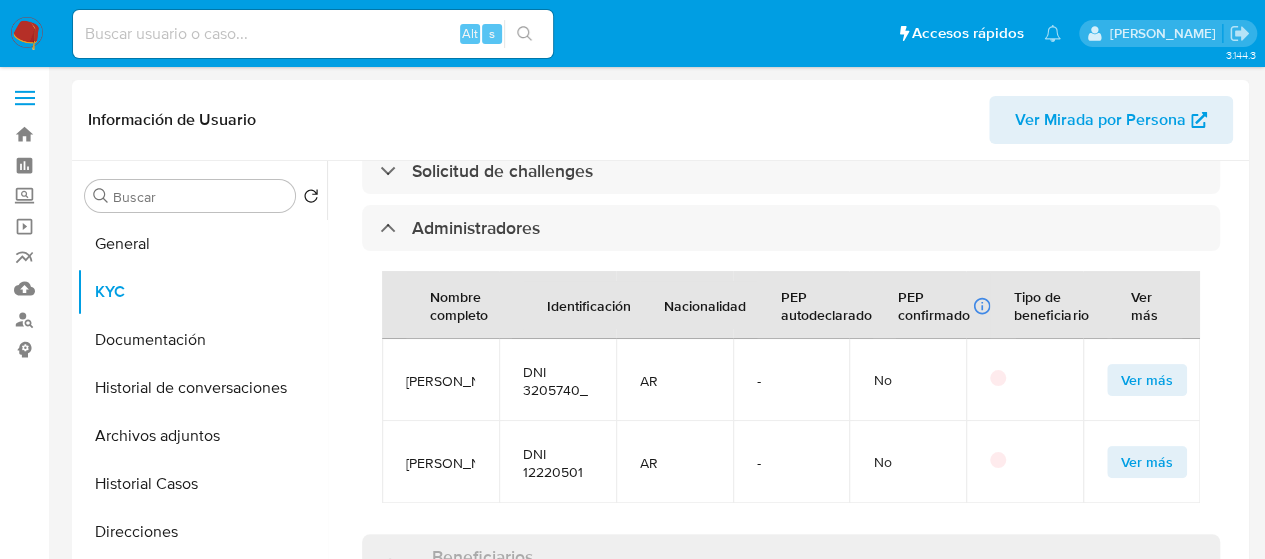 click on "DNI 12220501" at bounding box center [557, 463] 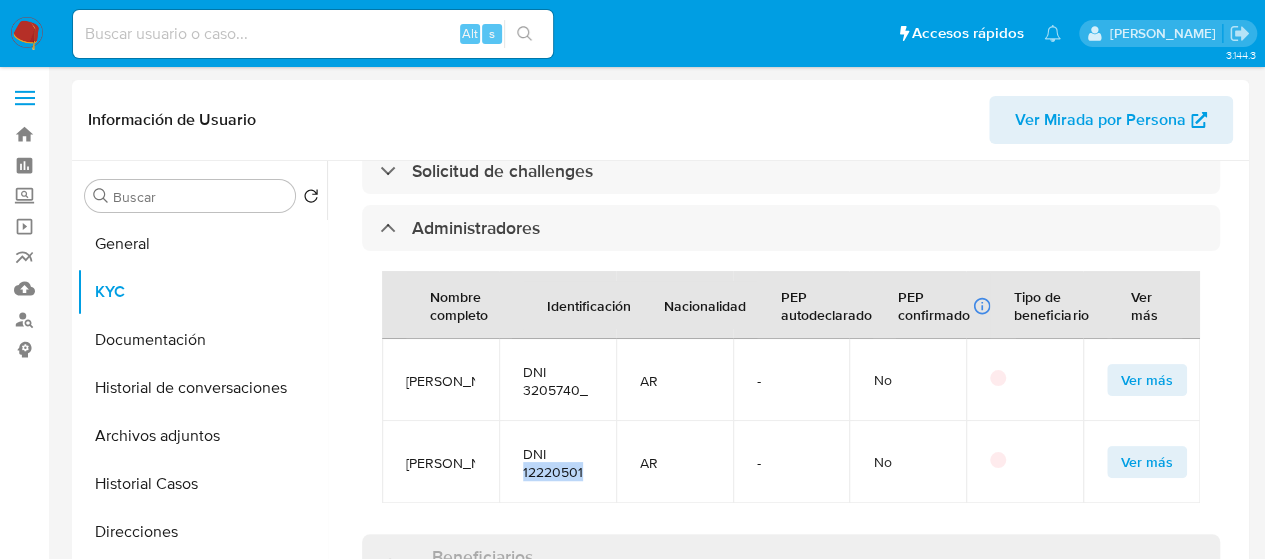 click on "DNI 12220501" at bounding box center [557, 463] 